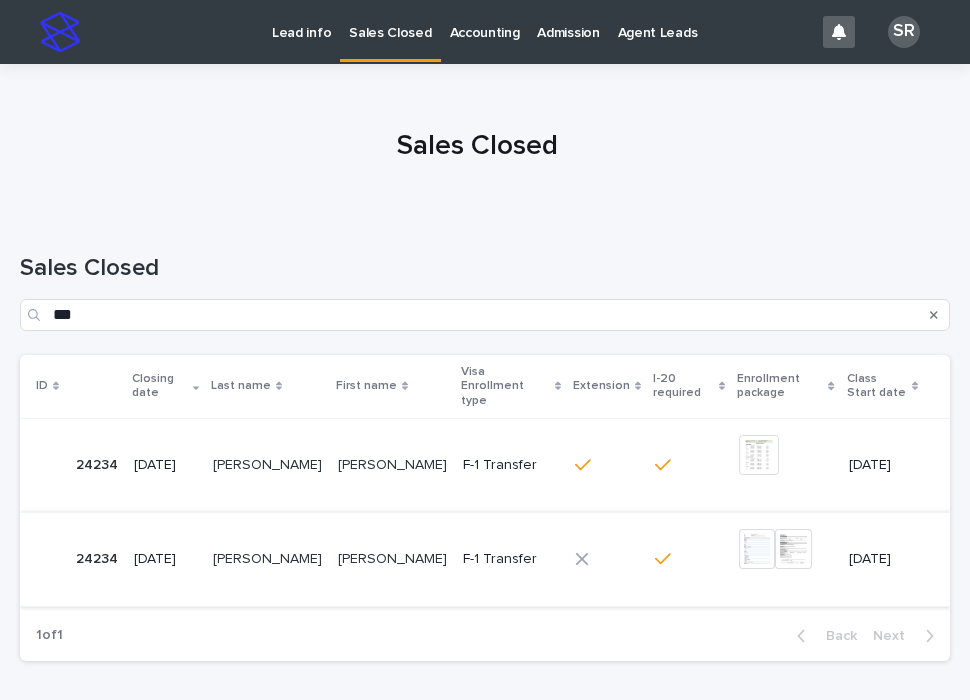 scroll, scrollTop: 0, scrollLeft: 0, axis: both 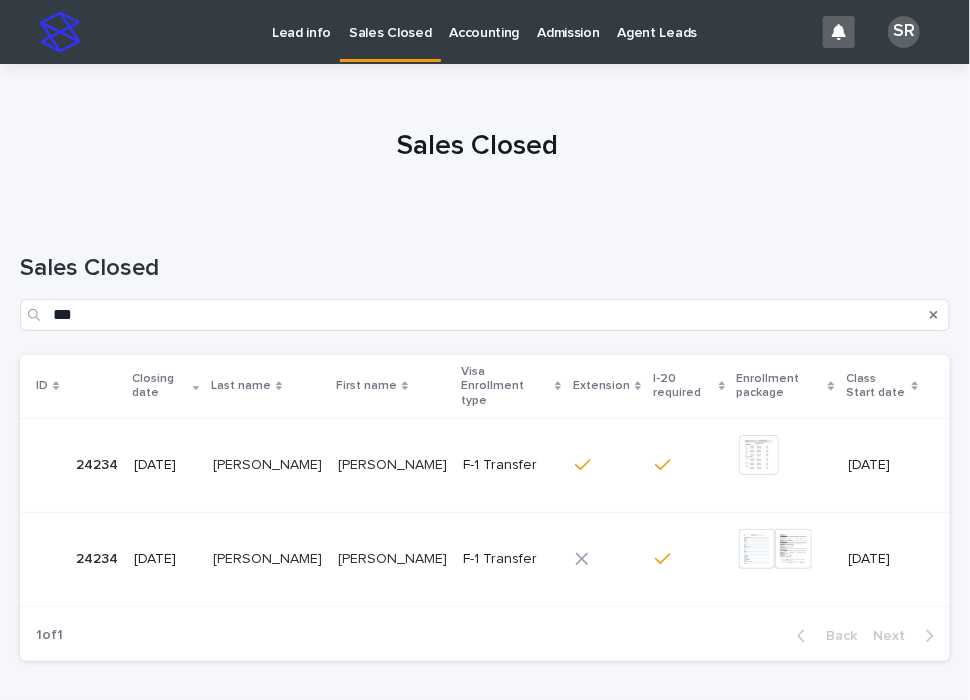 click on "Lead info" at bounding box center [301, 21] 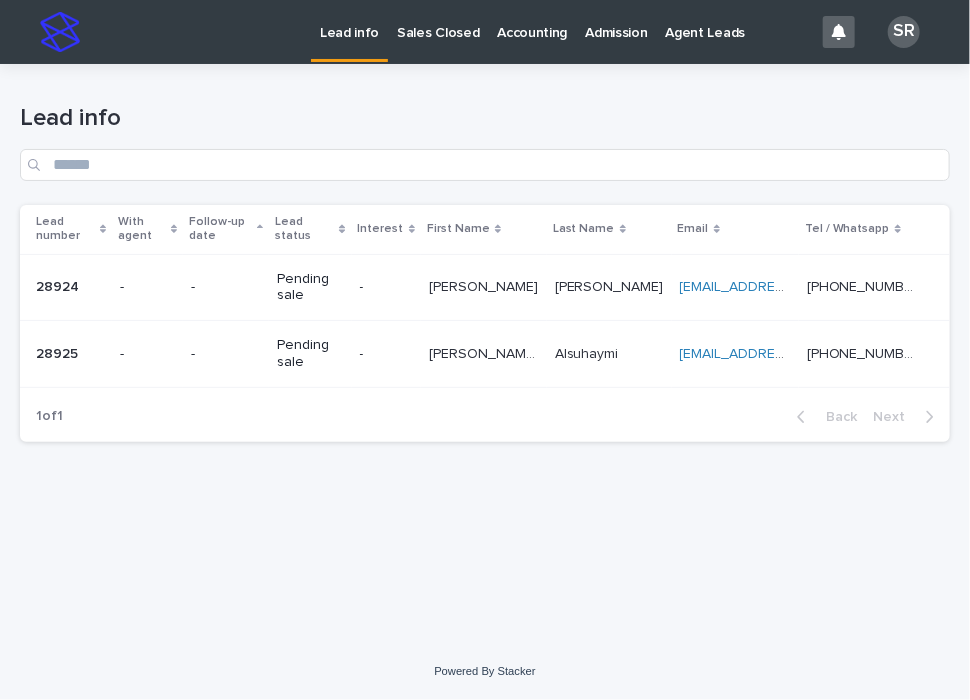 click on "Lead info" at bounding box center (485, 118) 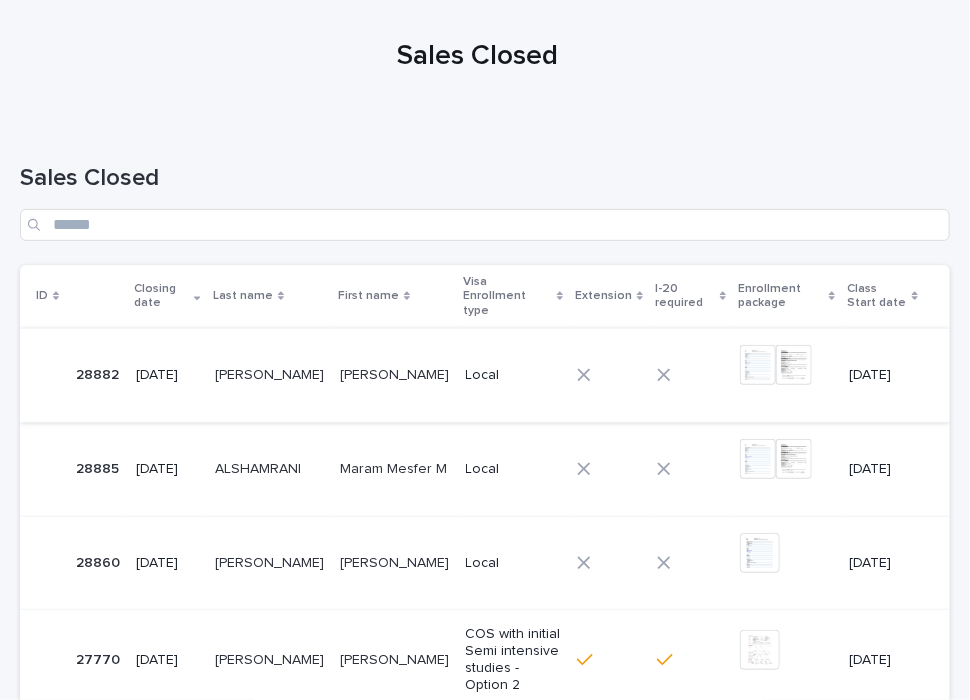 scroll, scrollTop: 0, scrollLeft: 0, axis: both 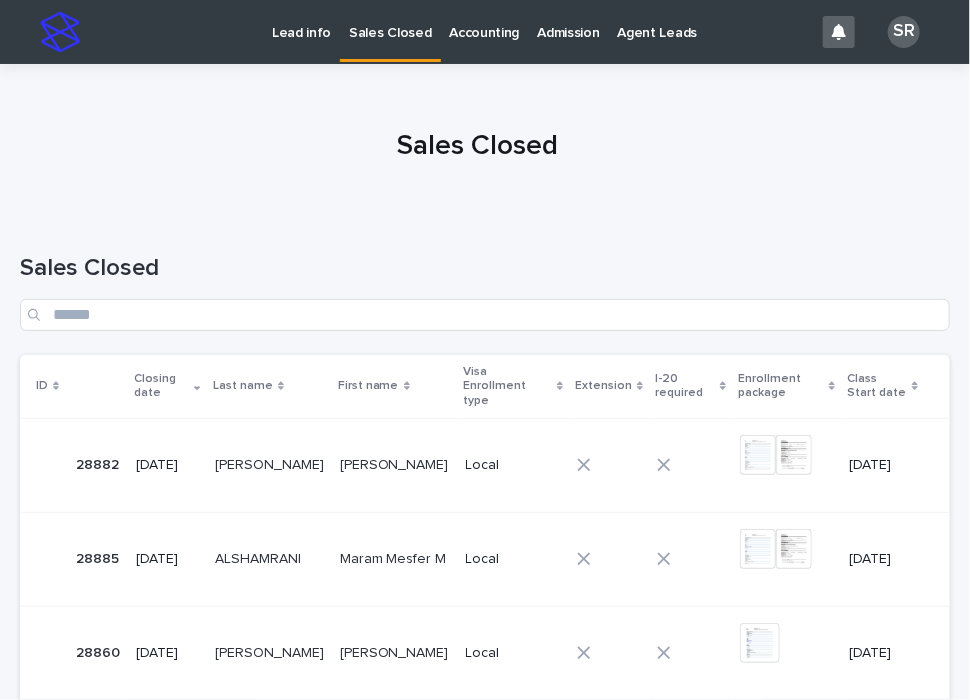 click on "Lead info" at bounding box center (301, 31) 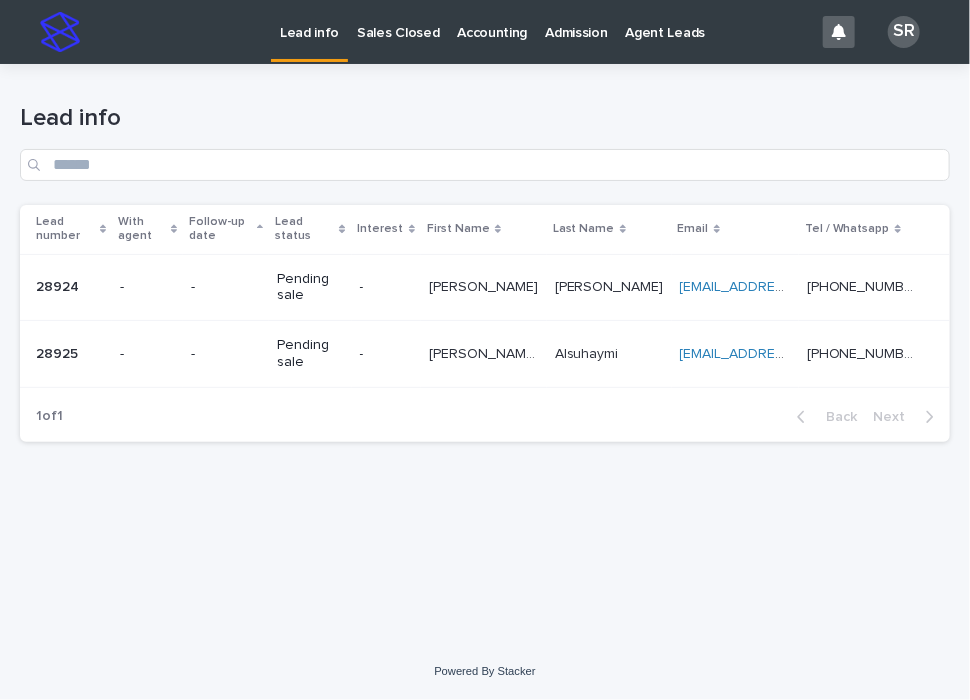click on "[PERSON_NAME]" at bounding box center (485, 285) 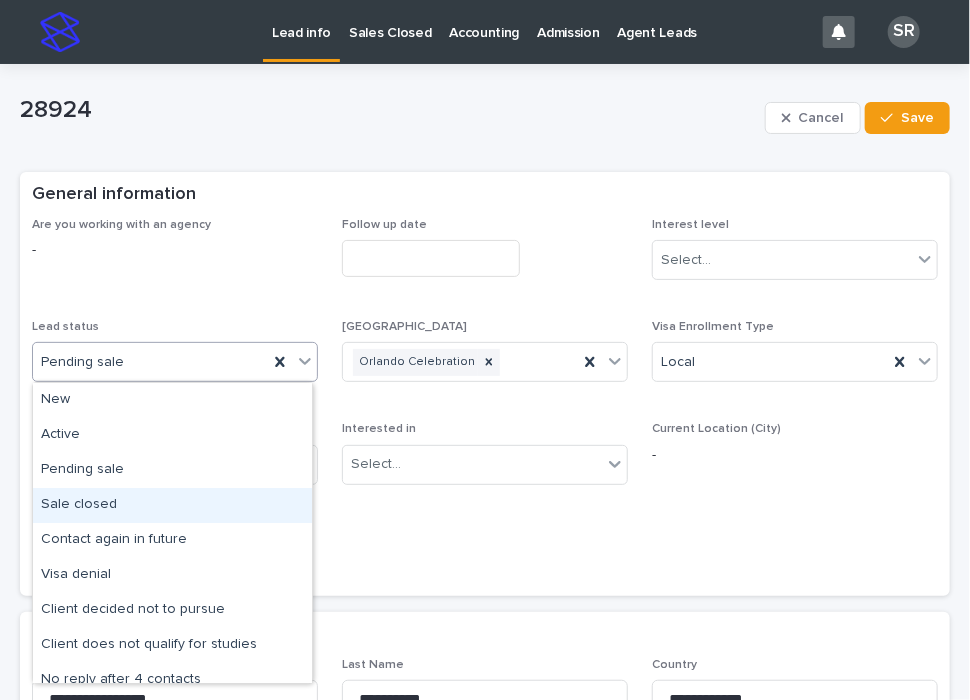 click on "Sale closed" at bounding box center [172, 505] 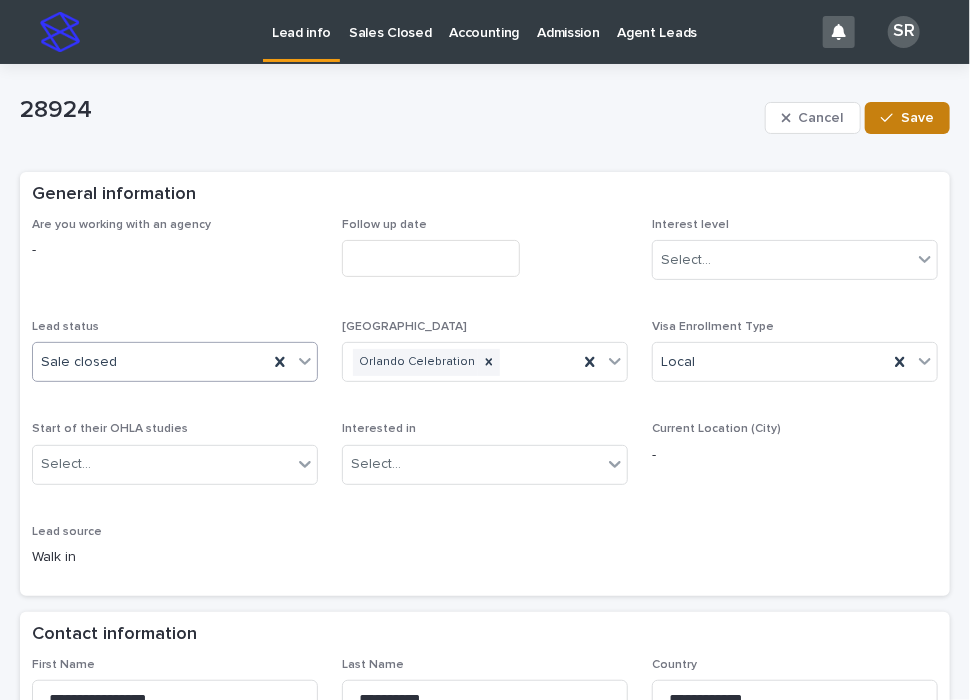click on "Save" at bounding box center [907, 118] 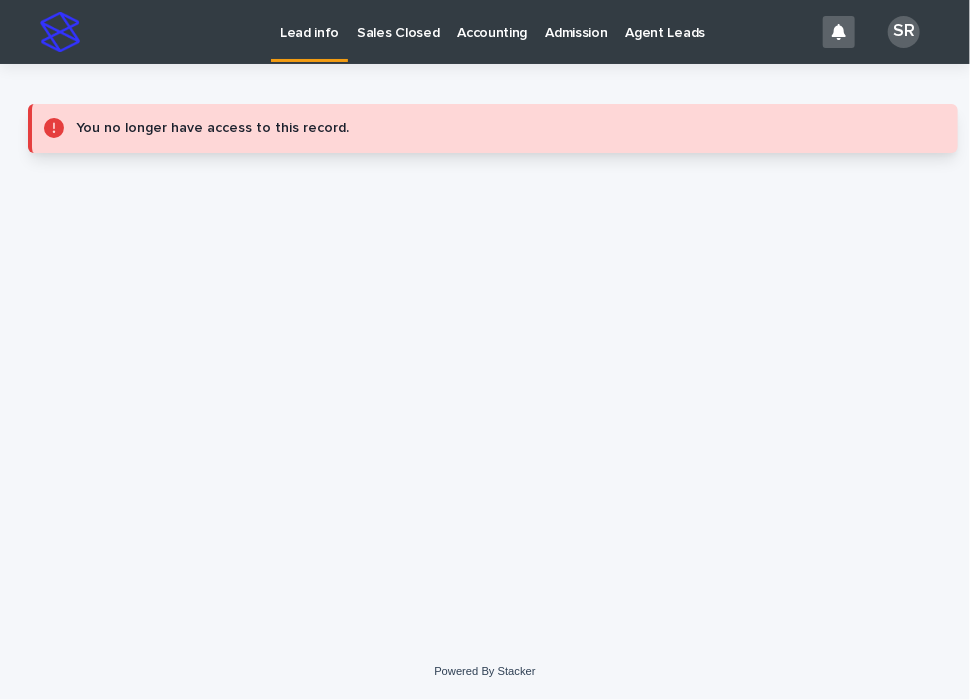 click on "Sales Closed" at bounding box center [398, 31] 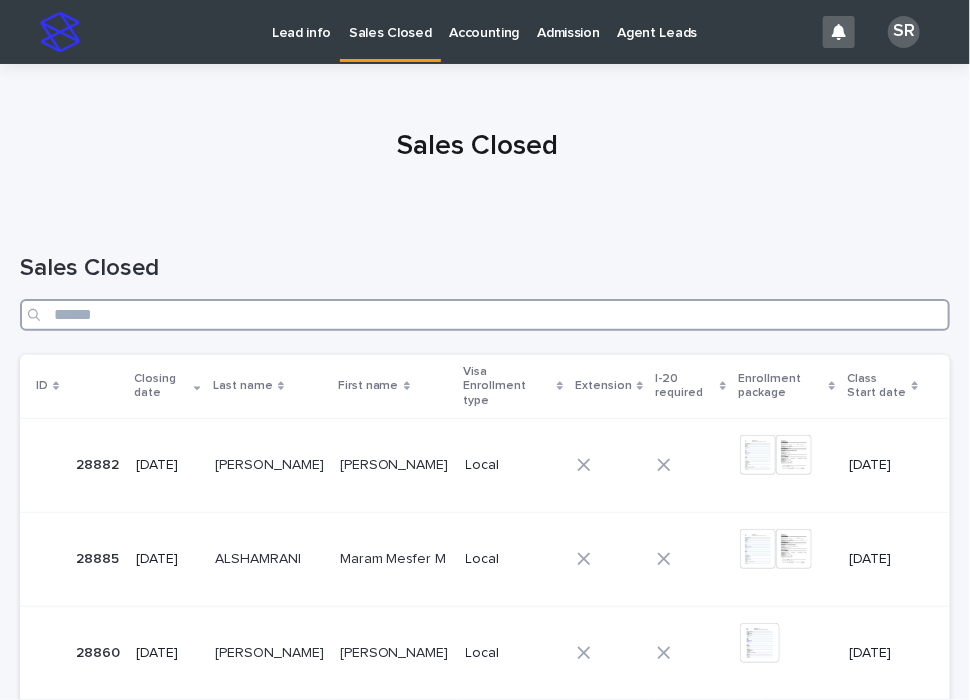 click at bounding box center (485, 315) 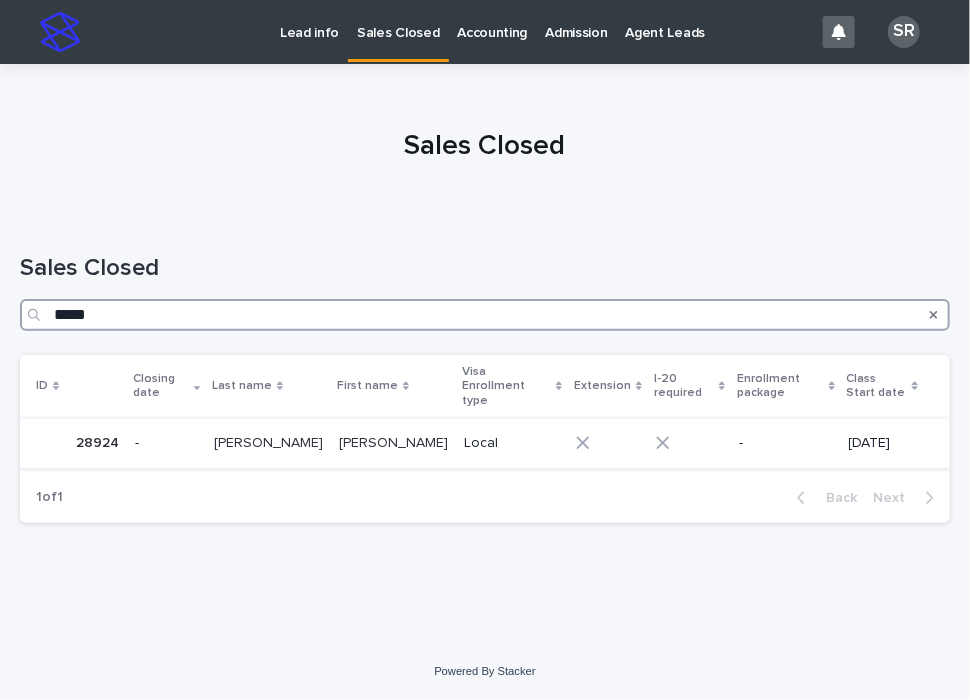 type on "*****" 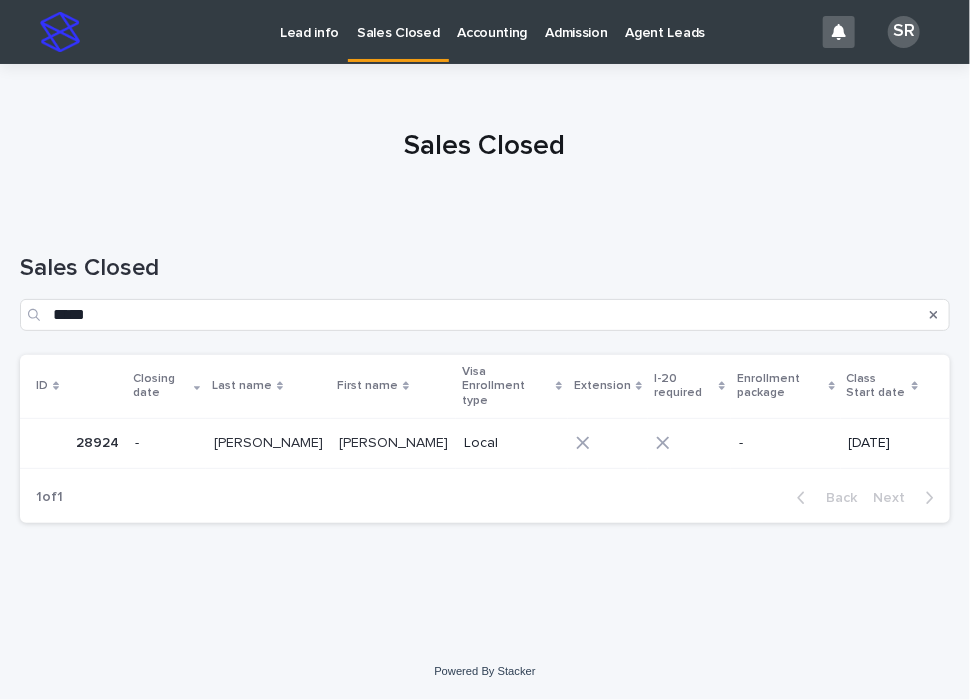 click on "[PERSON_NAME]" at bounding box center [270, 441] 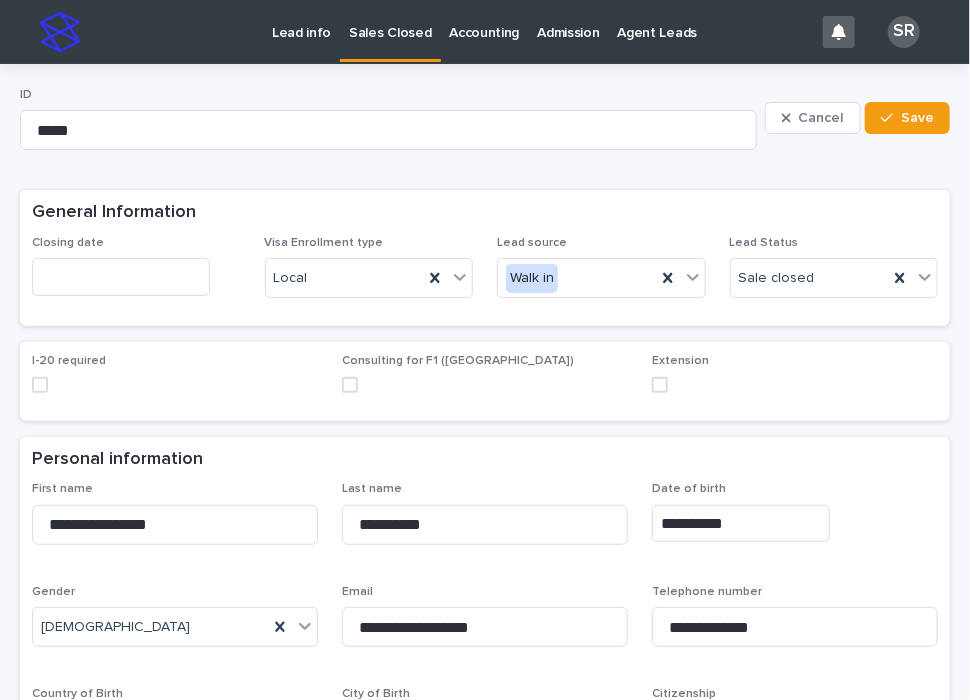 click at bounding box center [121, 276] 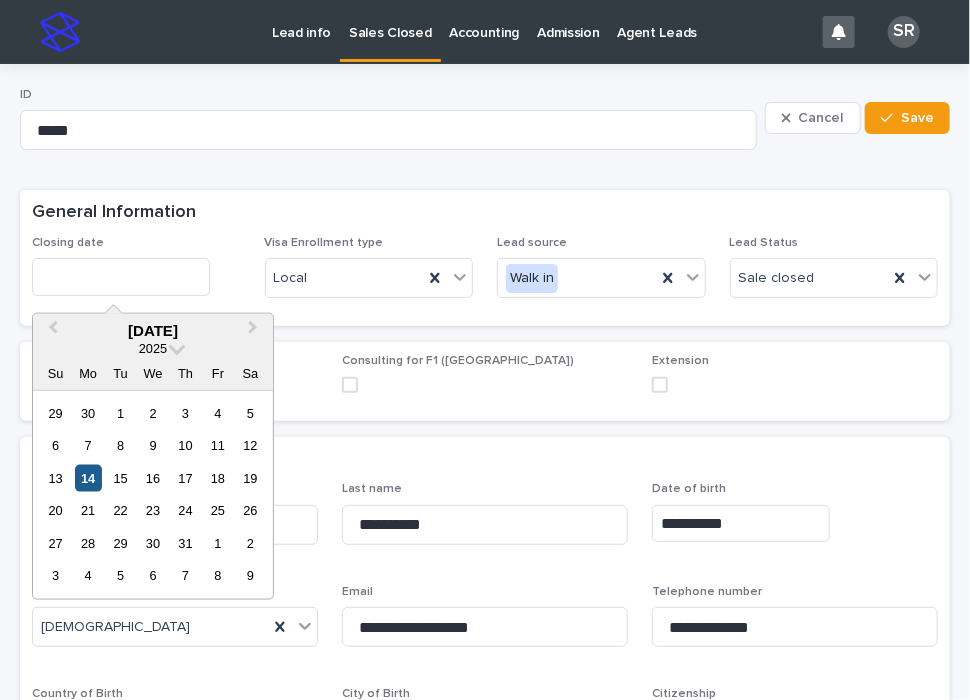 click on "14" at bounding box center (88, 478) 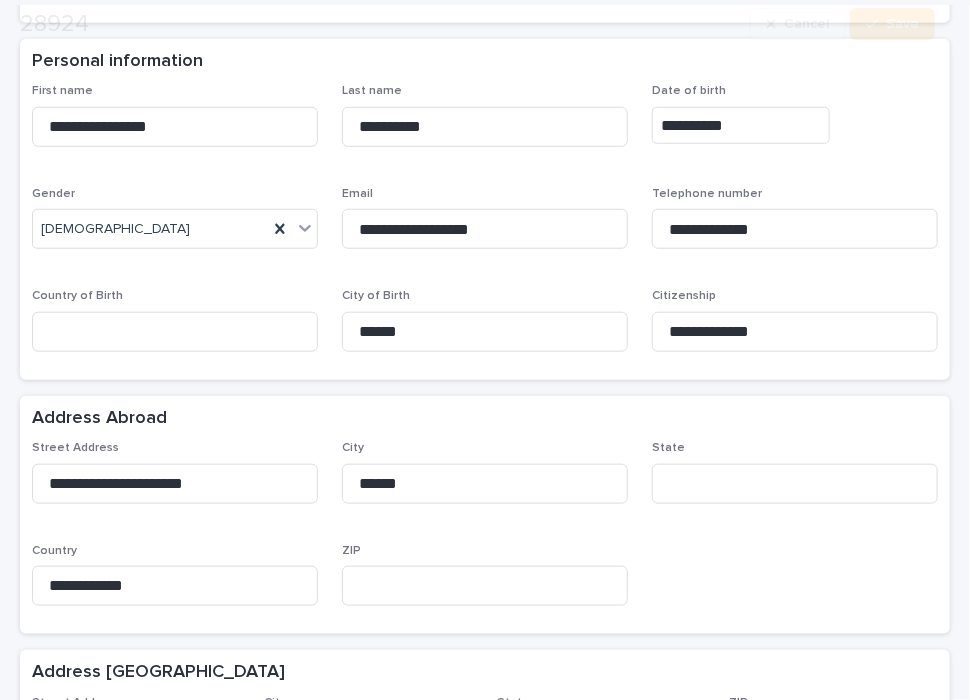 scroll, scrollTop: 400, scrollLeft: 0, axis: vertical 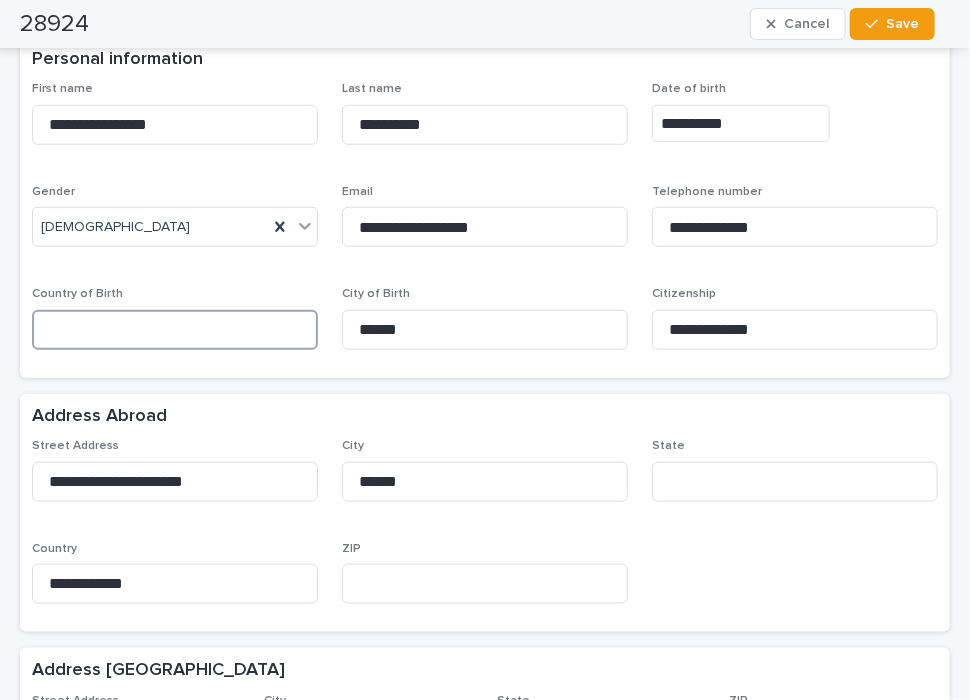 click at bounding box center (175, 330) 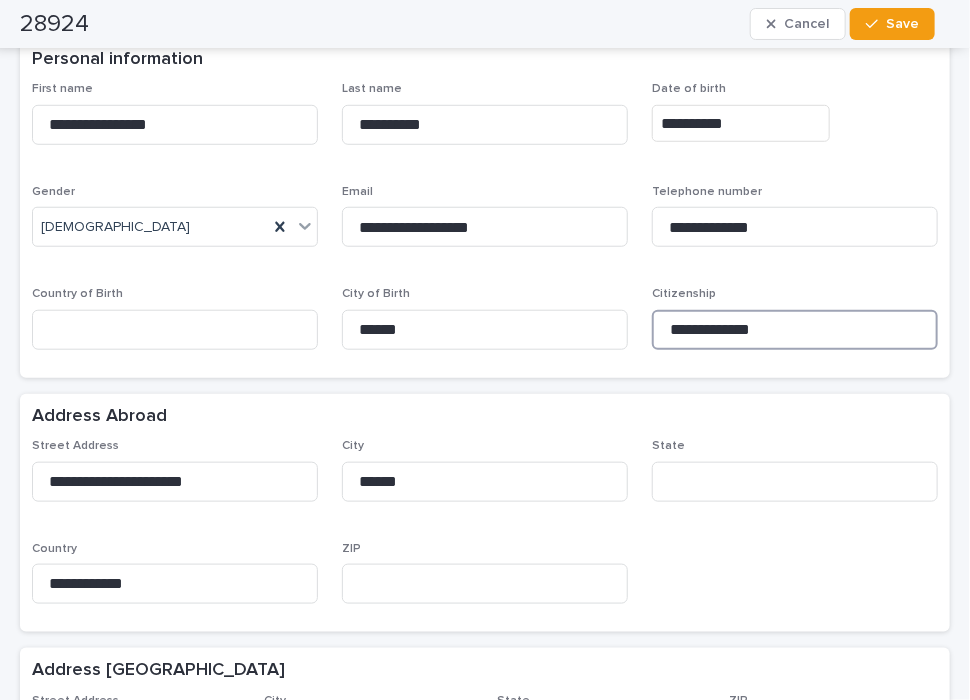 click on "**********" at bounding box center (795, 330) 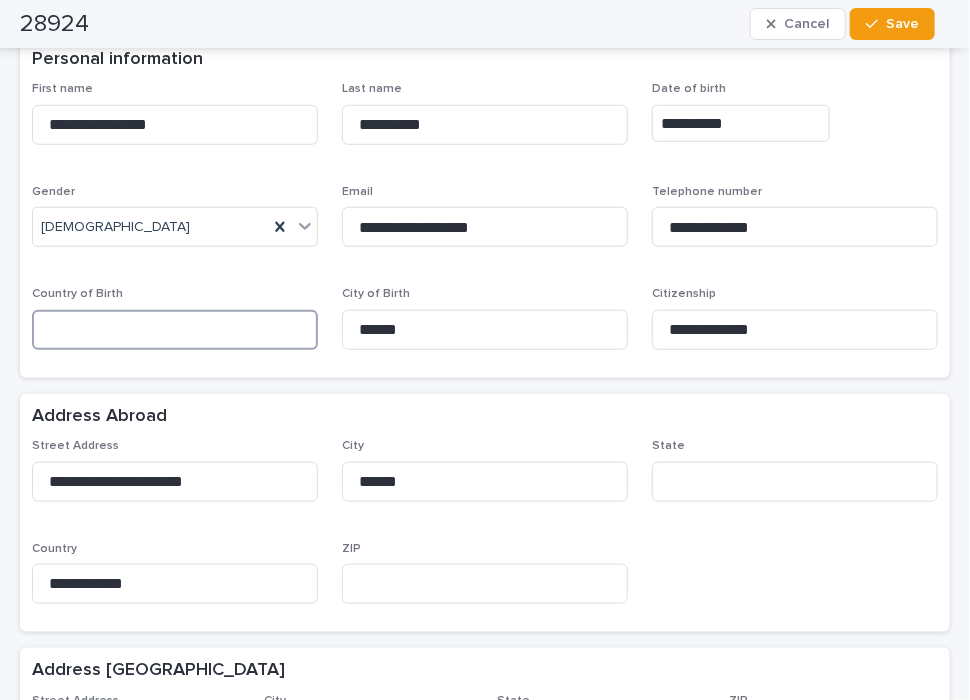 click at bounding box center [175, 330] 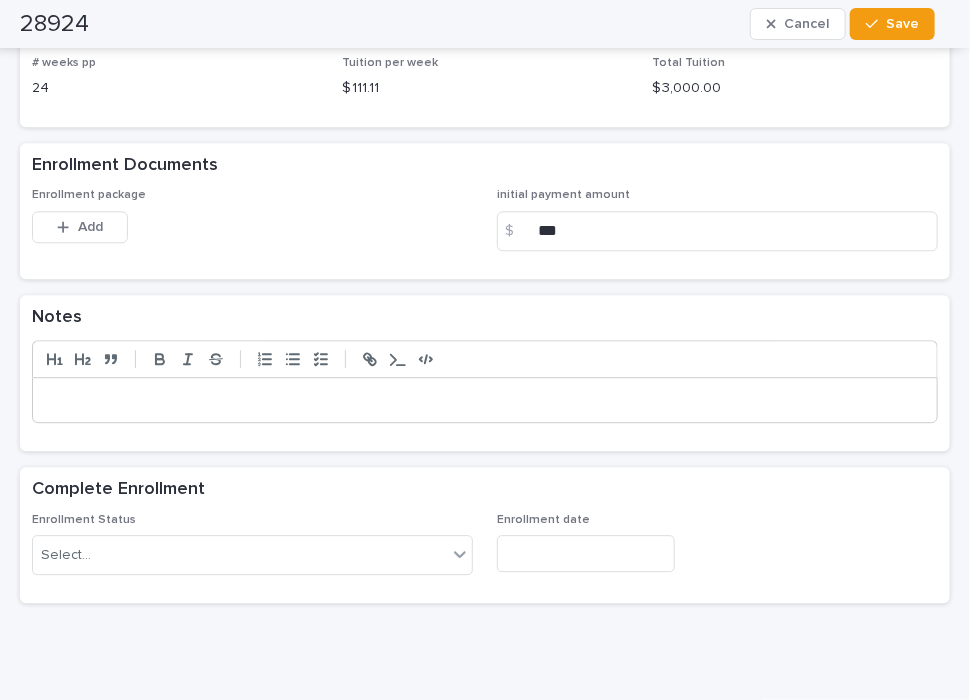 scroll, scrollTop: 1500, scrollLeft: 0, axis: vertical 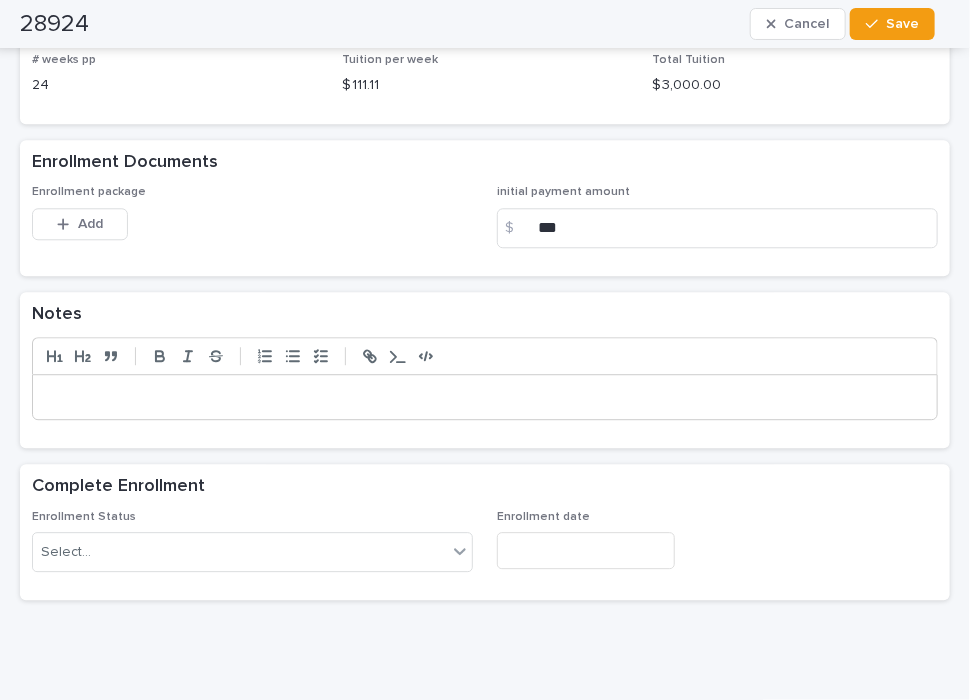 type on "**********" 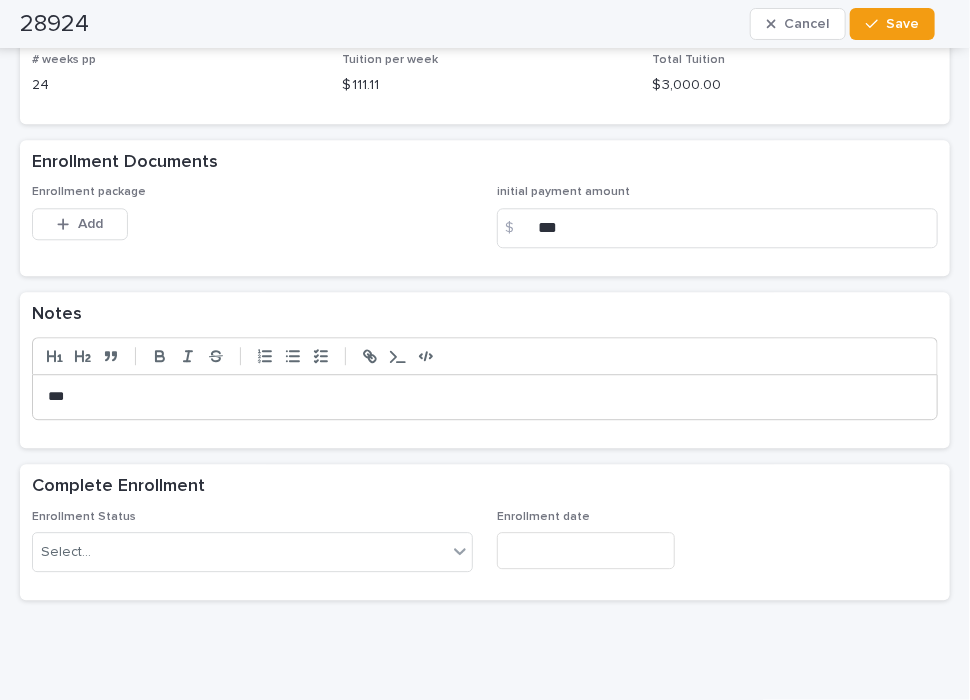click on "***" at bounding box center [478, 397] 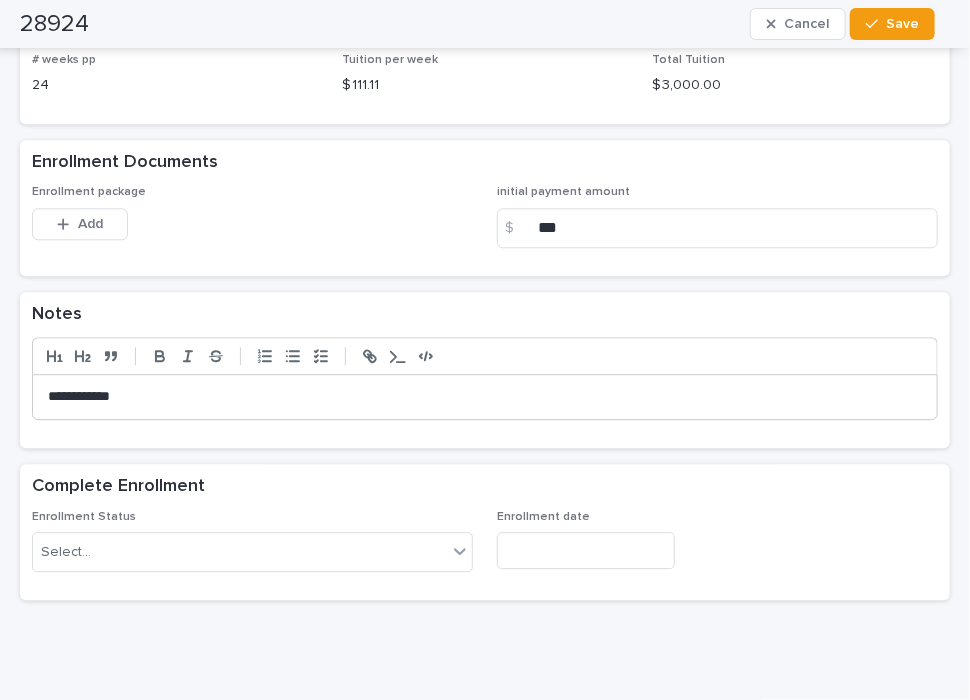 scroll, scrollTop: 1571, scrollLeft: 0, axis: vertical 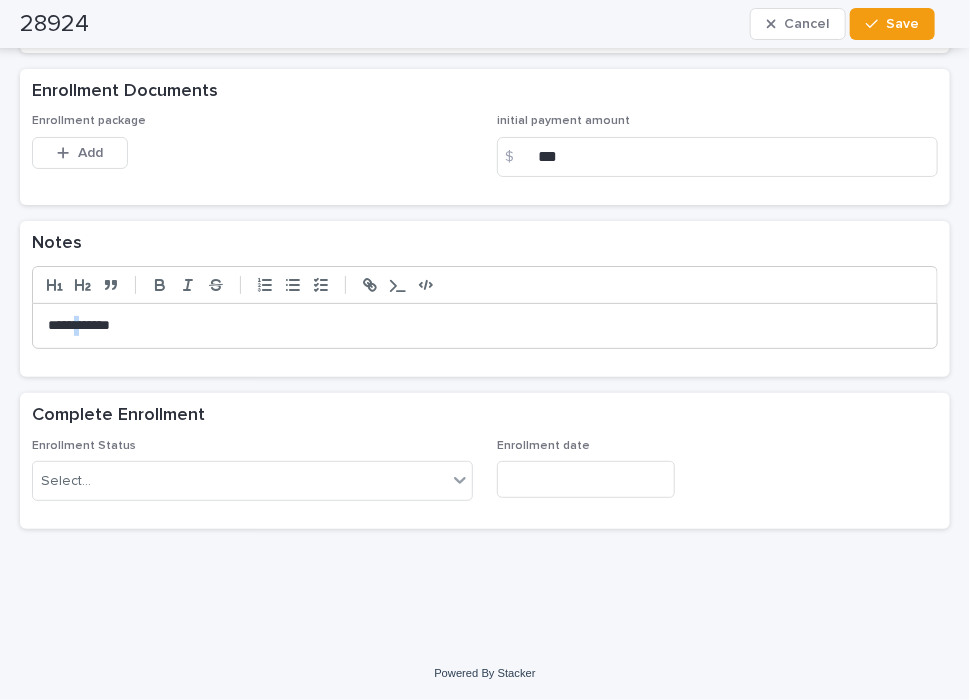 drag, startPoint x: 96, startPoint y: 323, endPoint x: 84, endPoint y: 323, distance: 12 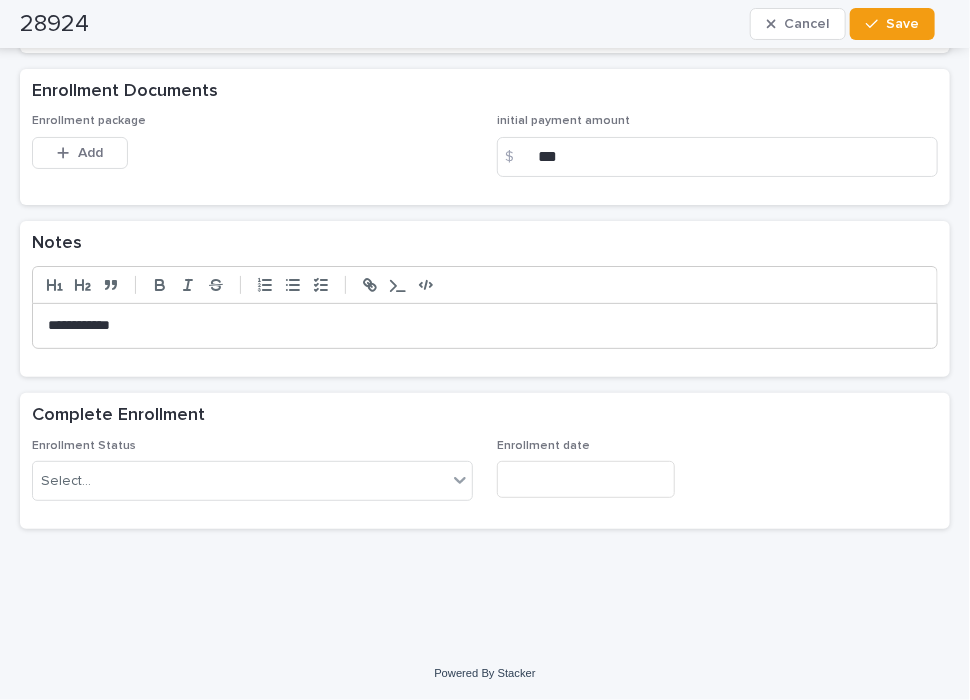 click on "**********" at bounding box center (478, 326) 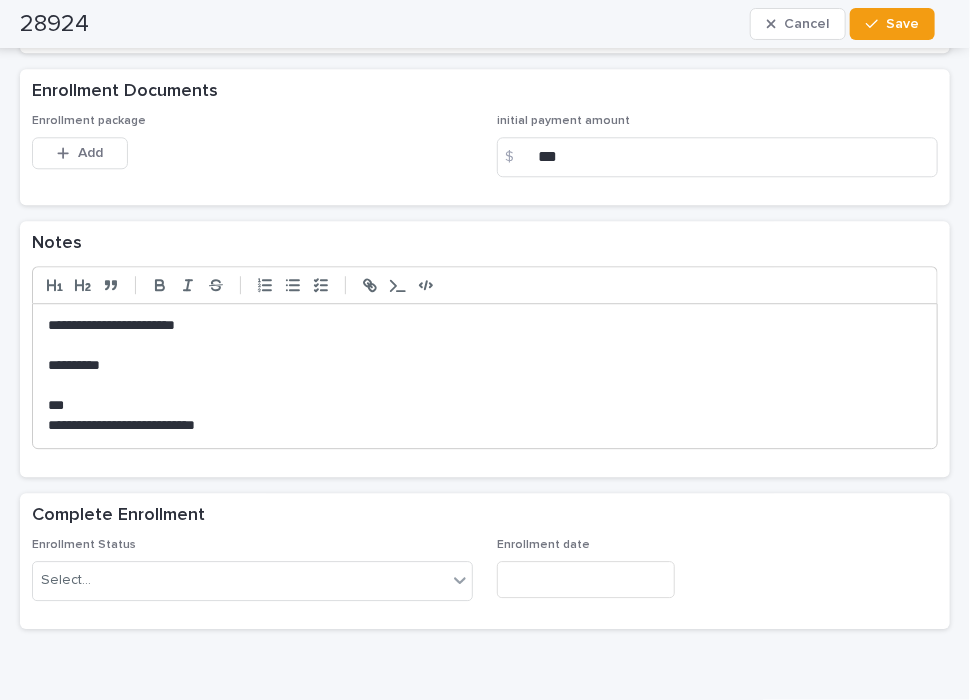 click at bounding box center (485, 386) 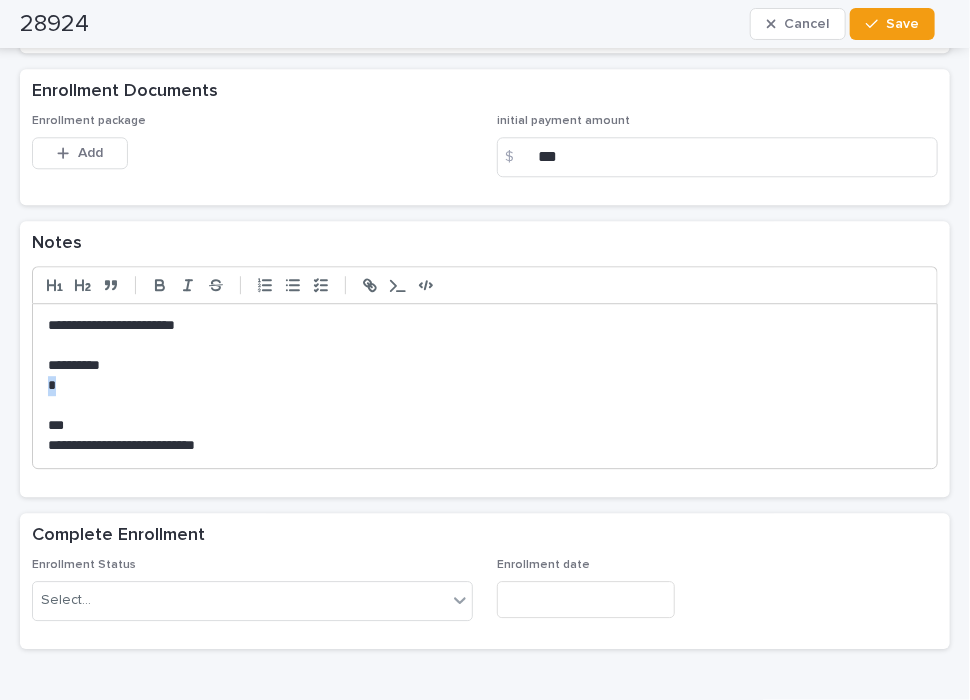 drag, startPoint x: 61, startPoint y: 380, endPoint x: 44, endPoint y: 386, distance: 18.027756 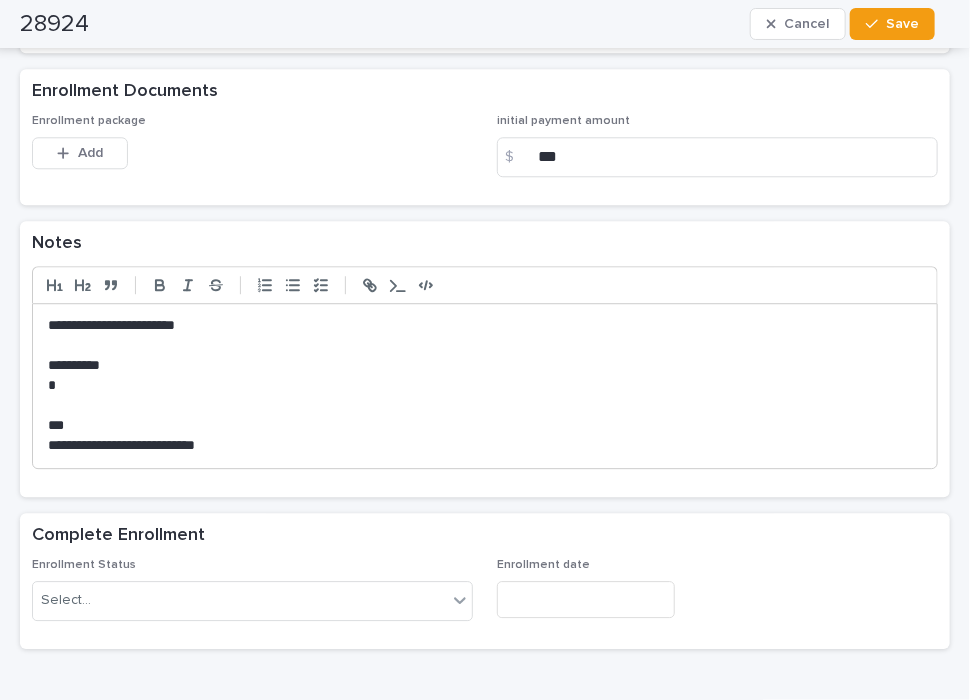 scroll, scrollTop: 0, scrollLeft: 0, axis: both 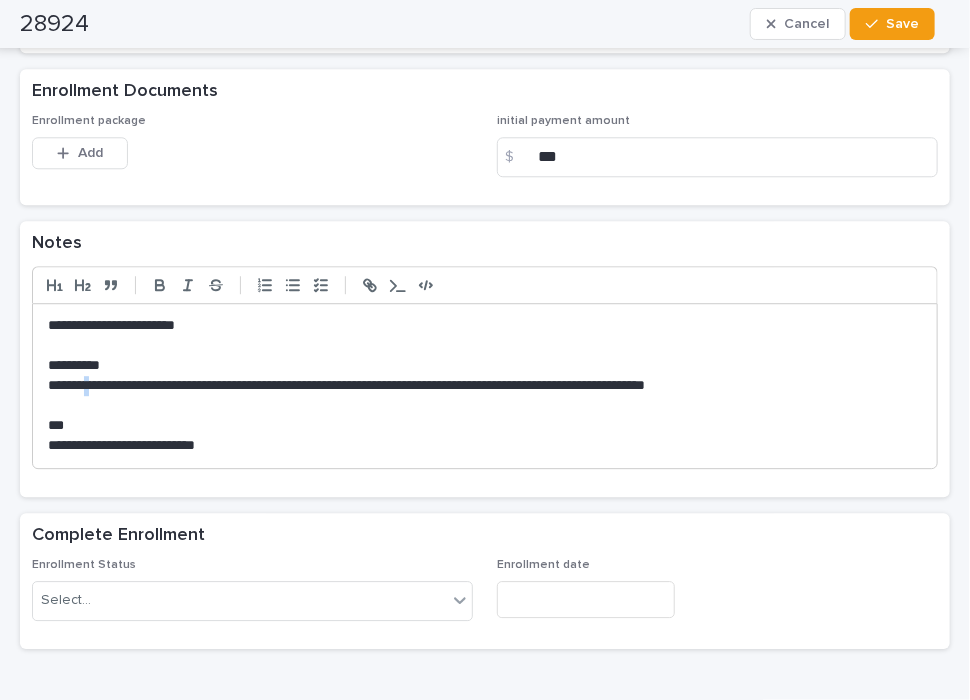 click on "**********" at bounding box center (478, 386) 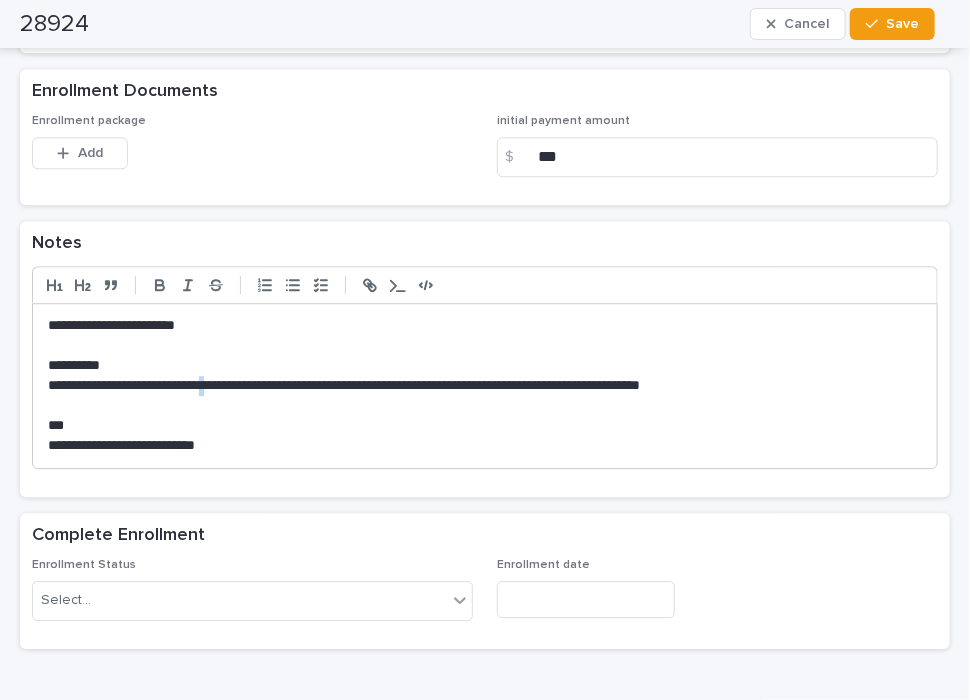click on "**********" at bounding box center [478, 386] 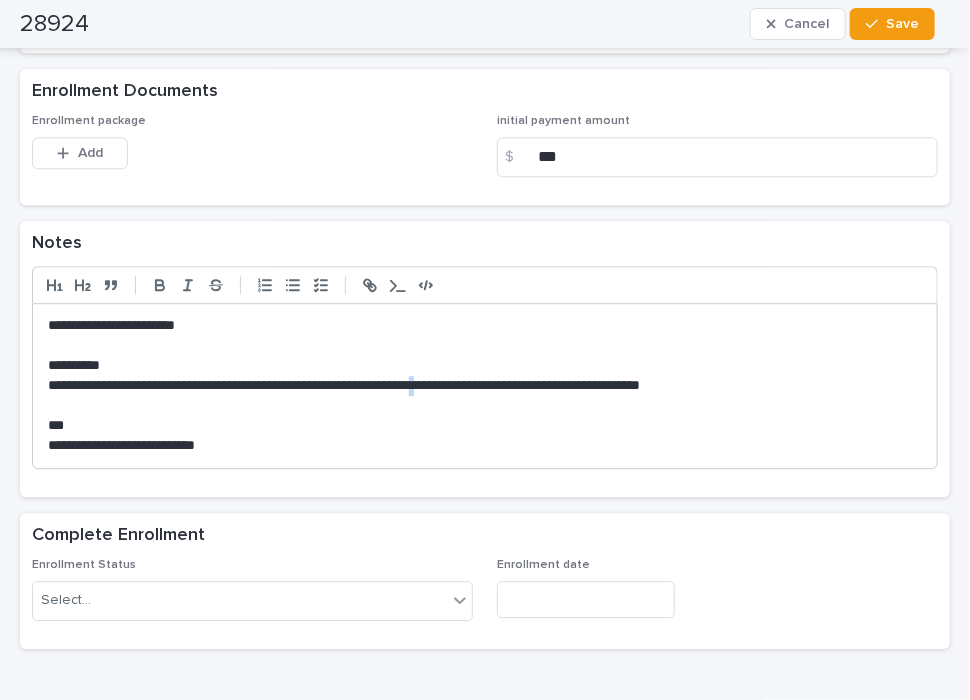 click on "**********" at bounding box center [478, 386] 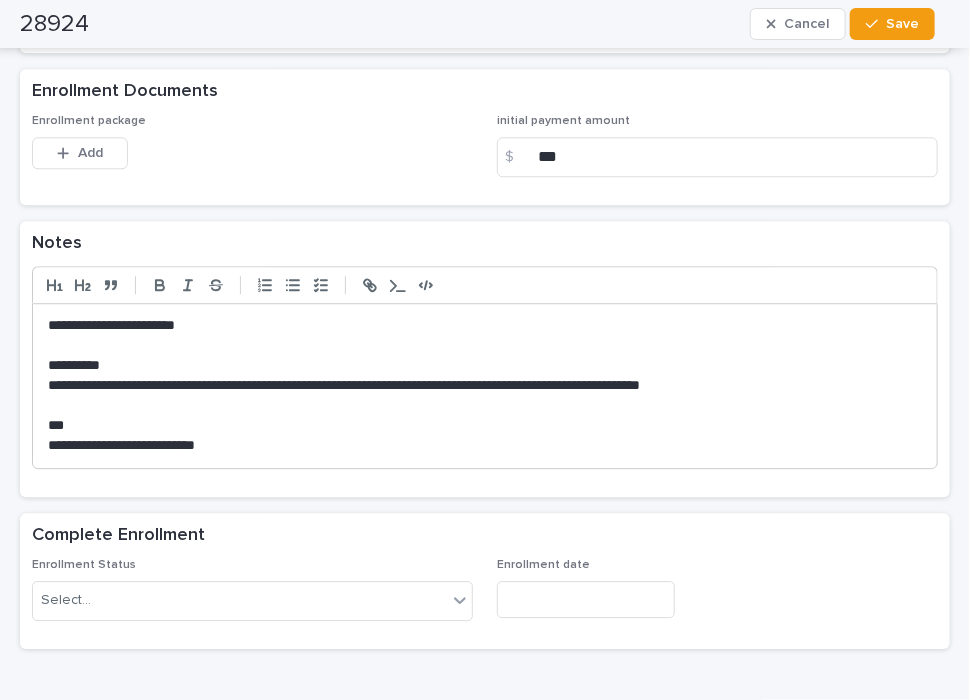 click on "**********" at bounding box center [478, 366] 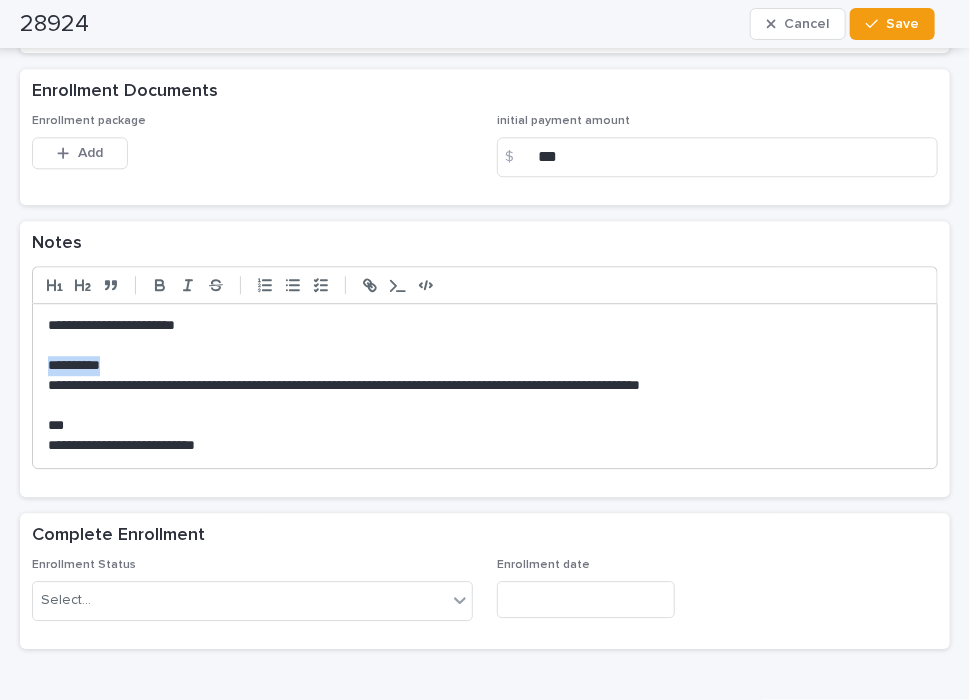 click on "**********" at bounding box center (478, 366) 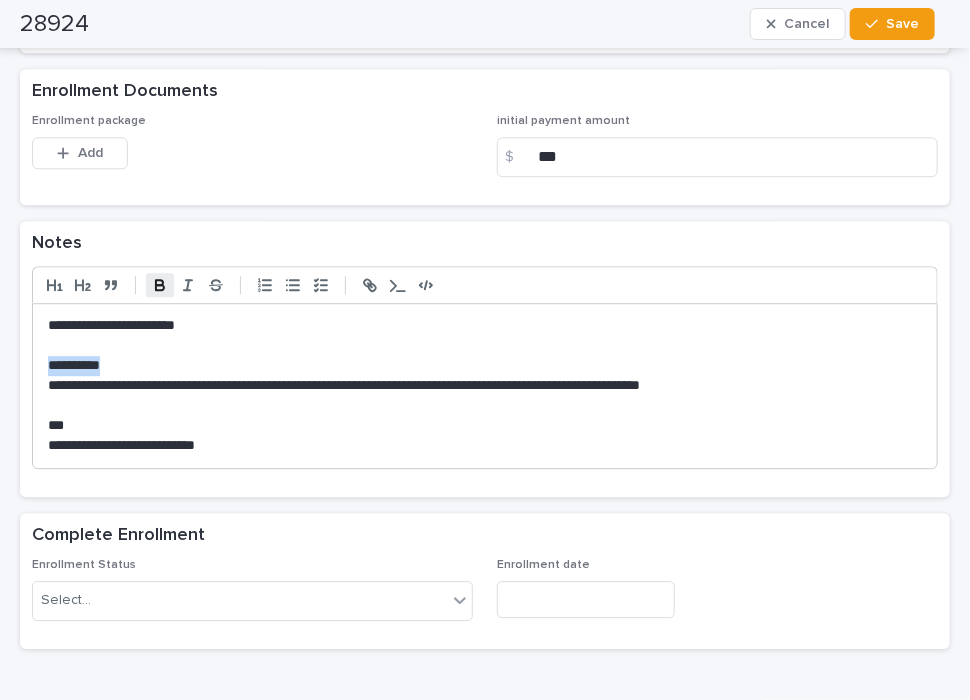 click 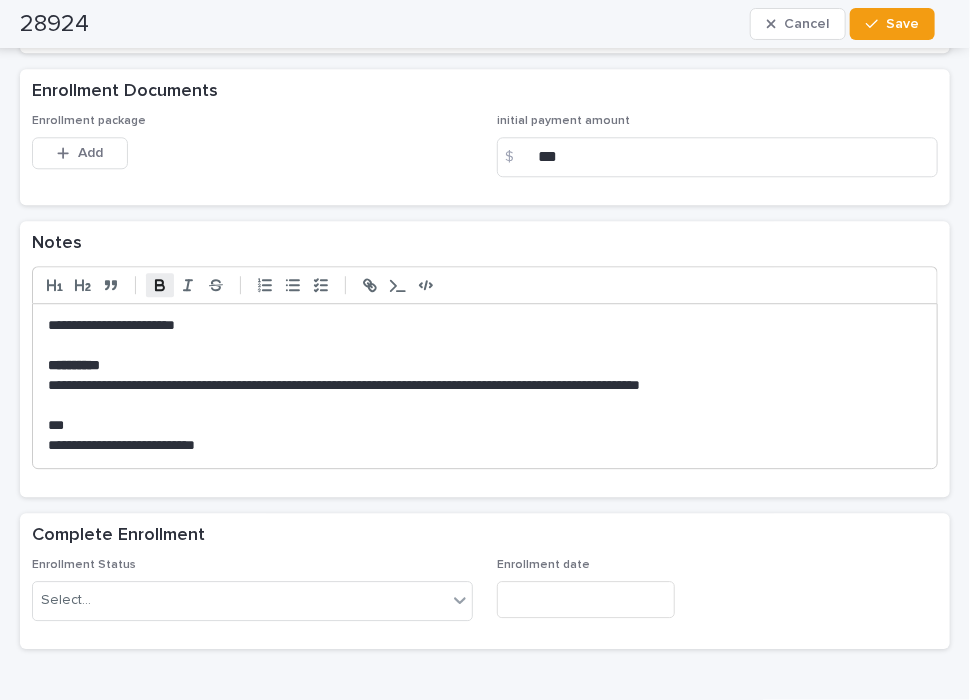 click on "**********" at bounding box center [478, 326] 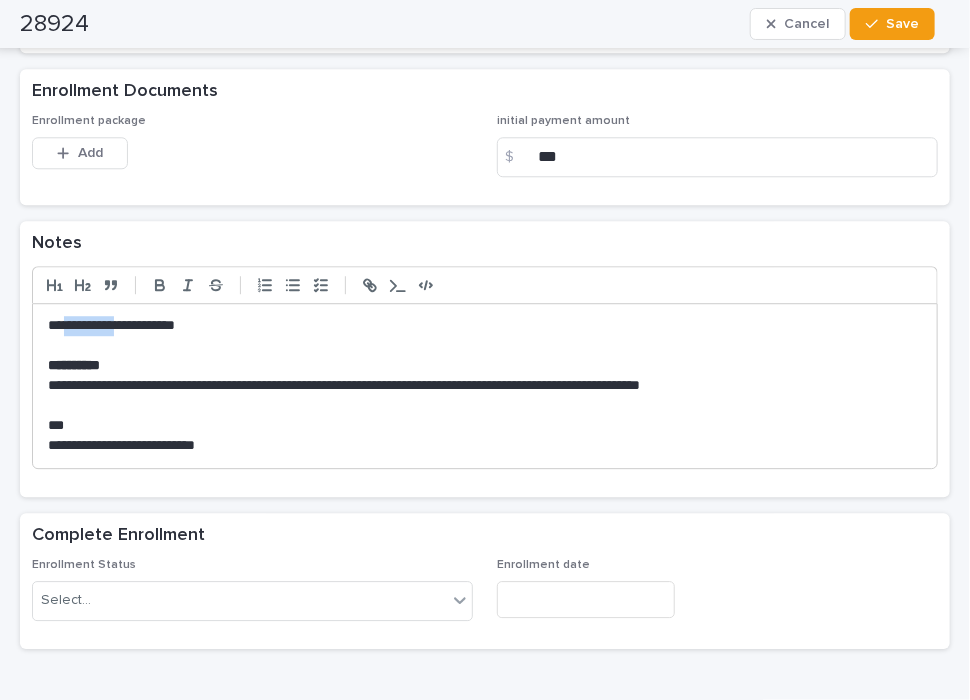click on "**********" at bounding box center [478, 326] 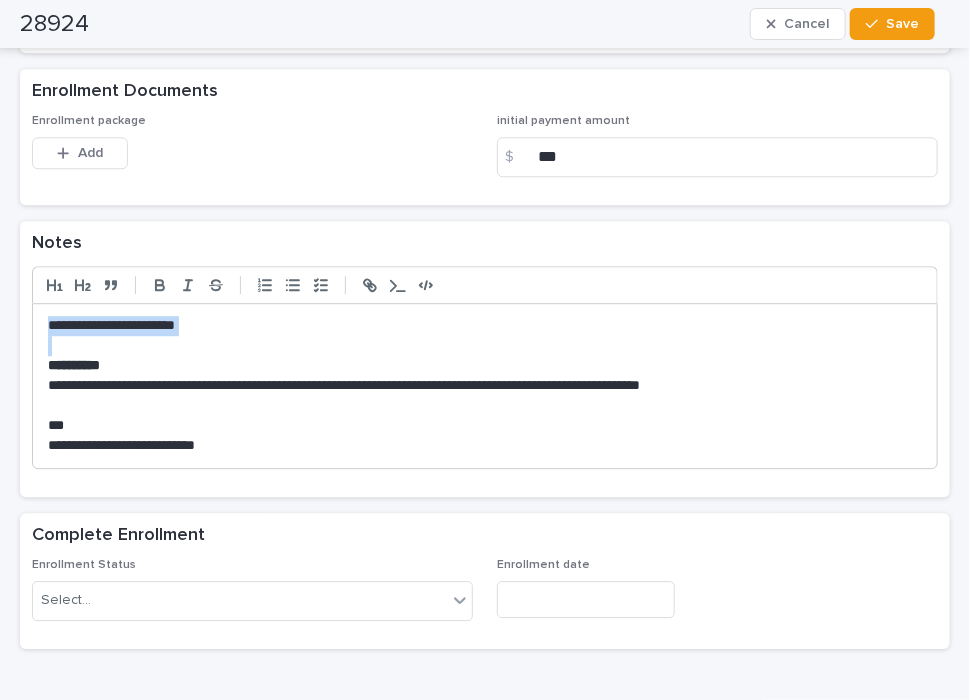 click on "**********" at bounding box center [478, 326] 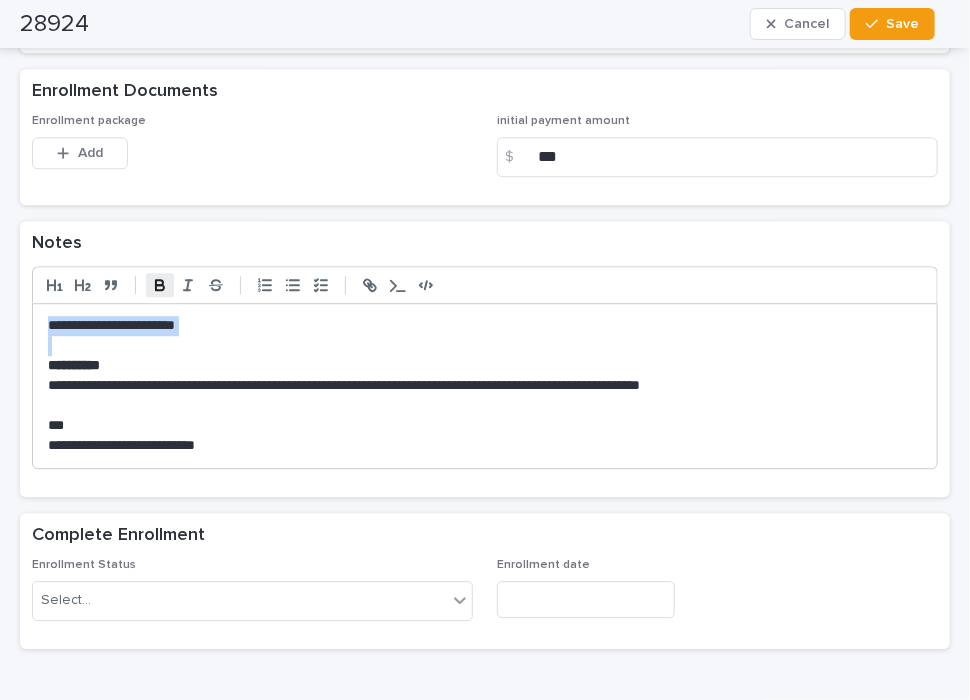 click 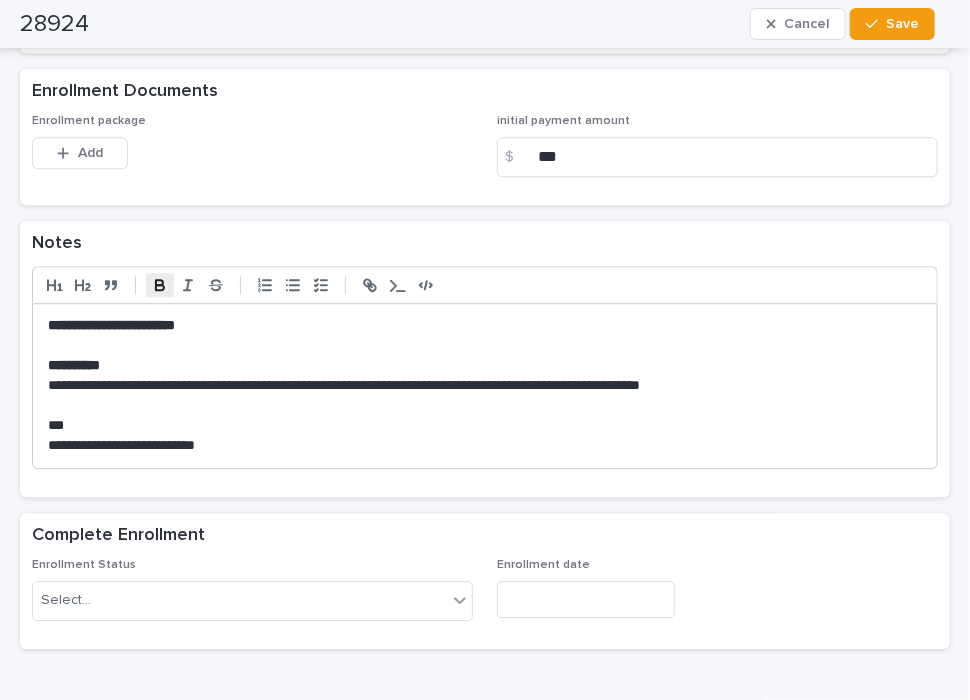 click on "***" at bounding box center [478, 426] 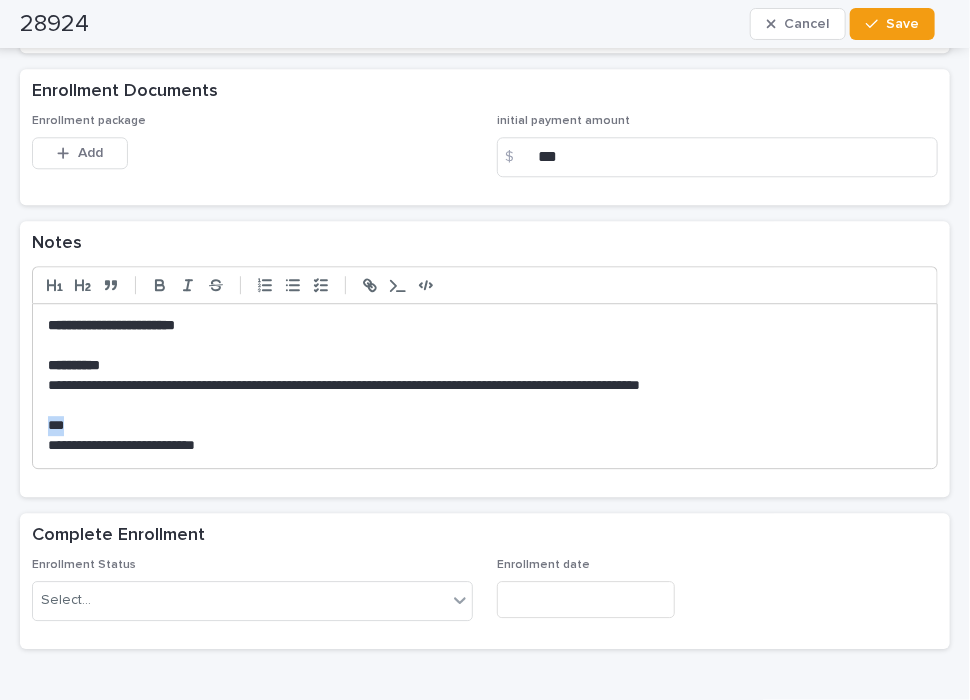 click on "***" at bounding box center [478, 426] 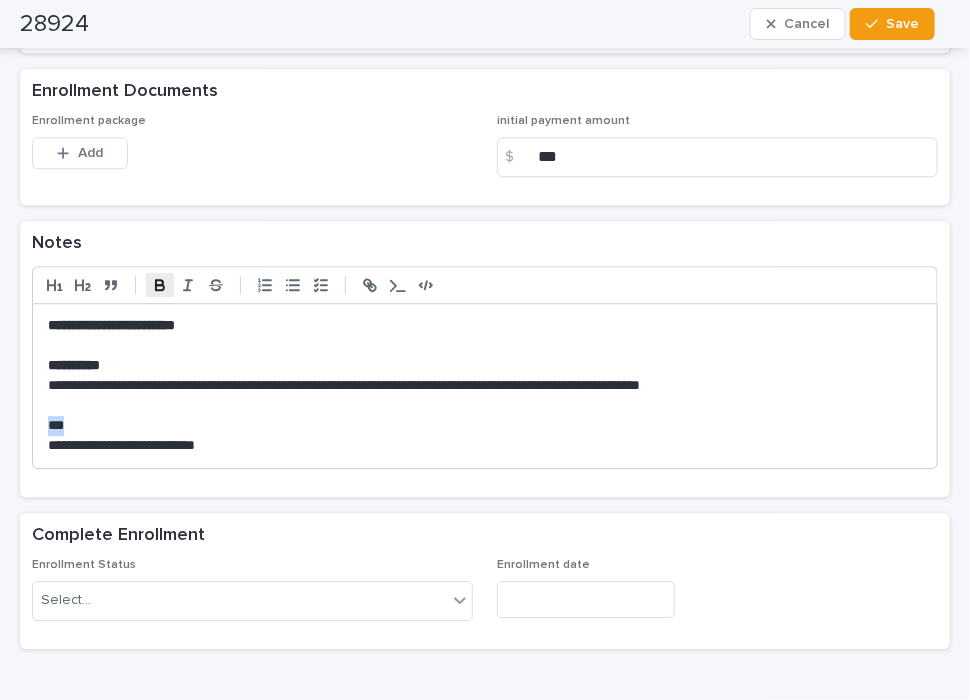 click at bounding box center [160, 285] 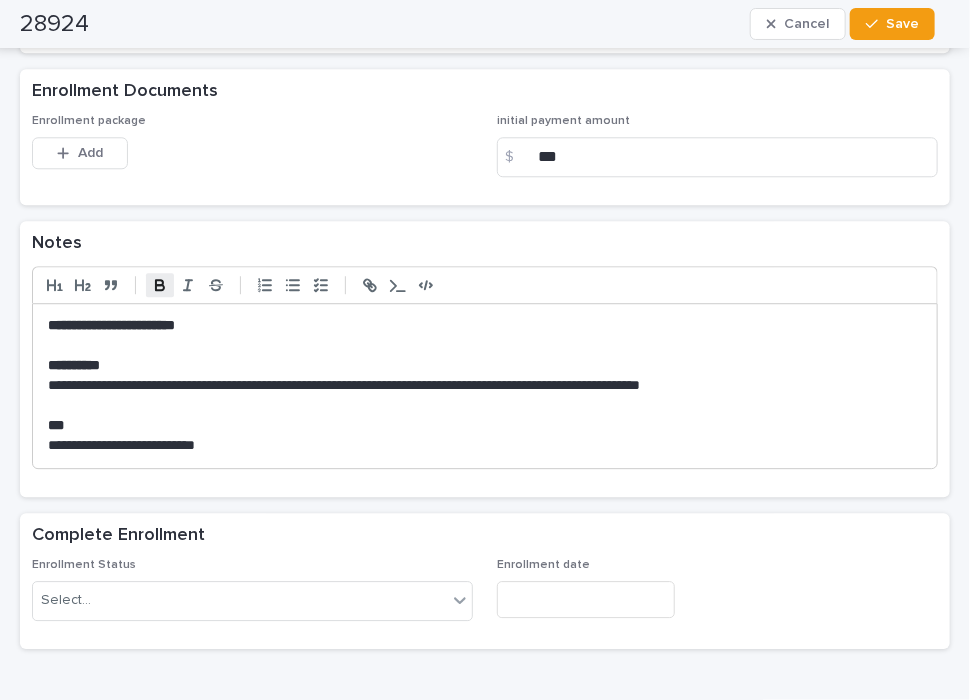 click on "**********" at bounding box center (111, 325) 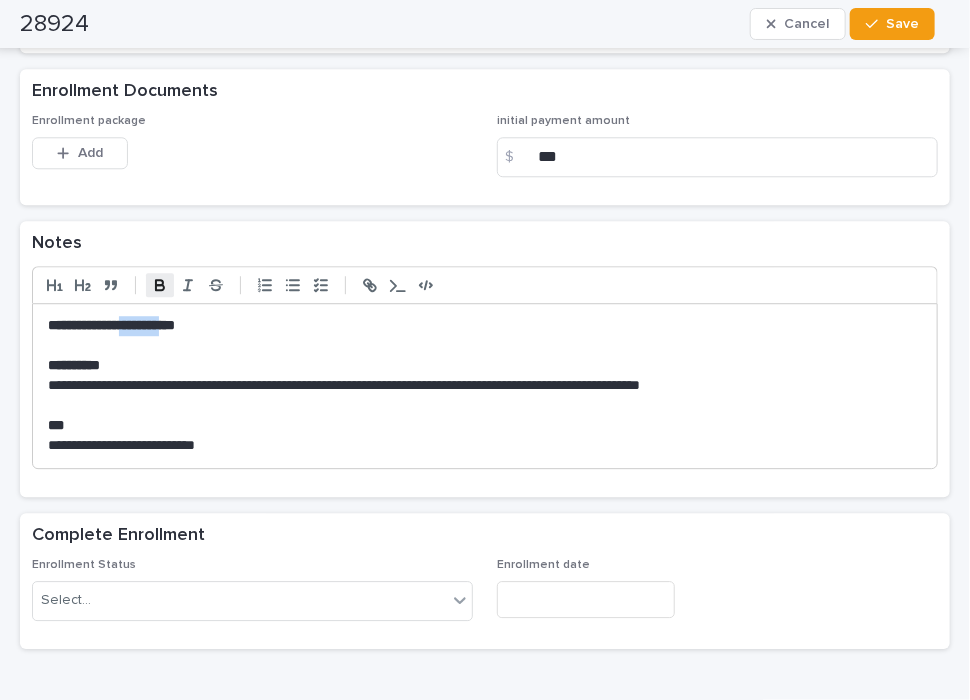 click on "**********" at bounding box center (111, 325) 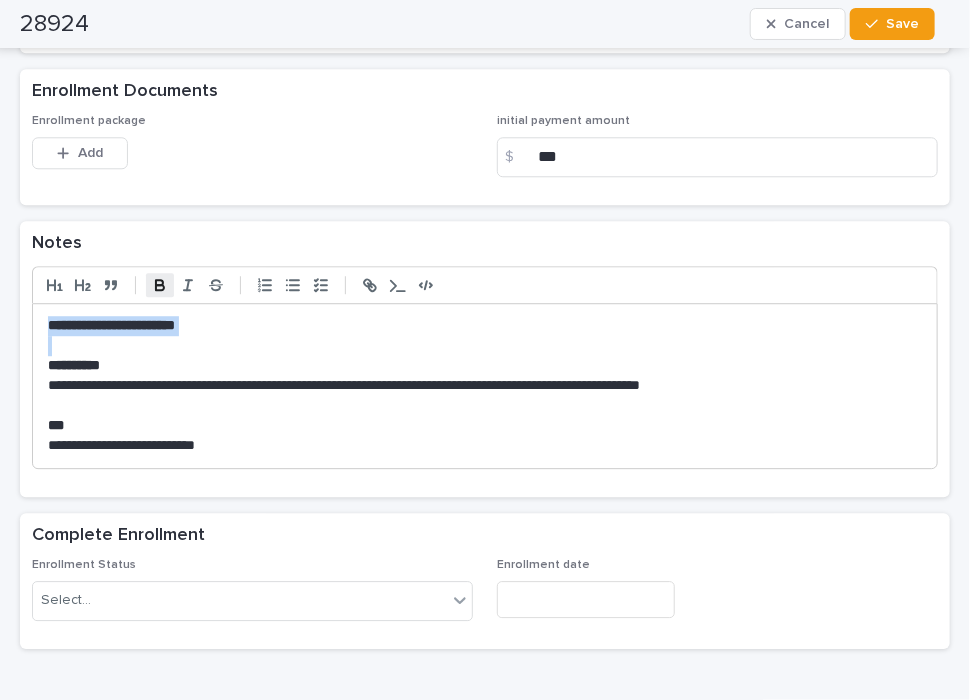 click on "**********" at bounding box center [111, 325] 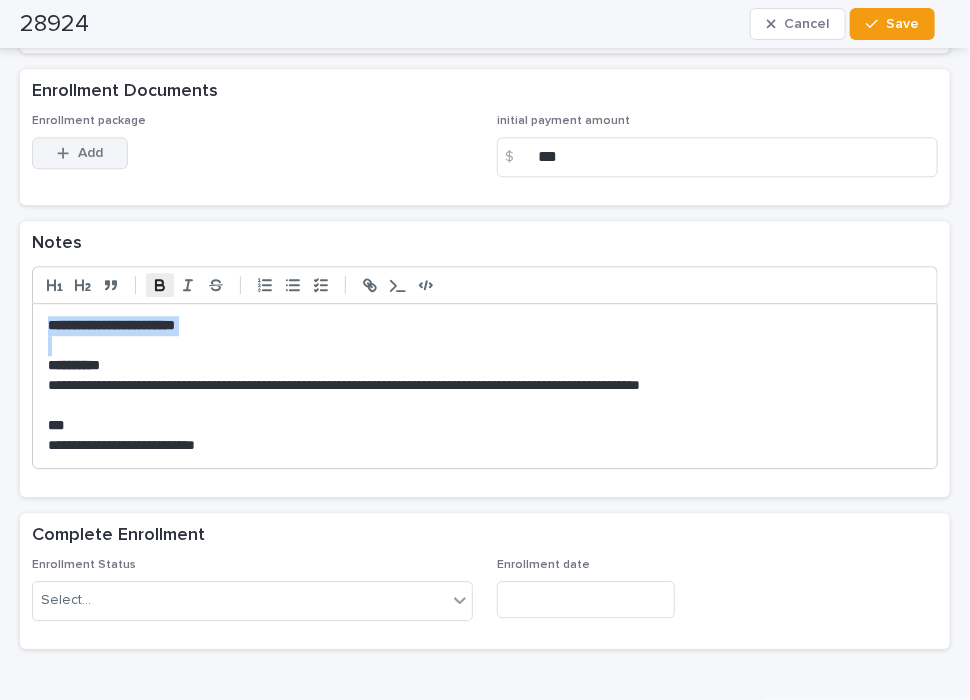 click on "Add" at bounding box center (80, 153) 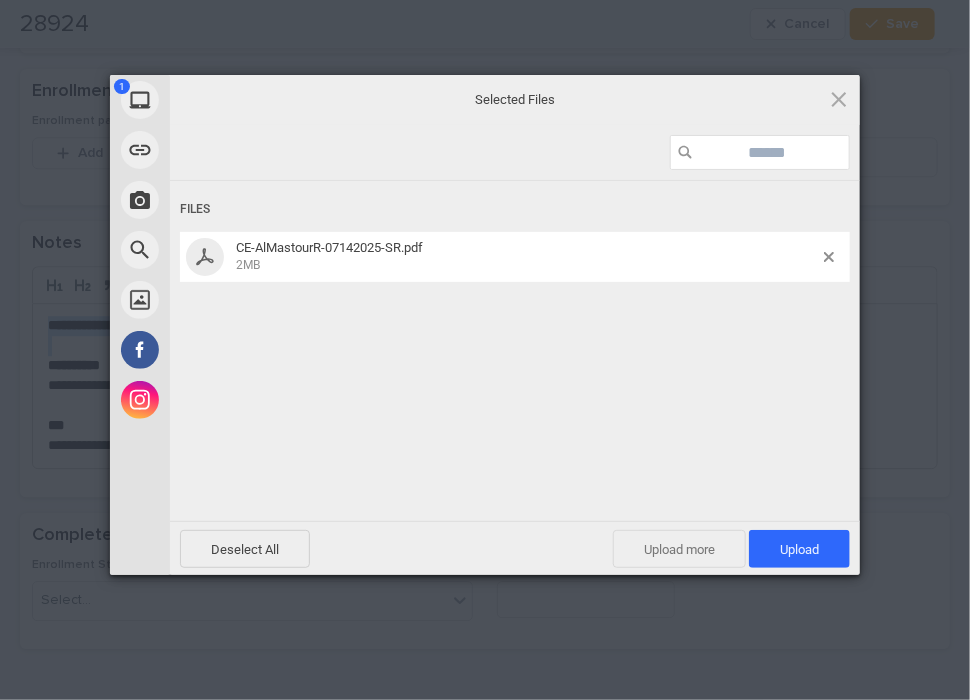 click on "Upload more" at bounding box center [679, 549] 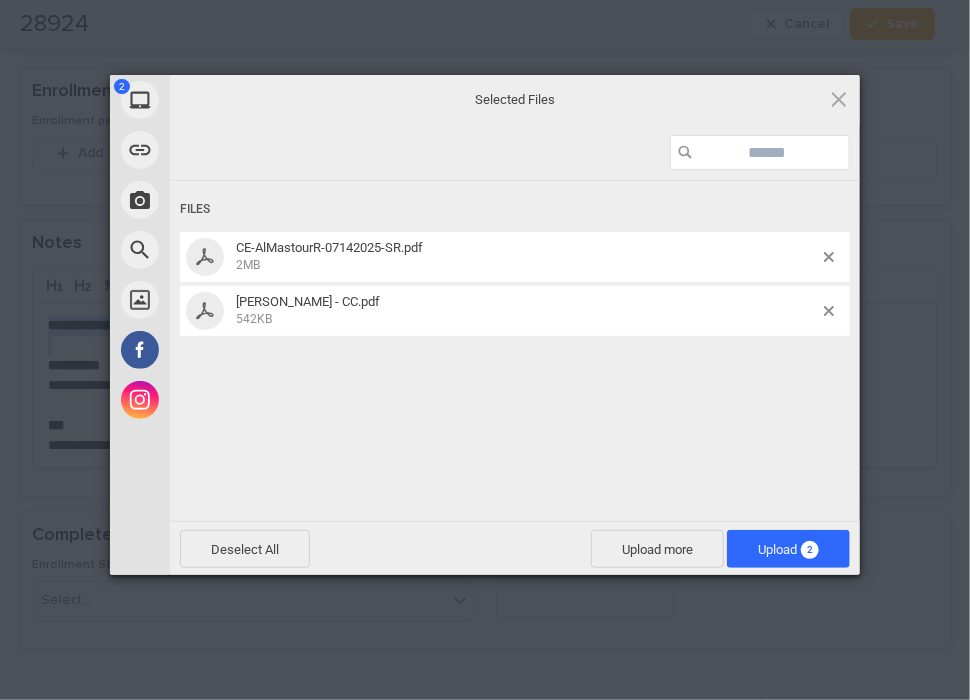 click on "Upload
2" at bounding box center [788, 549] 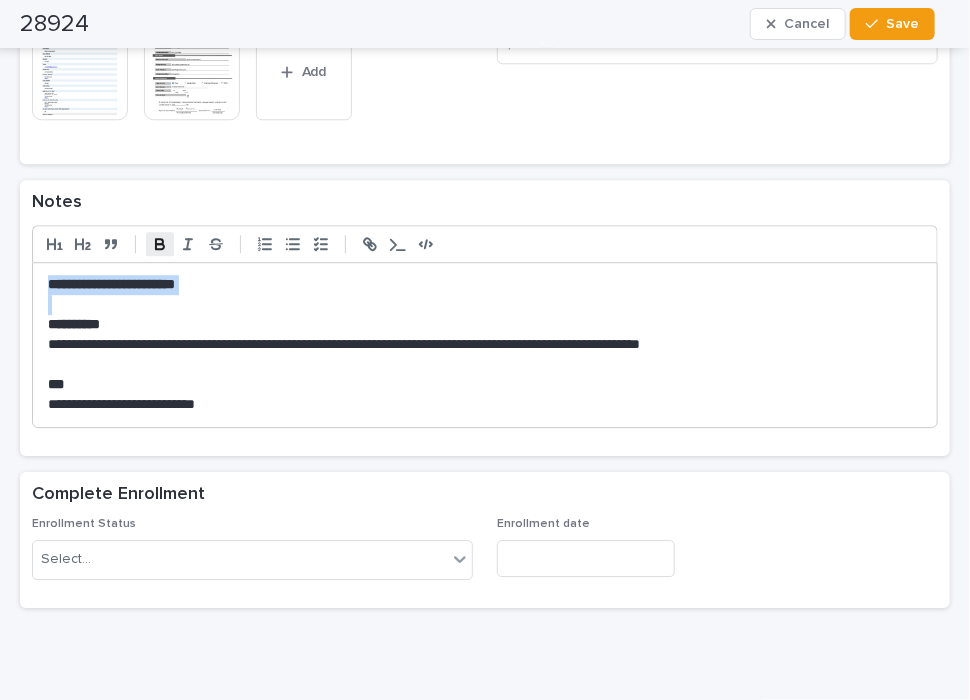 scroll, scrollTop: 1762, scrollLeft: 0, axis: vertical 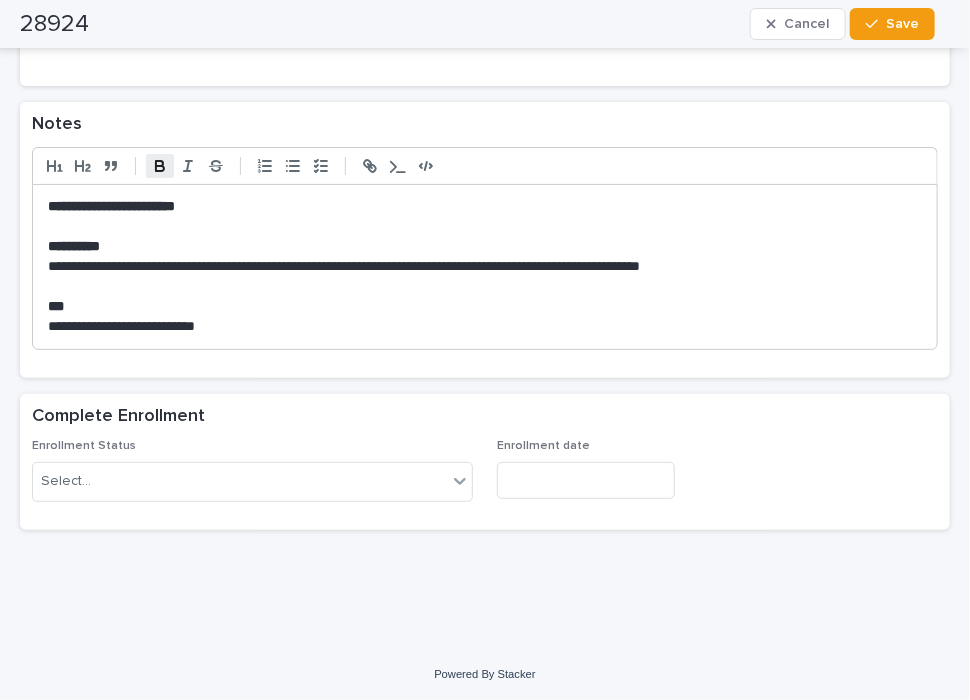 click on "Enrollment Status Select... Enrollment date" at bounding box center [485, 484] 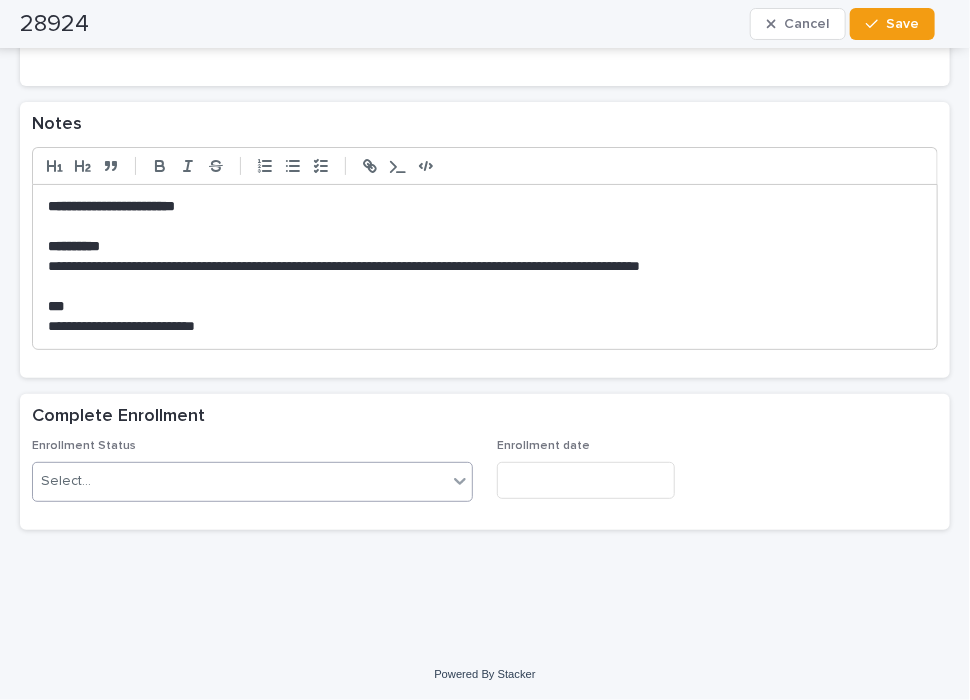 click on "Select..." at bounding box center [240, 481] 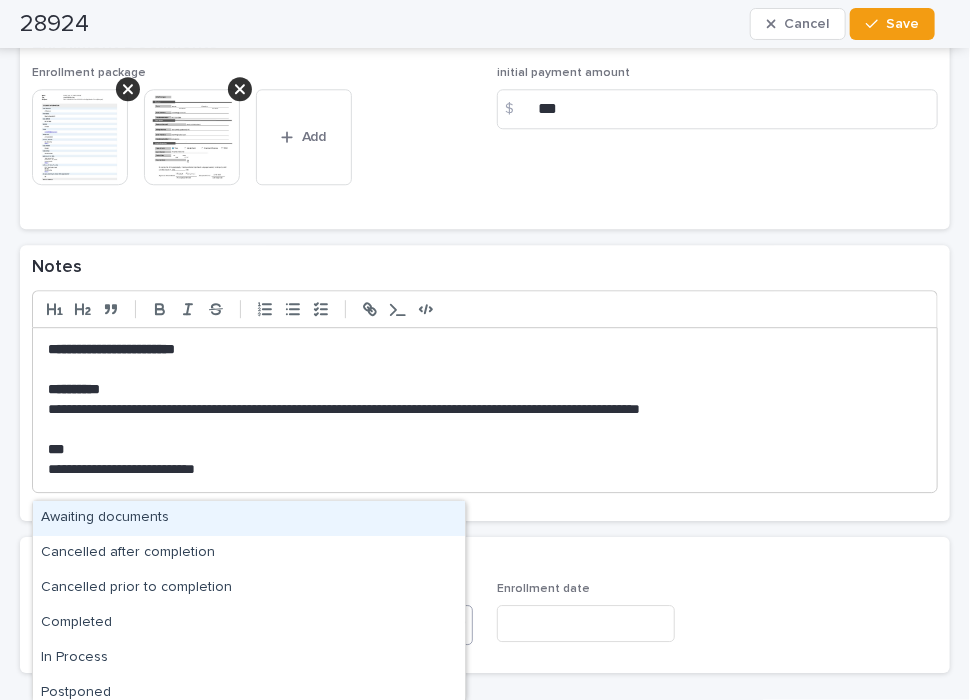 scroll, scrollTop: 1762, scrollLeft: 0, axis: vertical 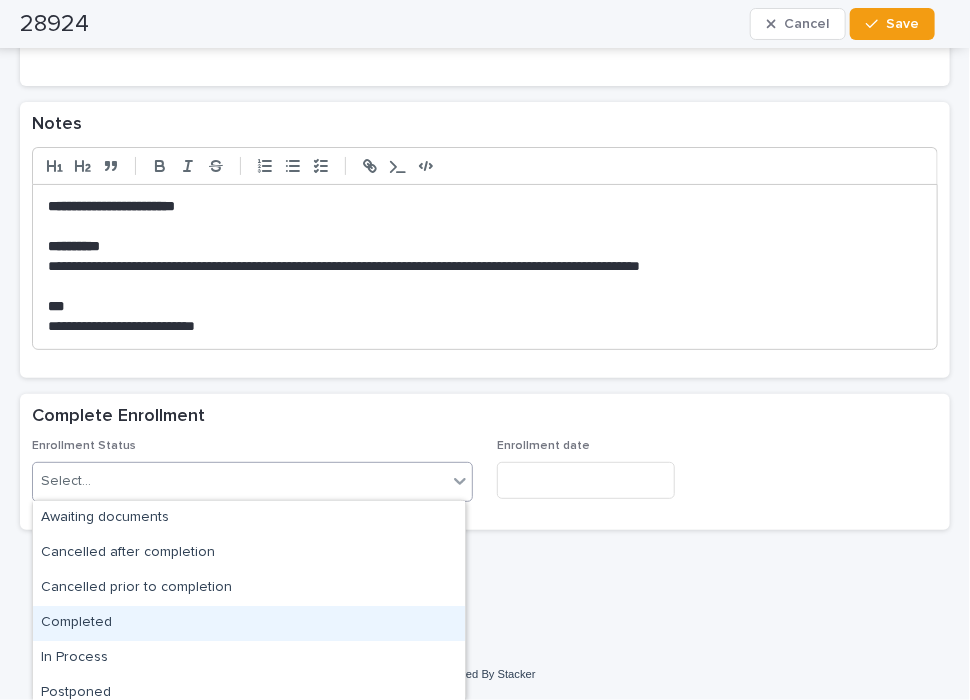 click on "Completed" at bounding box center (249, 623) 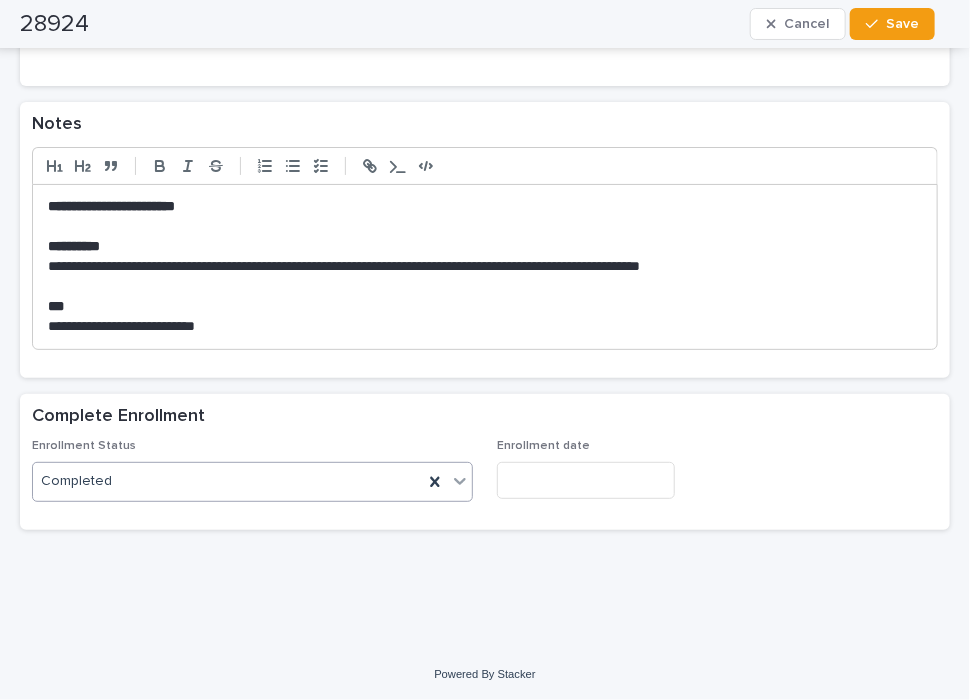click at bounding box center [586, 480] 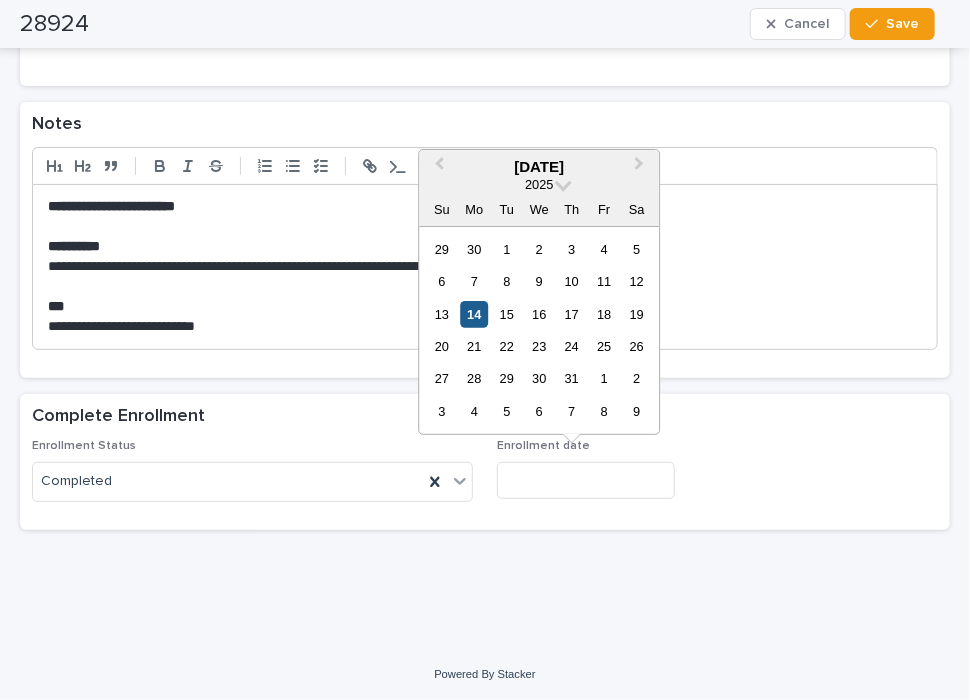 click on "14" at bounding box center (474, 314) 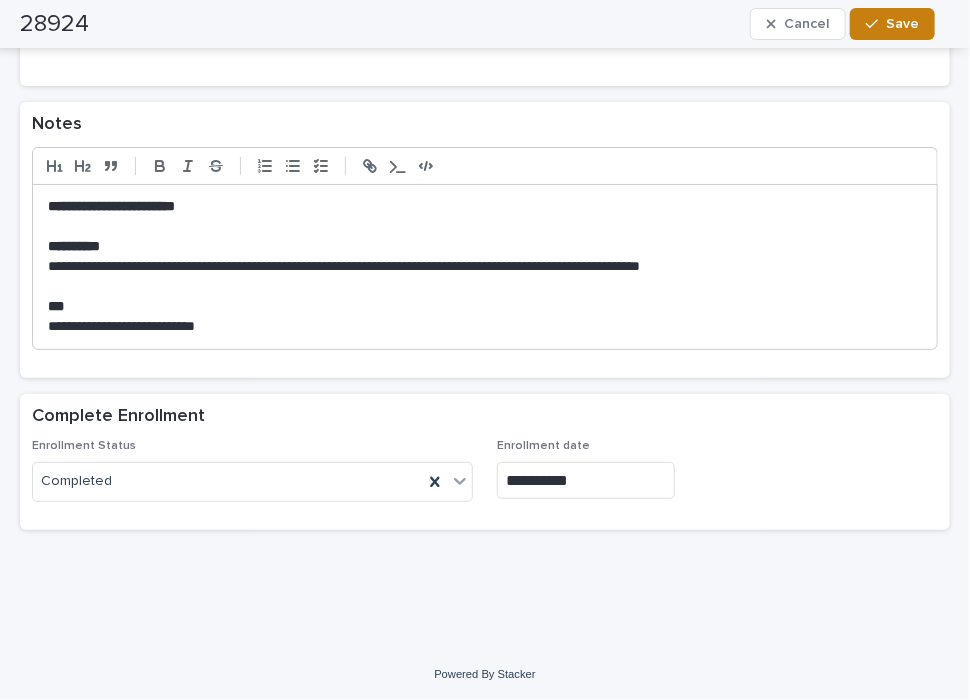 click on "Save" at bounding box center (892, 24) 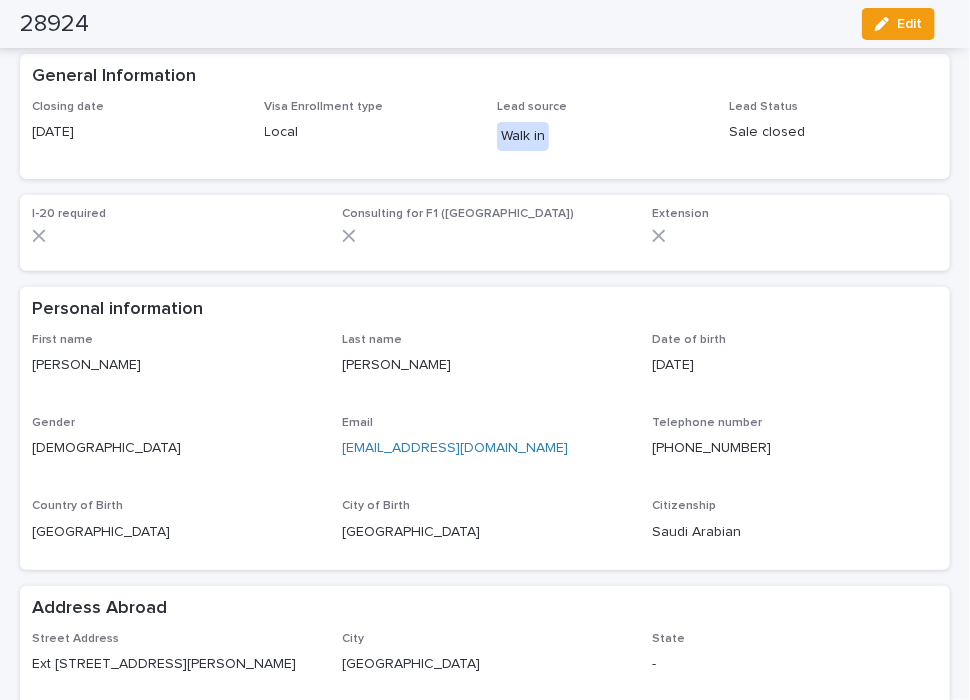 scroll, scrollTop: 0, scrollLeft: 0, axis: both 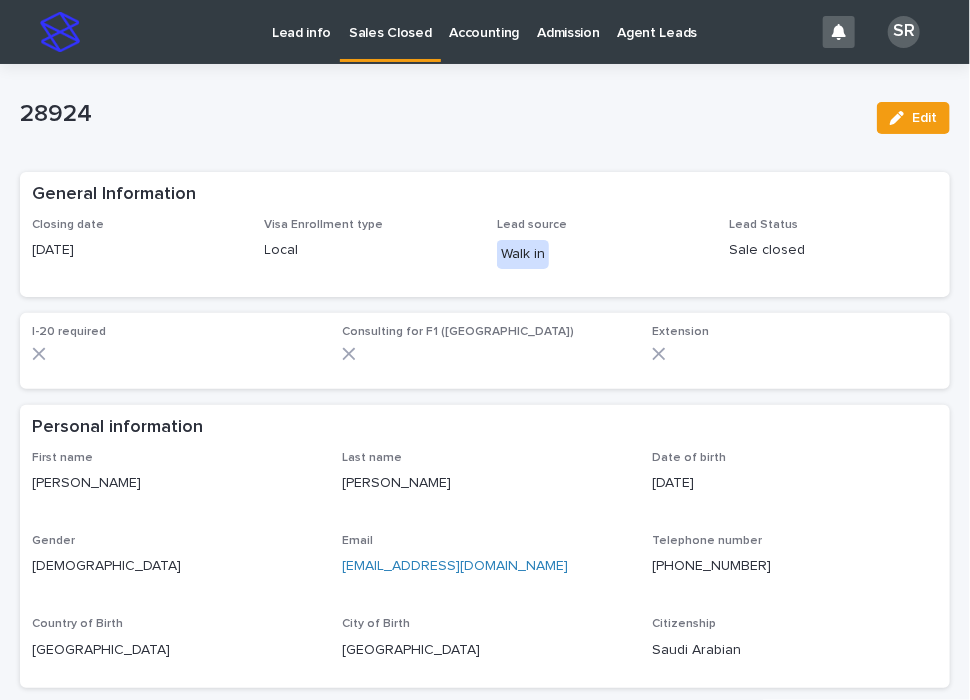 click on "Lead info" at bounding box center (301, 21) 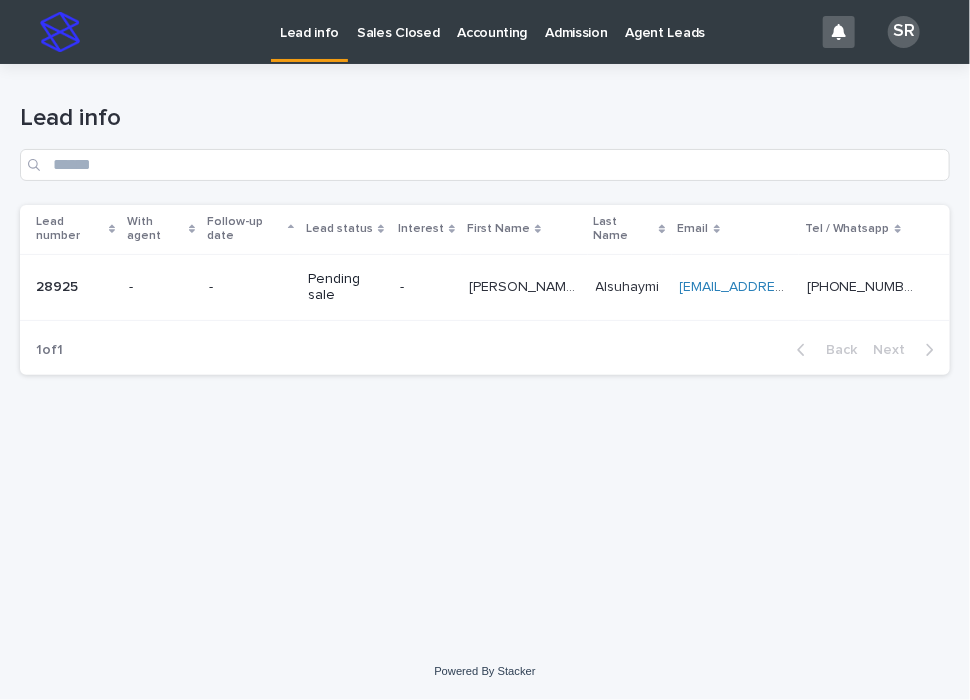 click on "-" at bounding box center [161, 287] 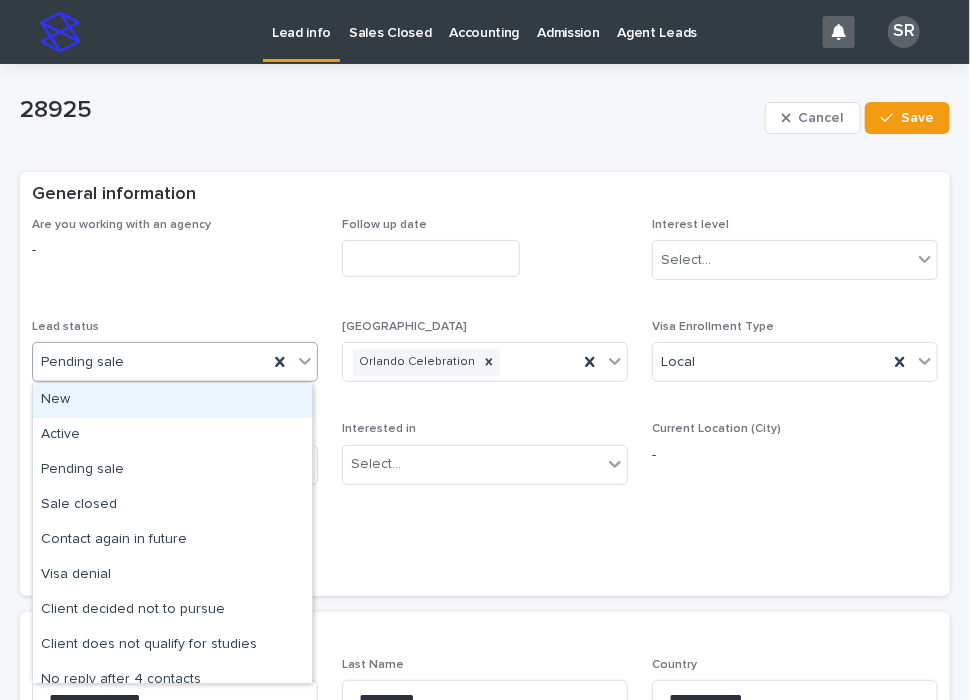 click on "Pending sale" at bounding box center [150, 362] 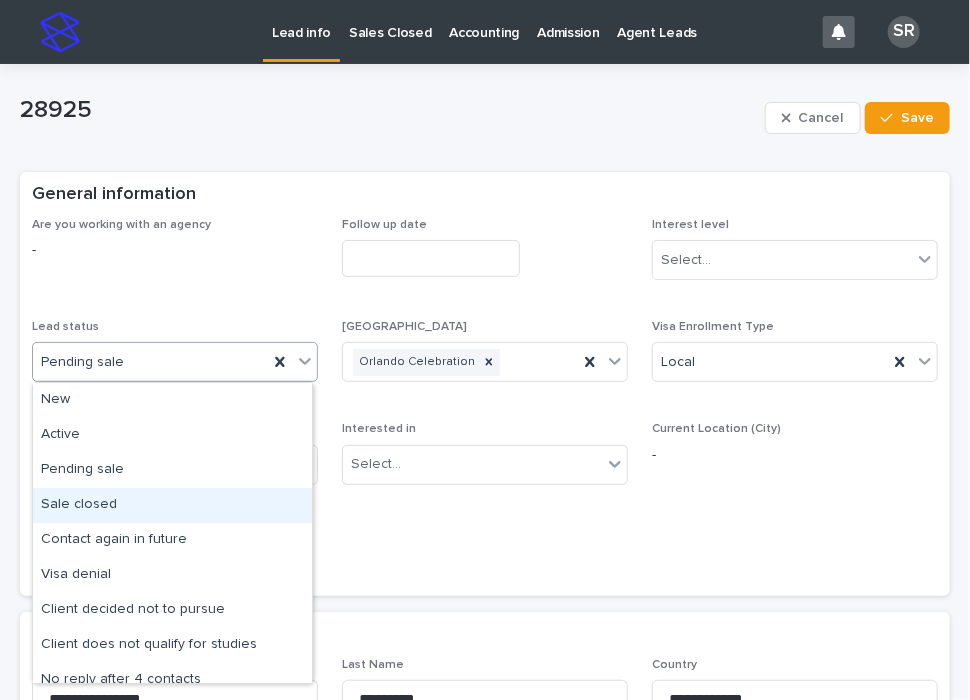 click on "Sale closed" at bounding box center (172, 505) 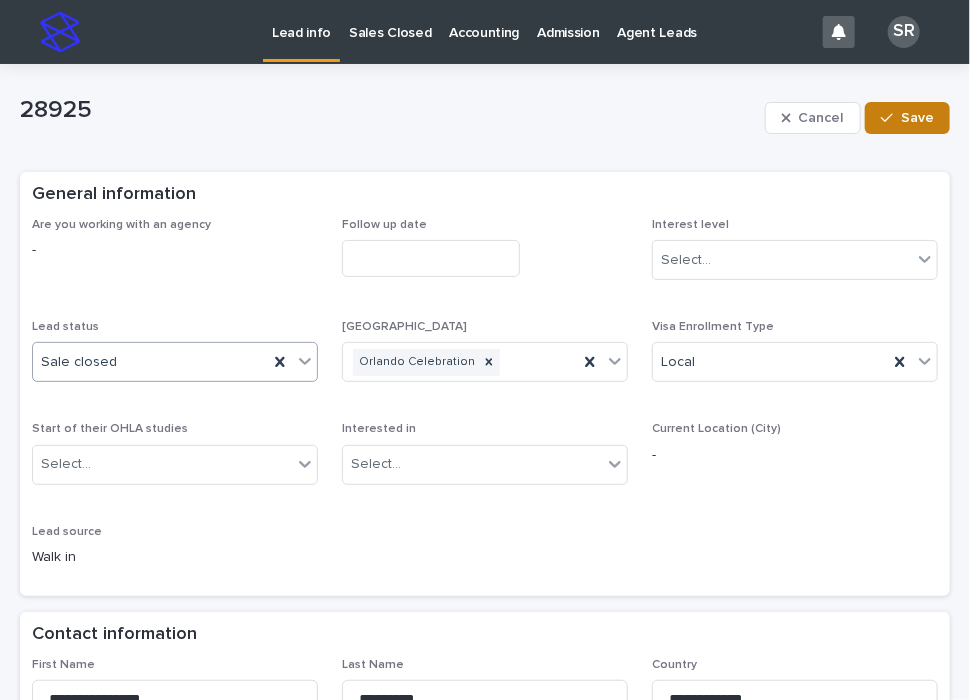 click on "Save" at bounding box center (907, 118) 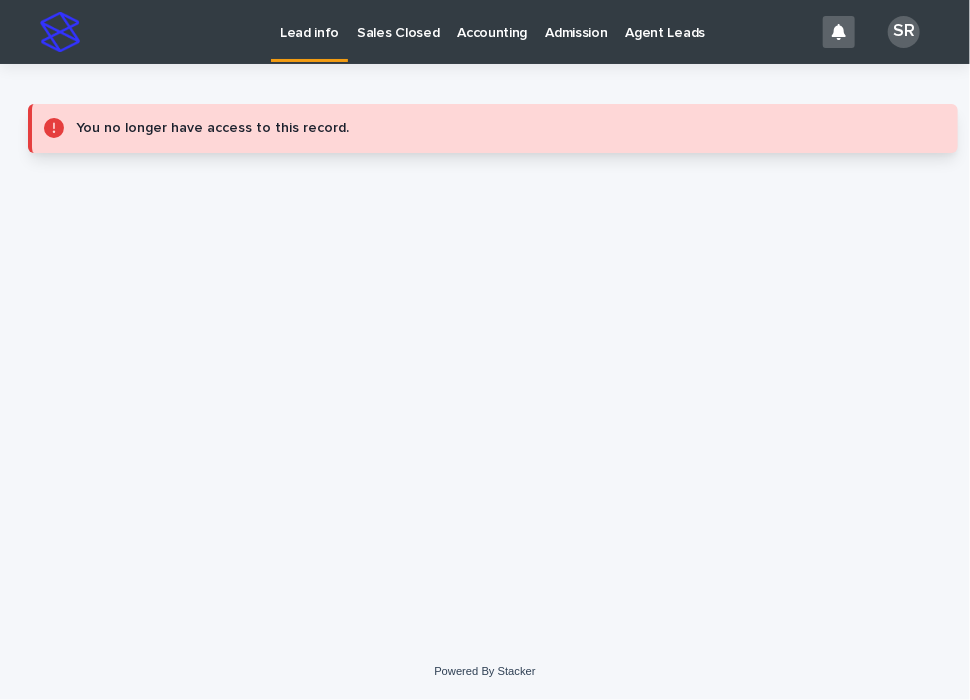 click on "Lead info" at bounding box center (309, 21) 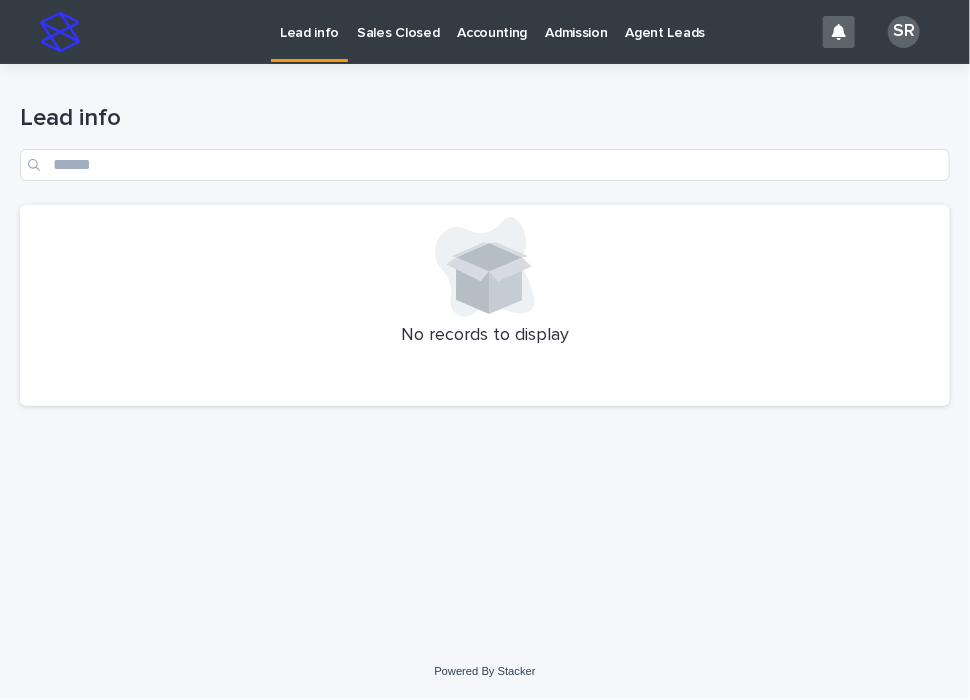 click on "Sales Closed" at bounding box center (398, 21) 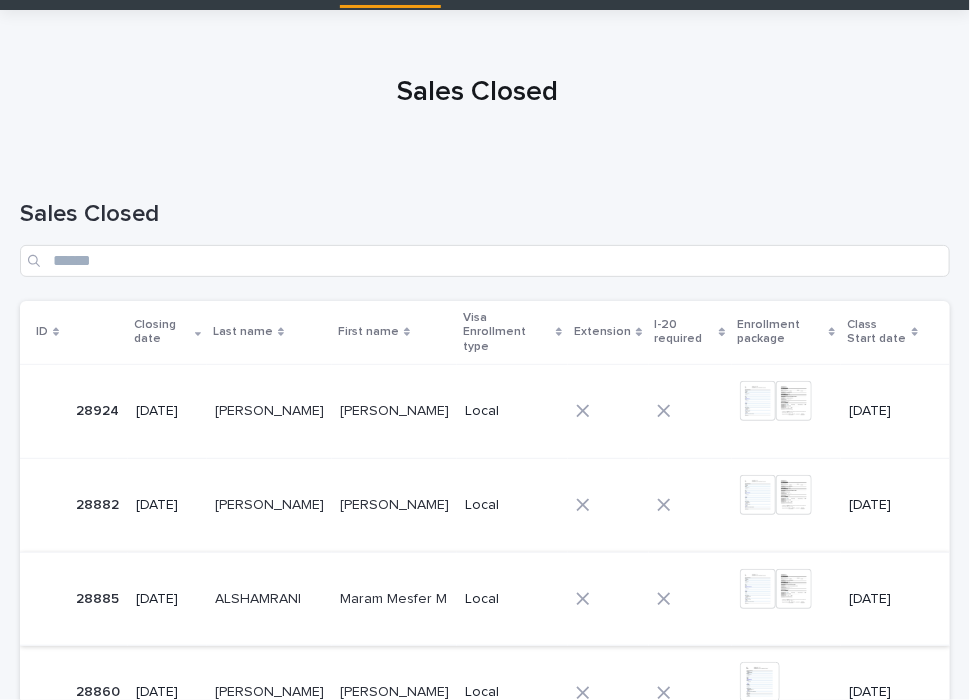 scroll, scrollTop: 100, scrollLeft: 0, axis: vertical 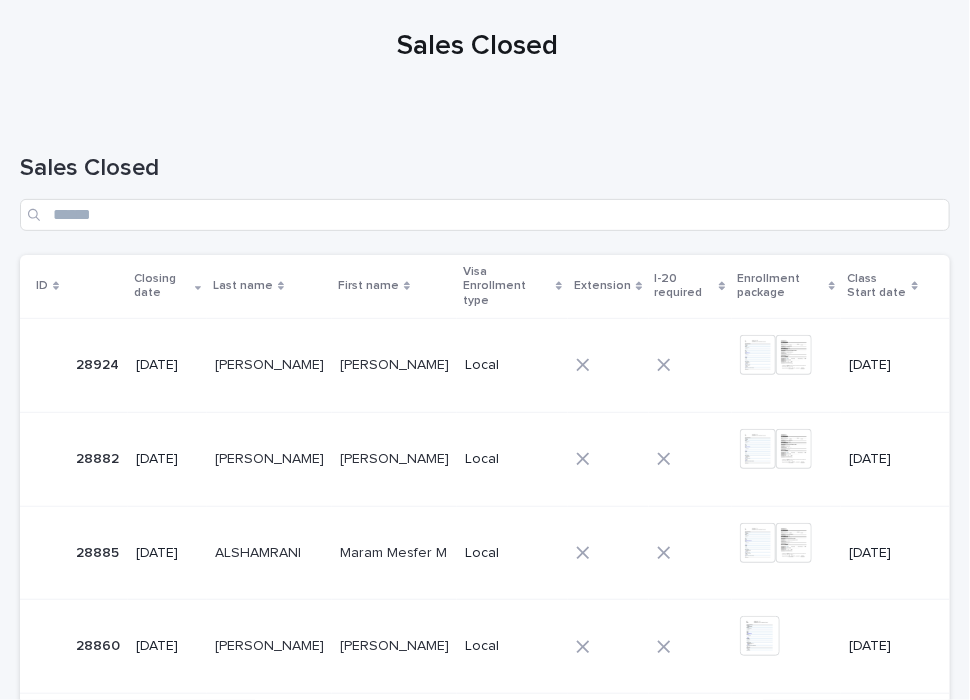click on "Al Mastour Al Mastour" at bounding box center [269, 365] 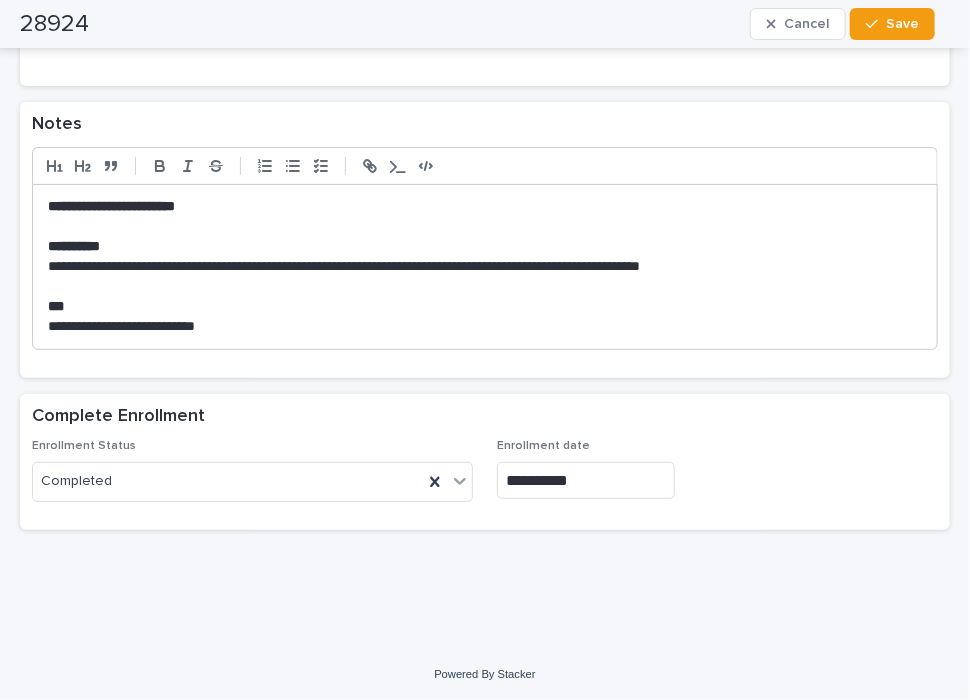 scroll, scrollTop: 1462, scrollLeft: 0, axis: vertical 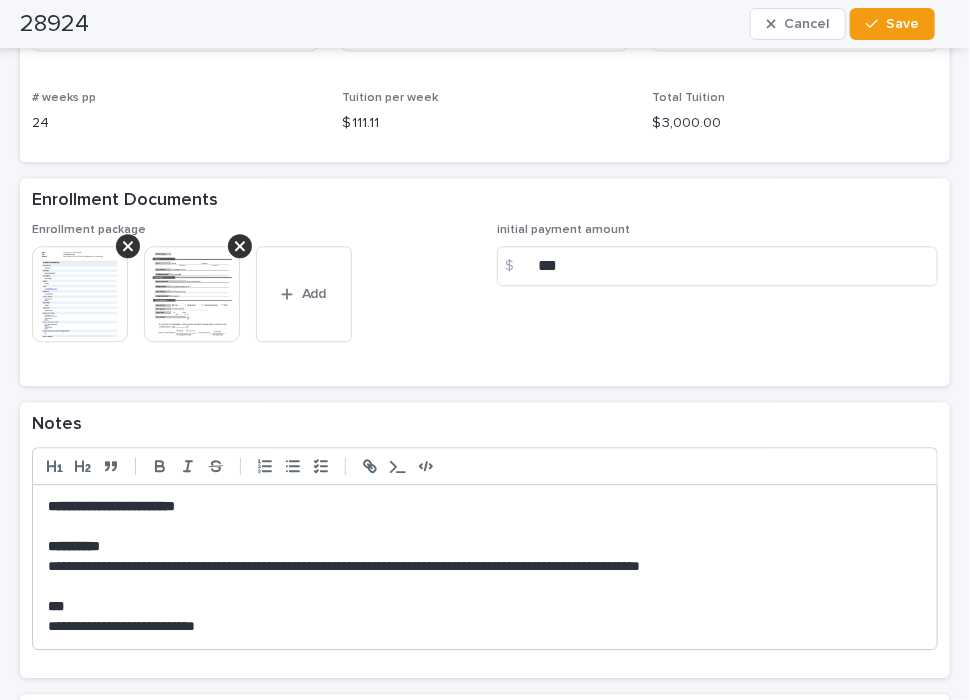 click at bounding box center [80, 294] 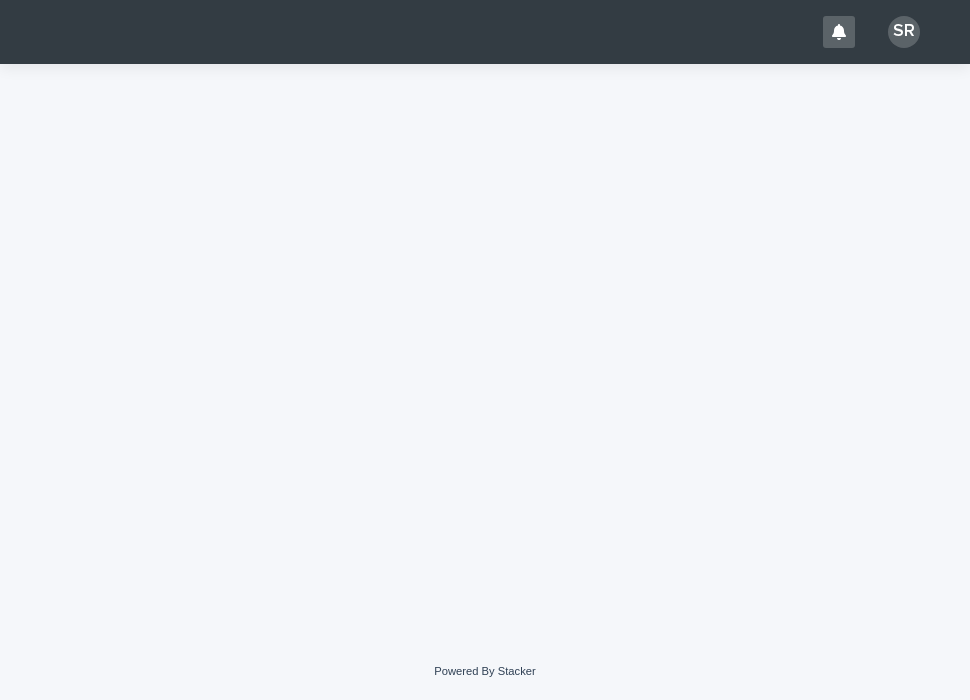 scroll, scrollTop: 0, scrollLeft: 0, axis: both 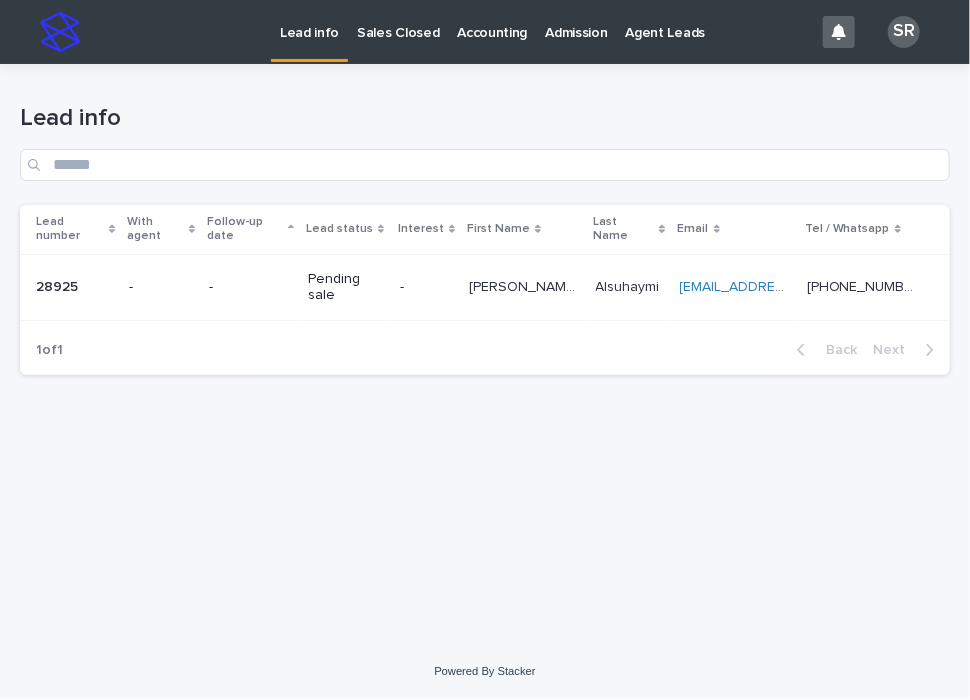 click on "Sales Closed" at bounding box center [398, 31] 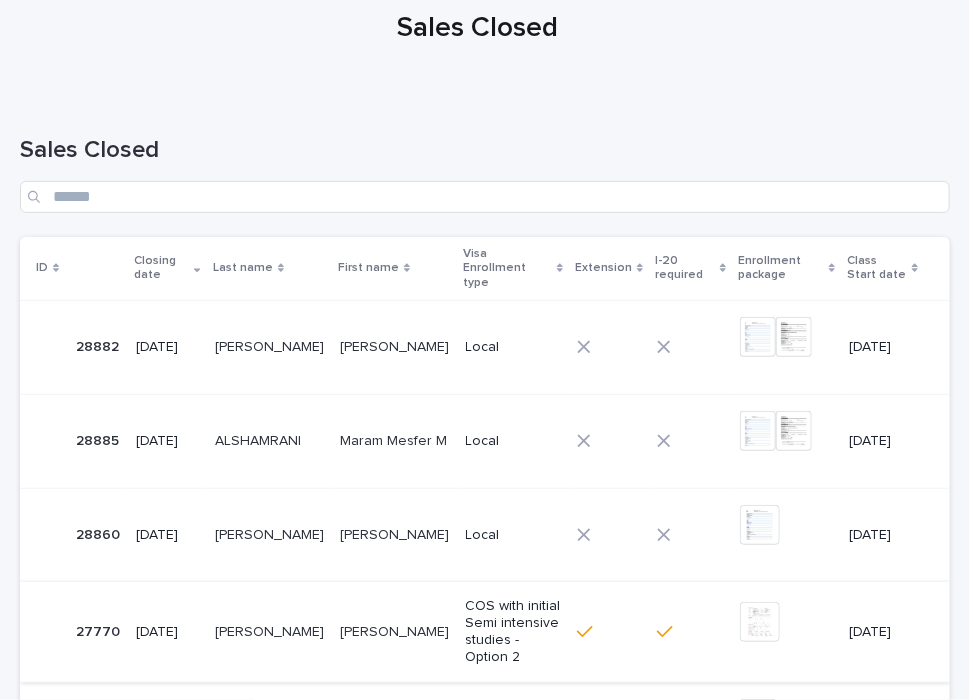 scroll, scrollTop: 300, scrollLeft: 0, axis: vertical 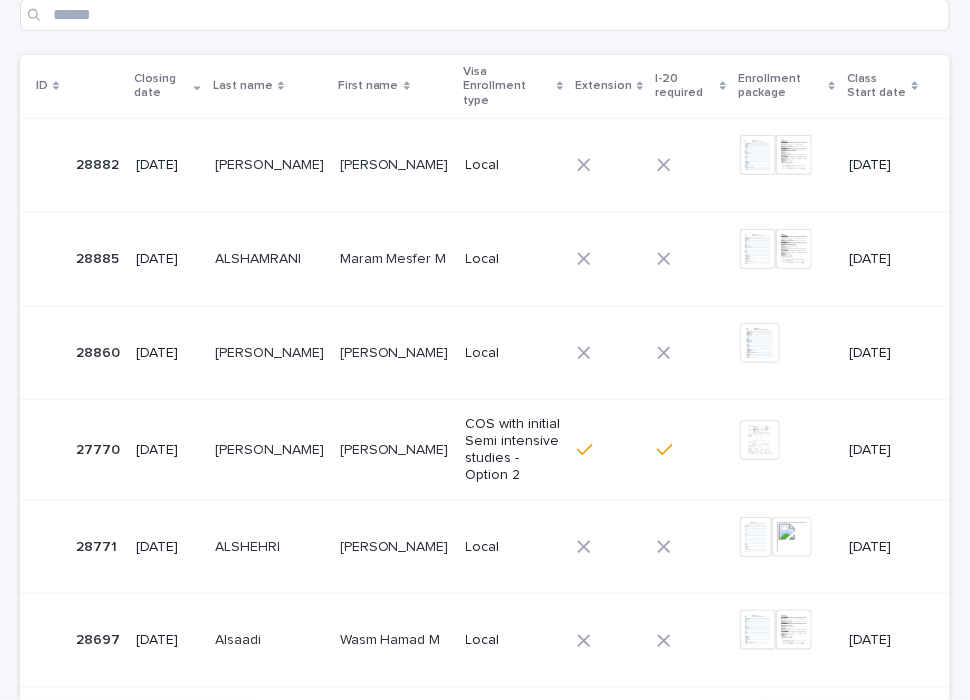 click on "[PERSON_NAME]" at bounding box center (396, 163) 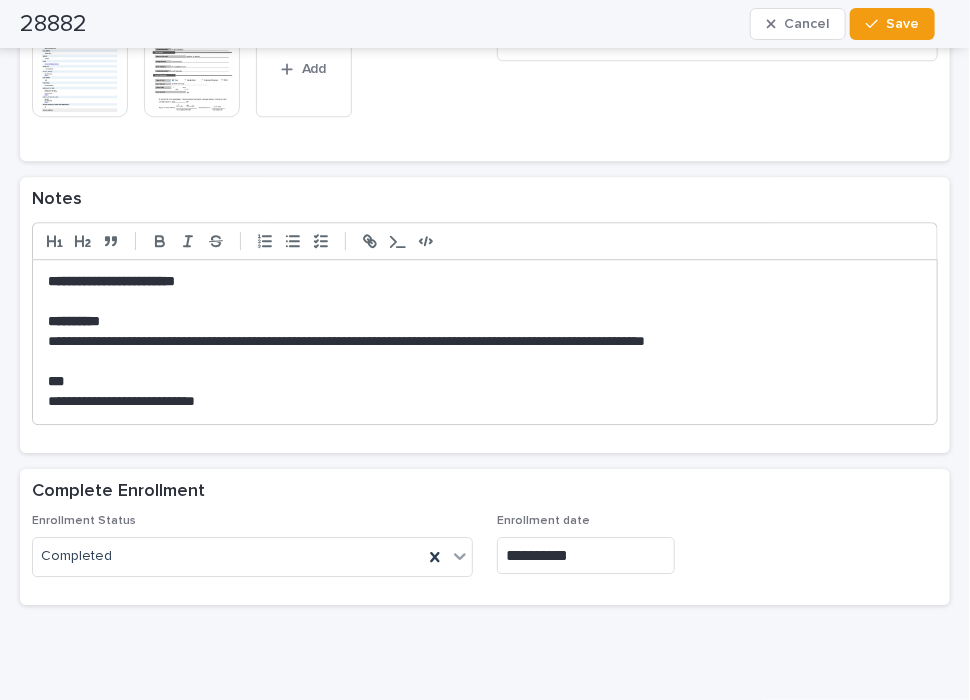 scroll, scrollTop: 1762, scrollLeft: 0, axis: vertical 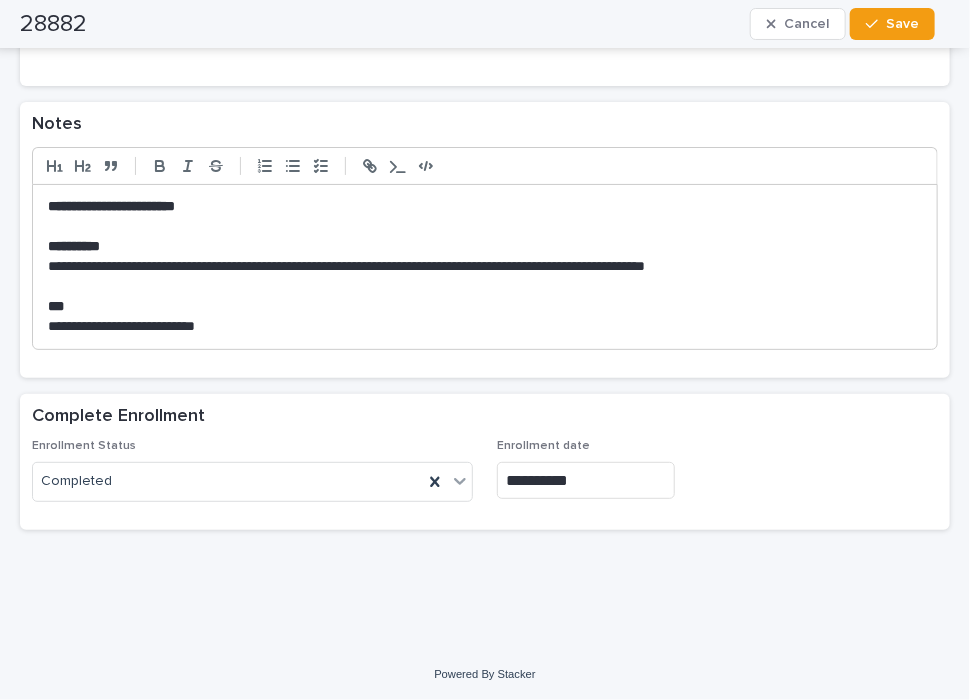 click on "**********" at bounding box center [478, 267] 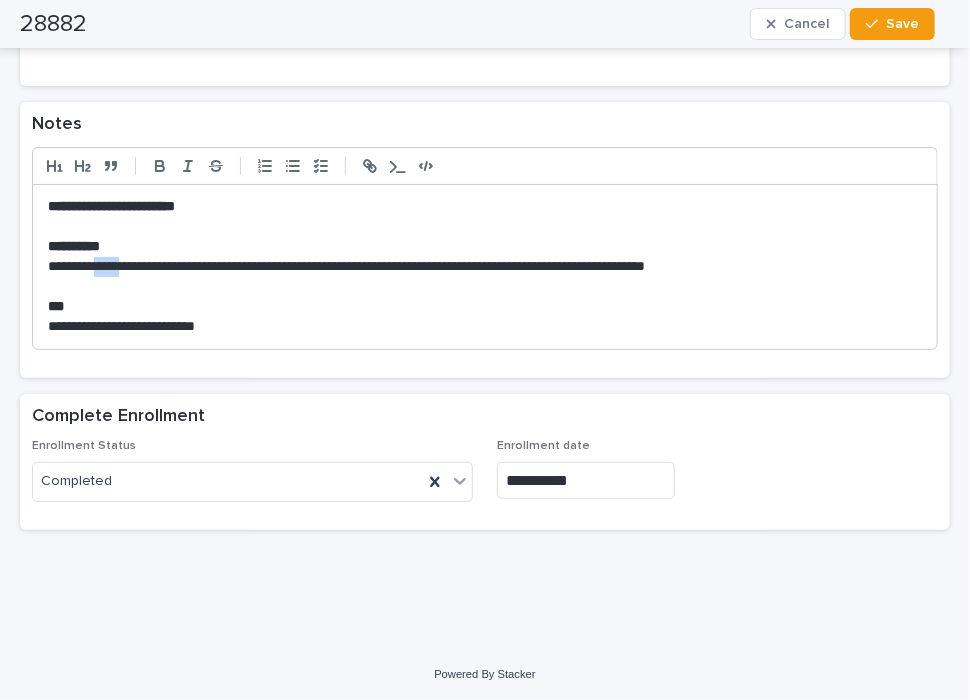 click on "**********" at bounding box center (478, 267) 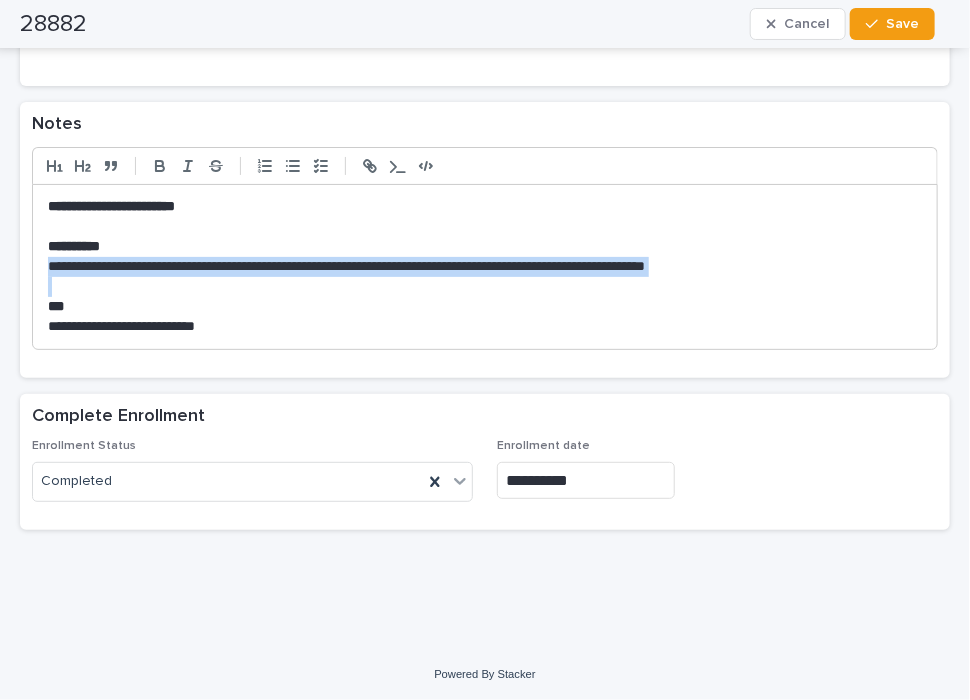 click on "**********" at bounding box center (478, 267) 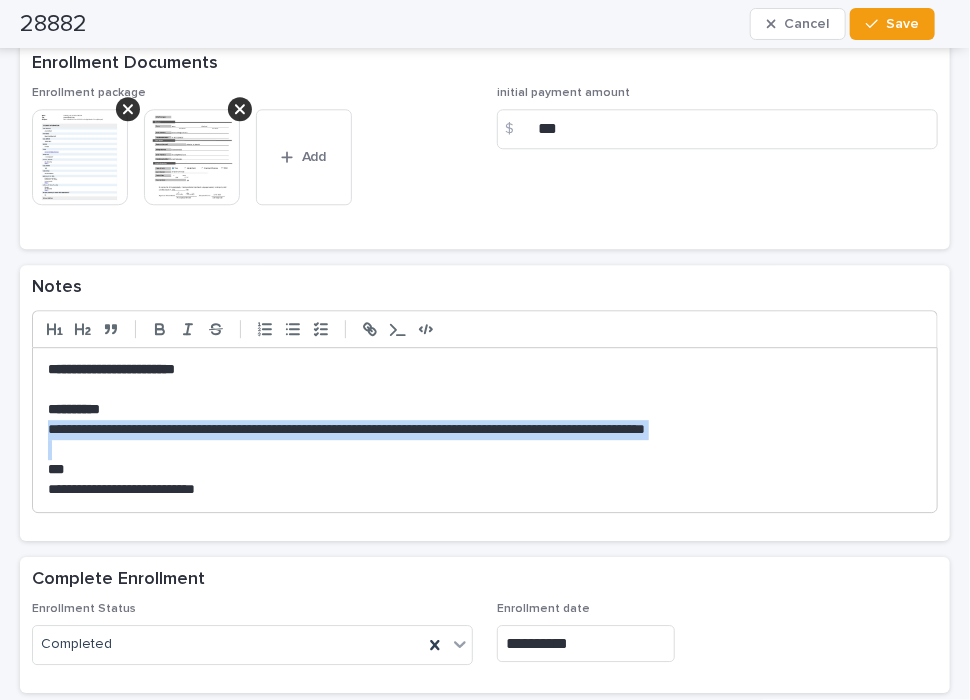 scroll, scrollTop: 1262, scrollLeft: 0, axis: vertical 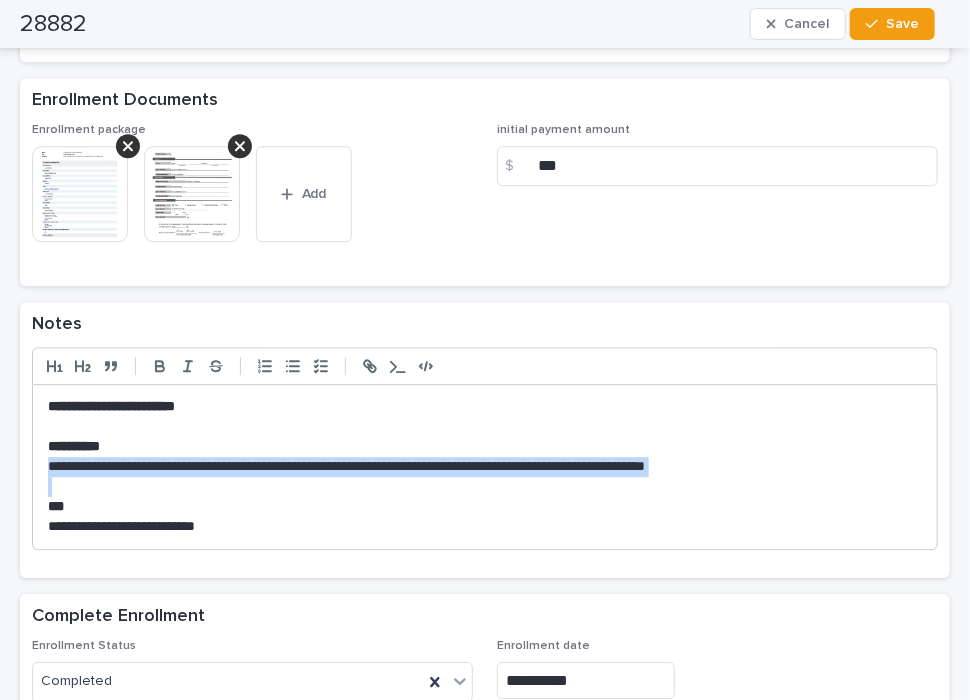 click at bounding box center [80, 194] 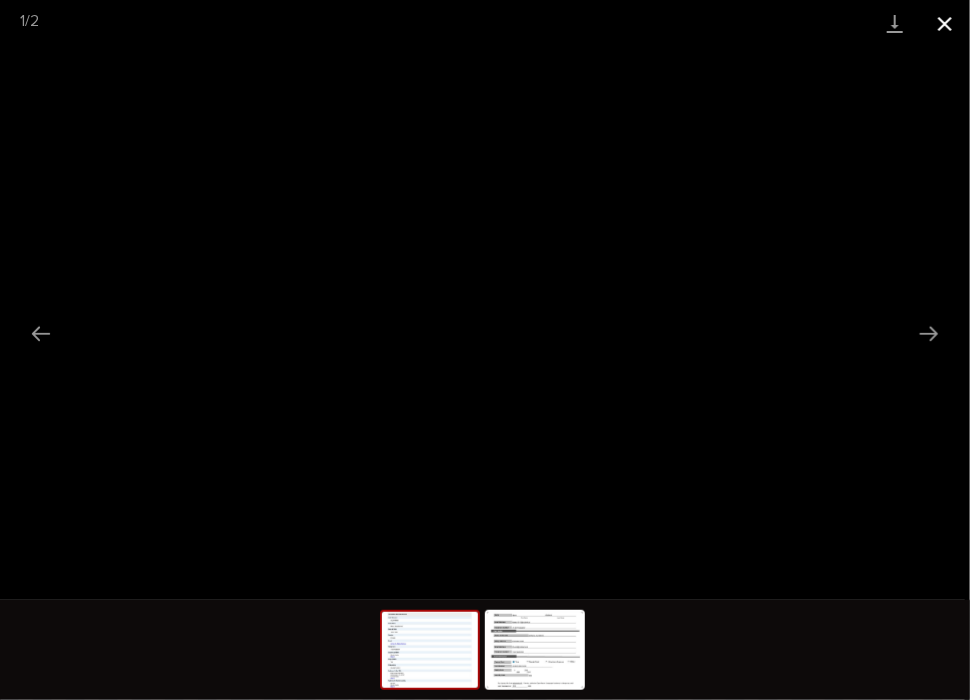 click at bounding box center [945, 23] 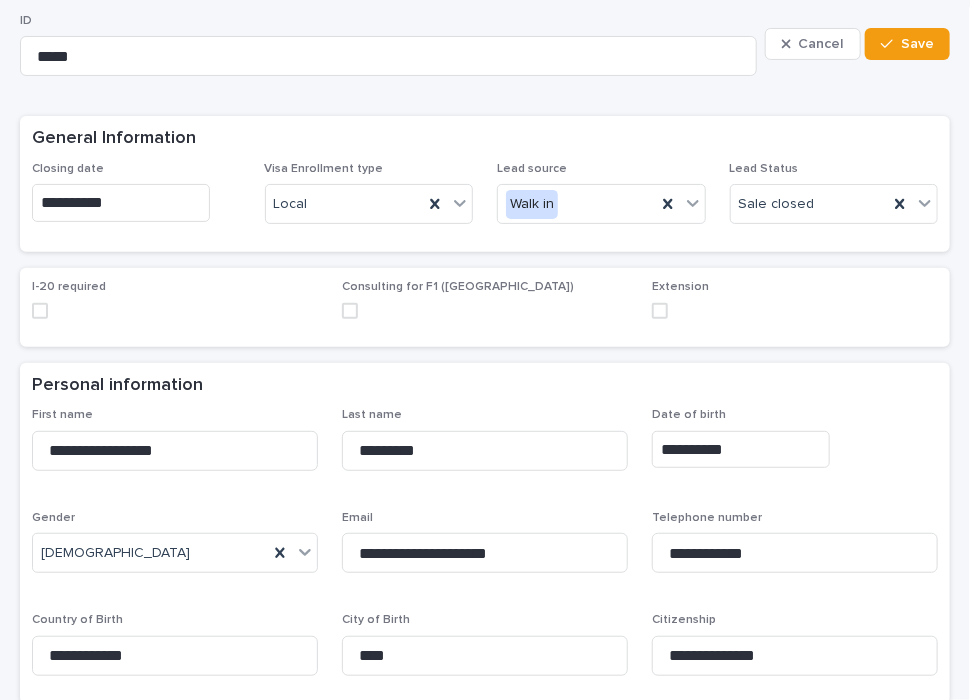 scroll, scrollTop: 0, scrollLeft: 0, axis: both 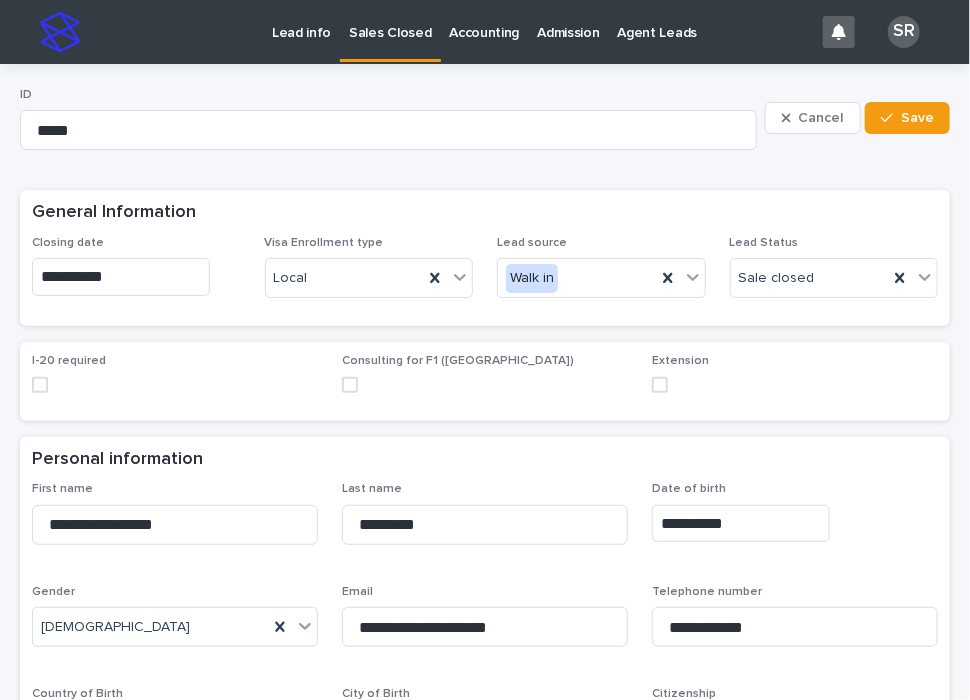 click on "Sales Closed" at bounding box center [390, 21] 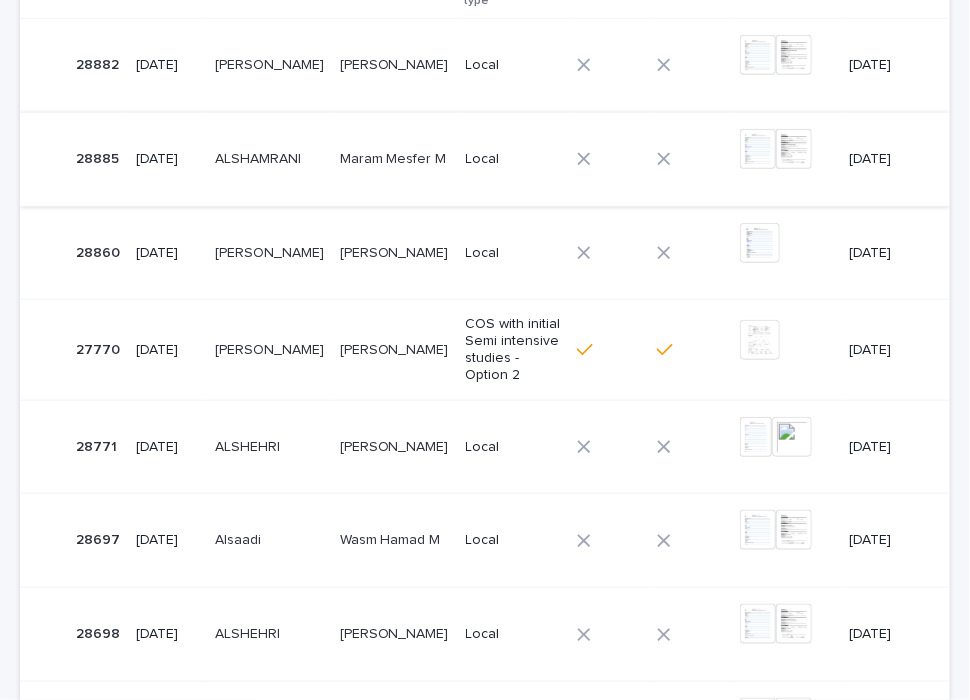 scroll, scrollTop: 300, scrollLeft: 0, axis: vertical 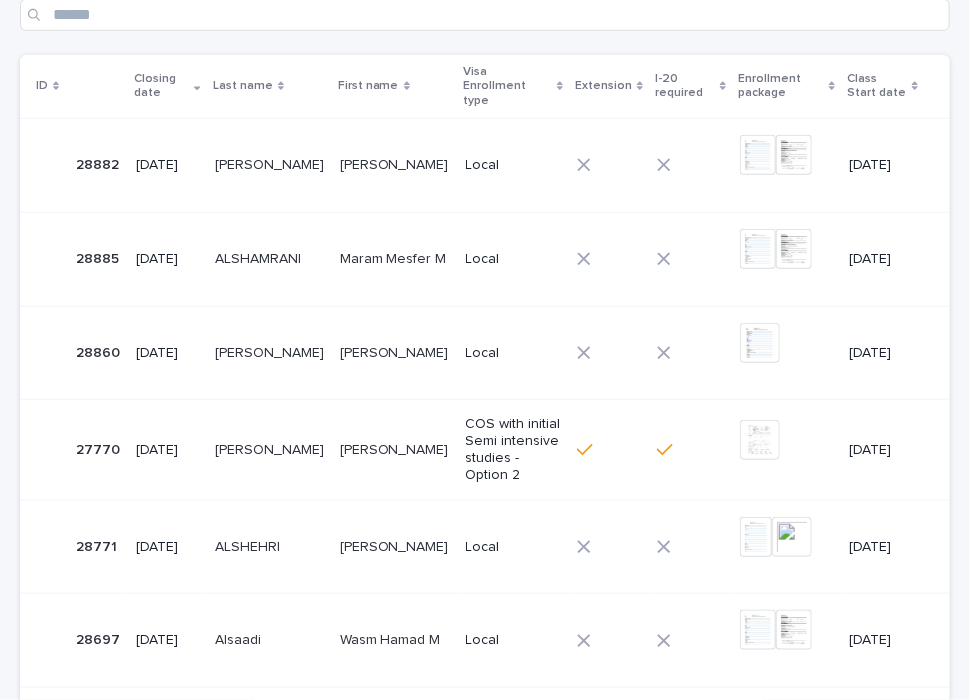 click on "[DATE]" at bounding box center [167, 165] 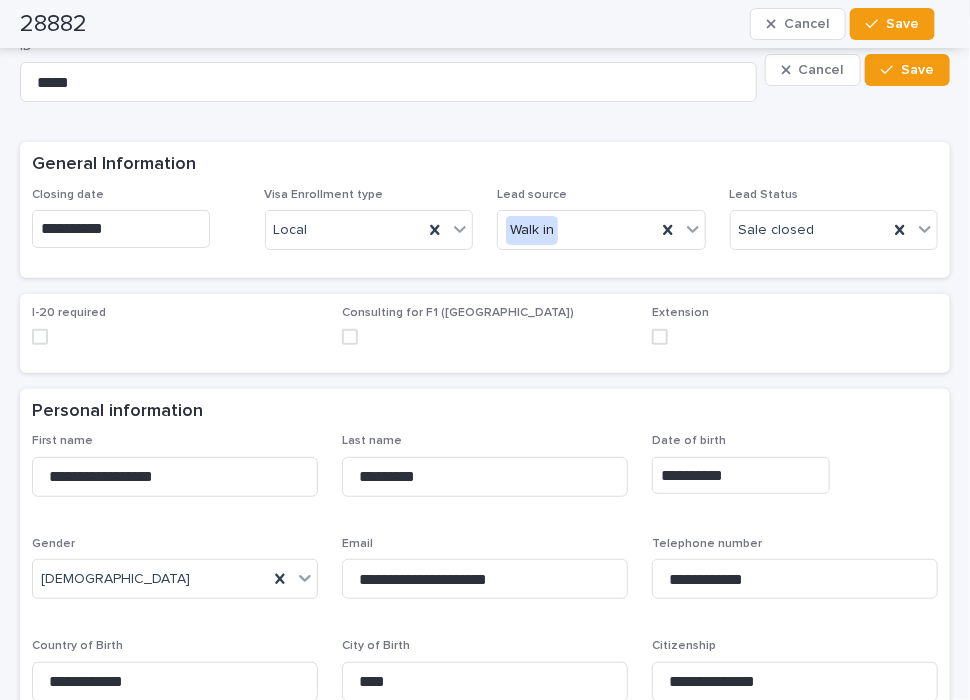 scroll, scrollTop: 0, scrollLeft: 0, axis: both 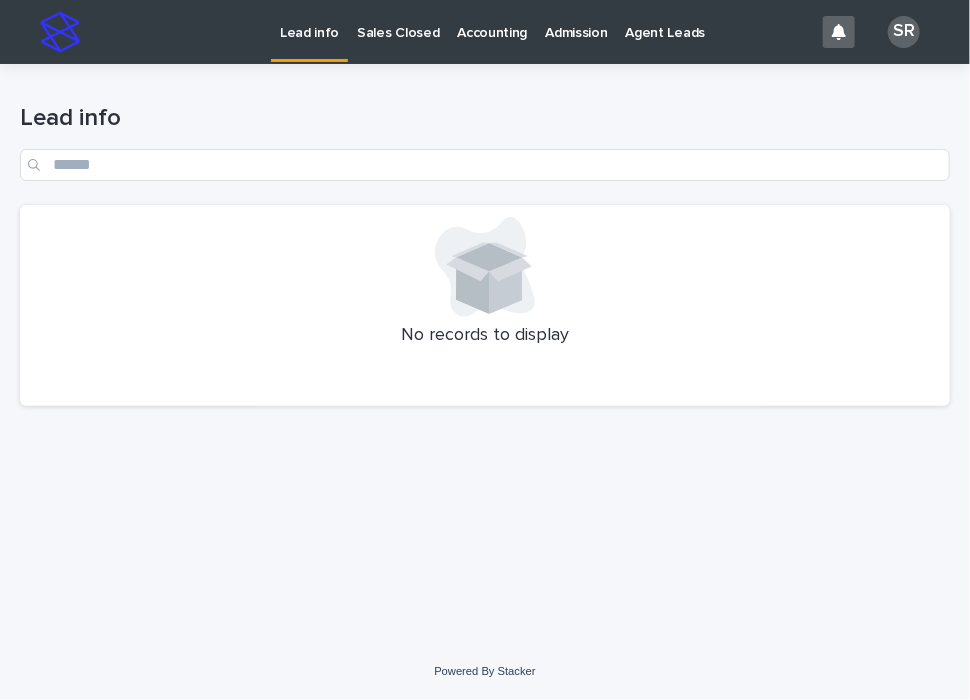 click on "Sales Closed" at bounding box center (398, 21) 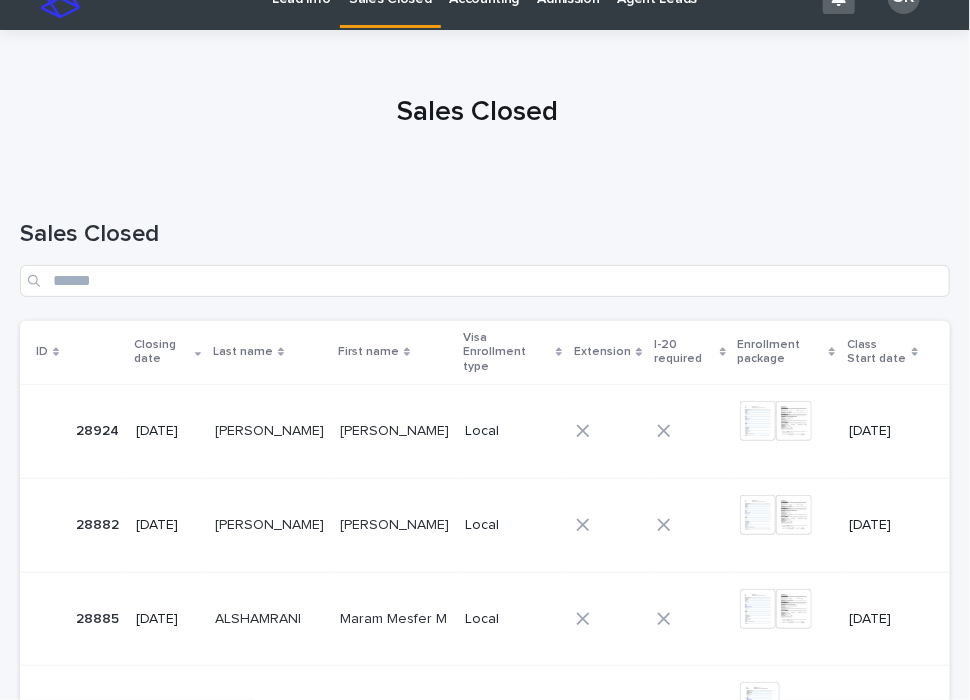 scroll, scrollTop: 0, scrollLeft: 0, axis: both 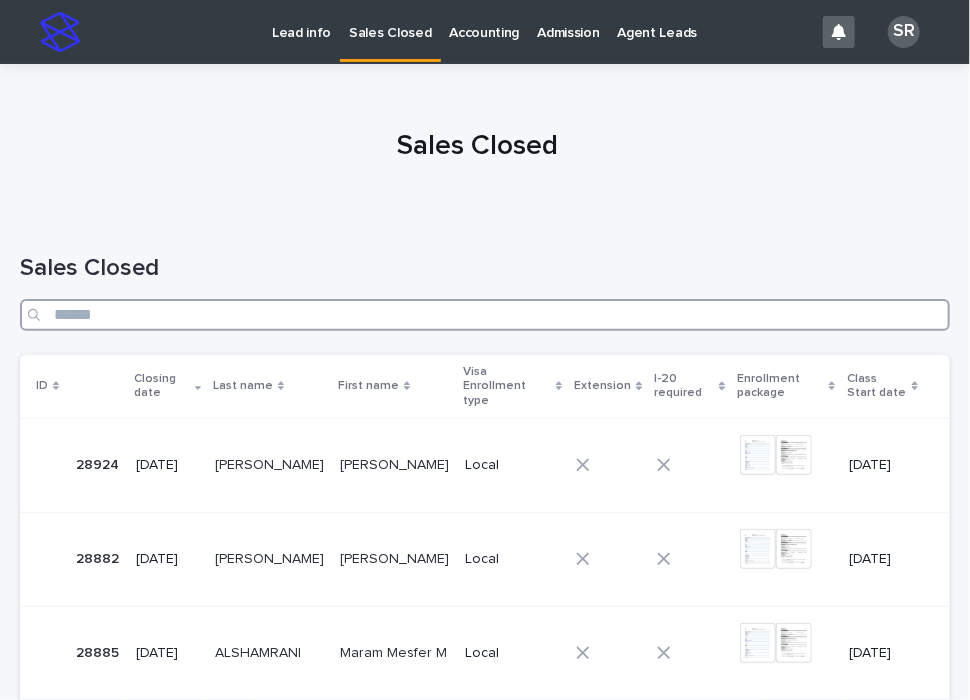 click at bounding box center (485, 315) 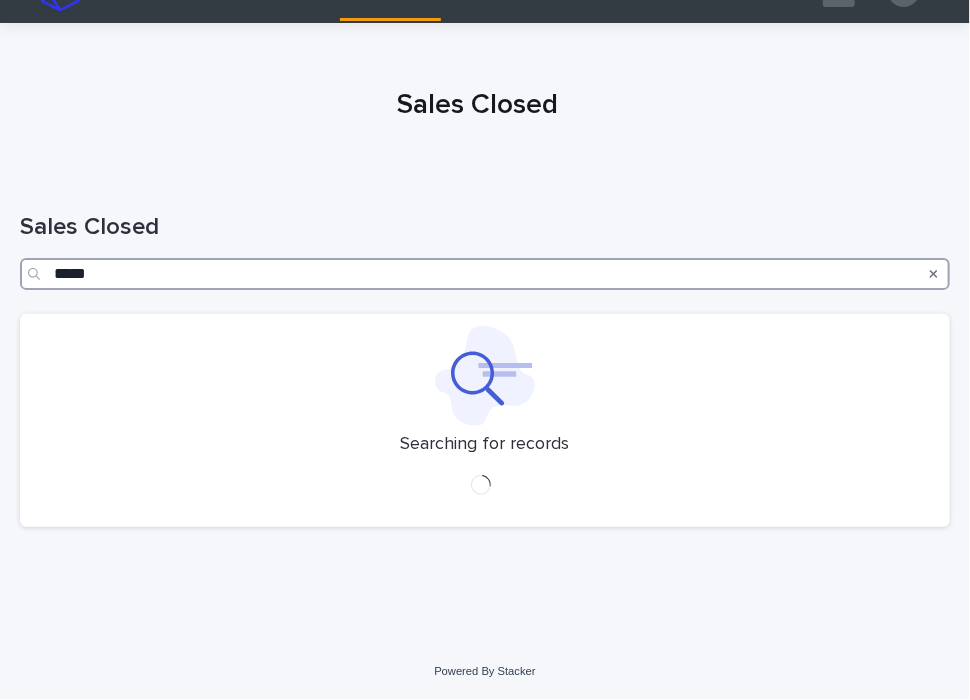 scroll, scrollTop: 0, scrollLeft: 0, axis: both 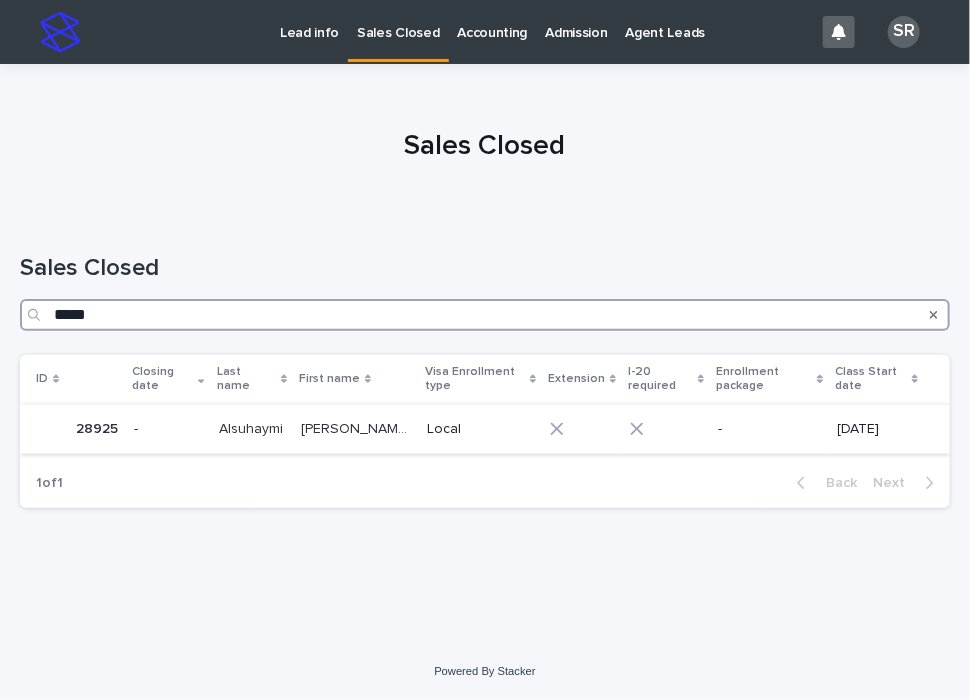 type on "*****" 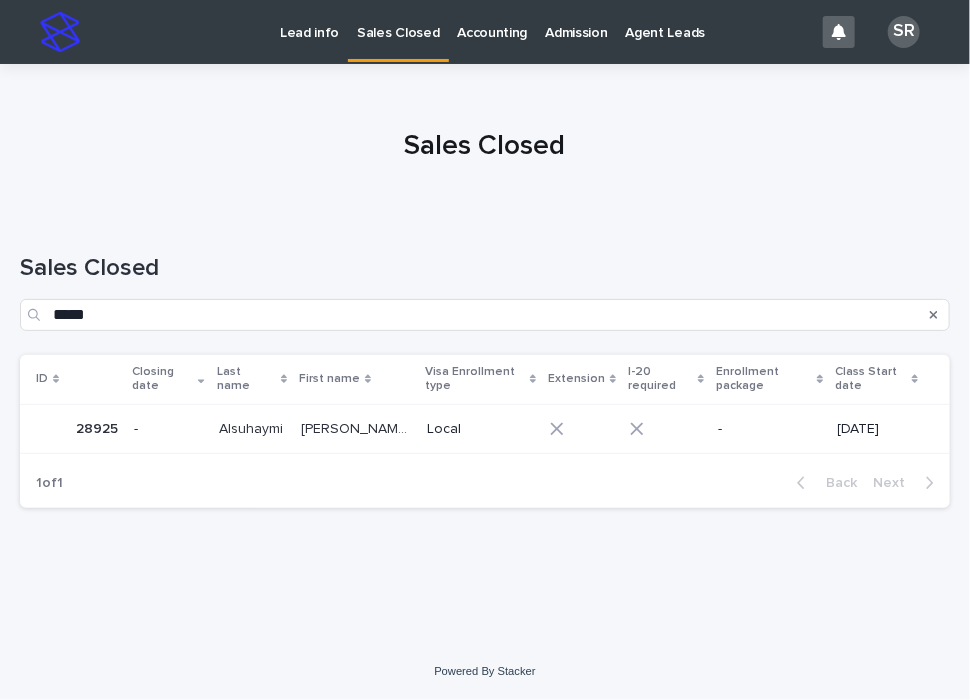 click on "Alsuhaymi Alsuhaymi" at bounding box center (252, 429) 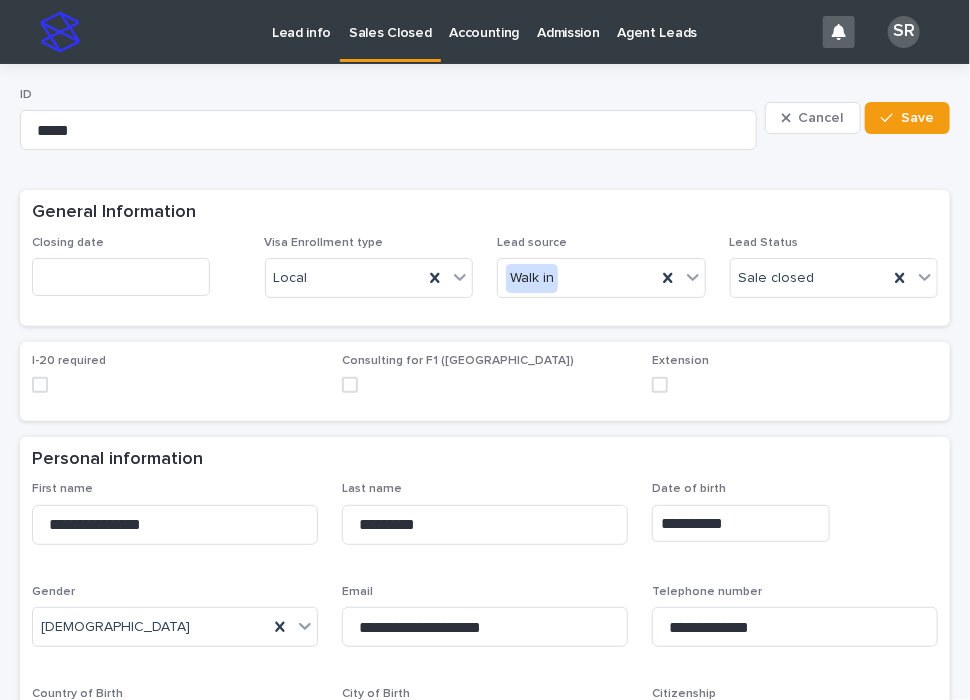 click at bounding box center [121, 276] 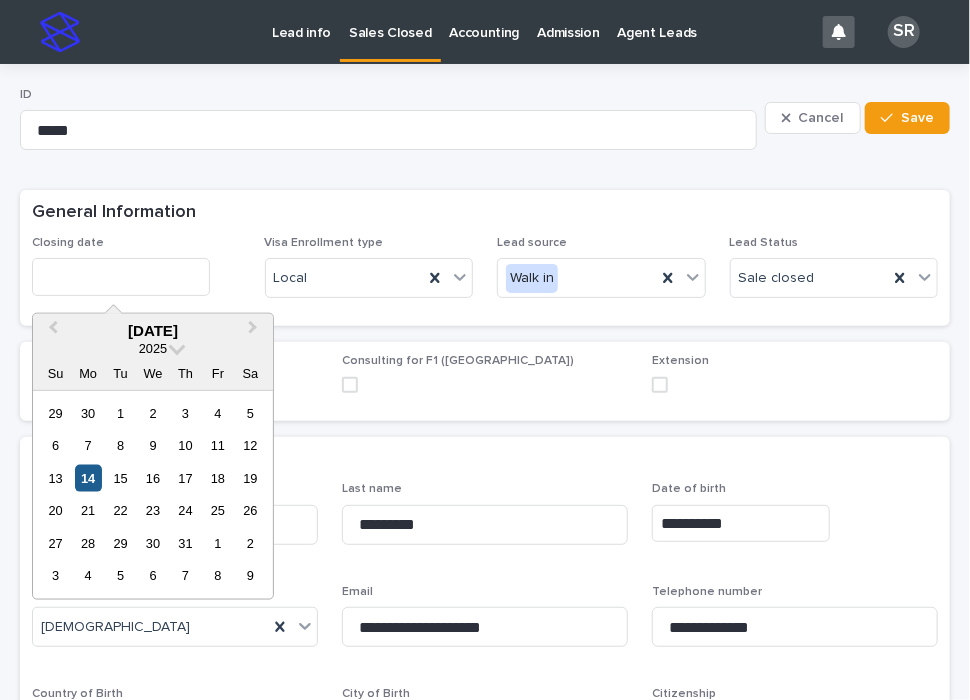click on "14" at bounding box center [88, 478] 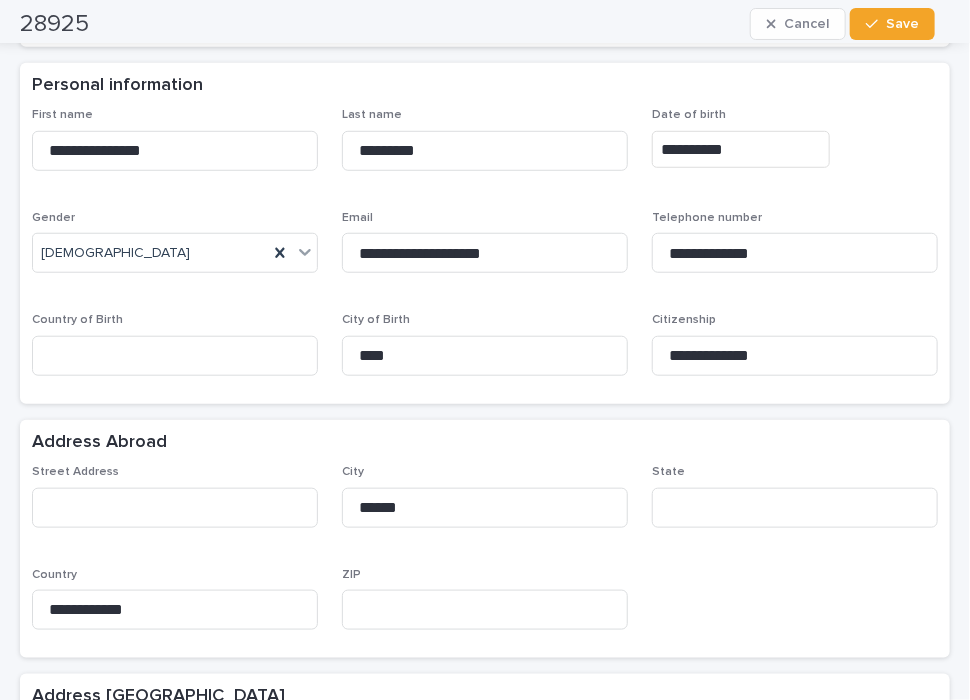 scroll, scrollTop: 400, scrollLeft: 0, axis: vertical 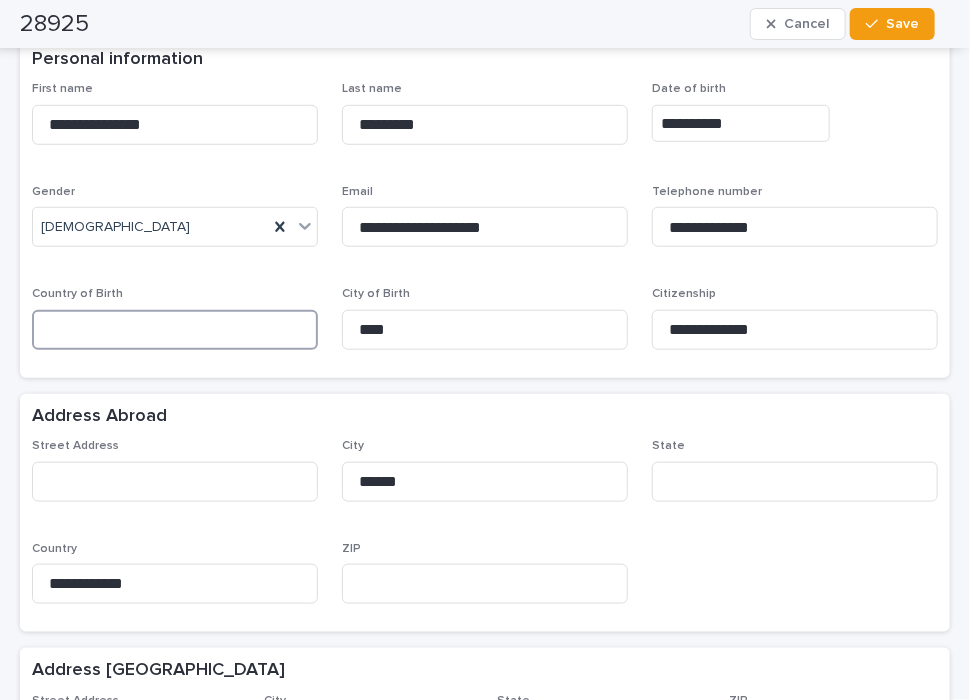 click at bounding box center [175, 330] 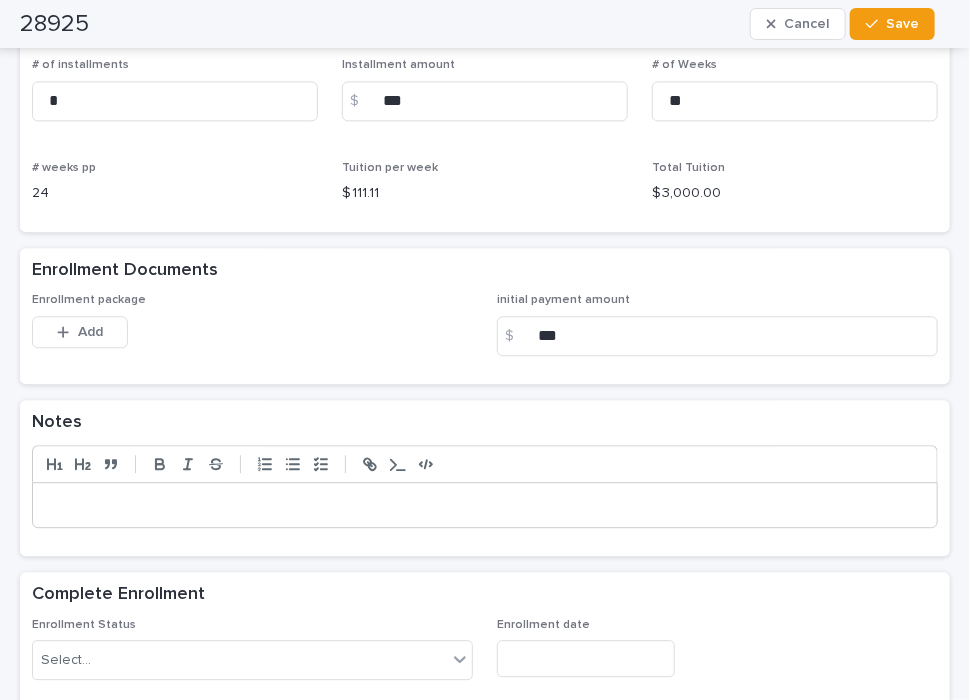scroll, scrollTop: 1500, scrollLeft: 0, axis: vertical 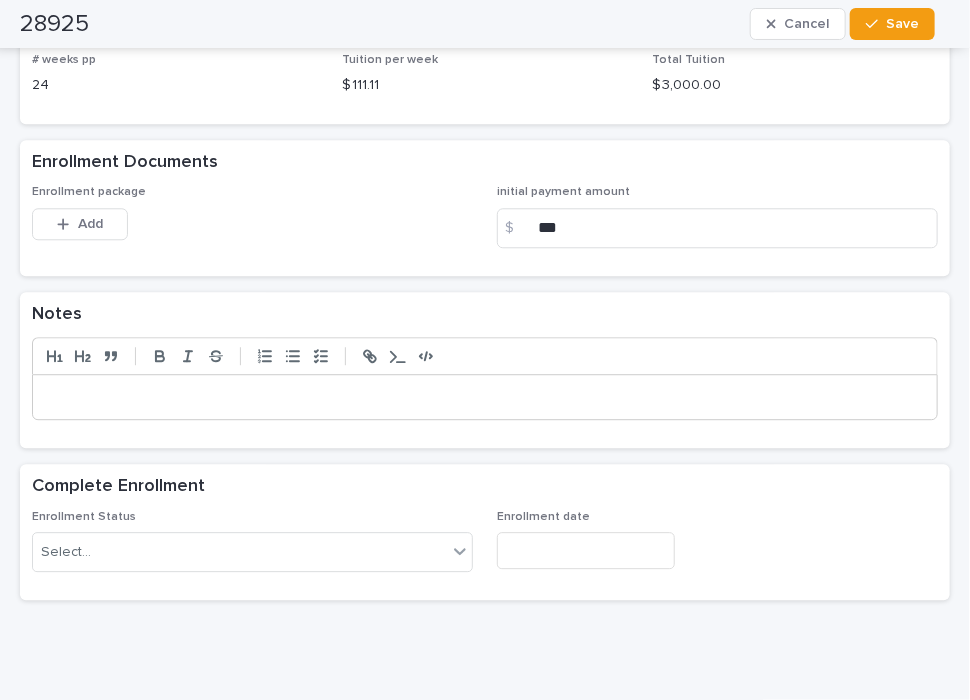 type on "**********" 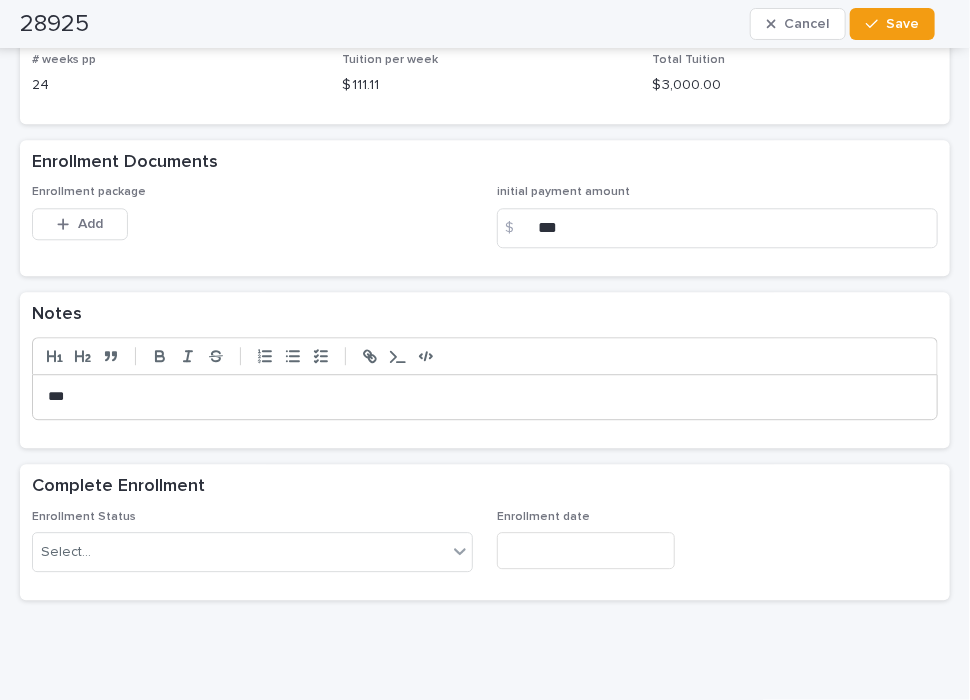 click on "***" at bounding box center [478, 397] 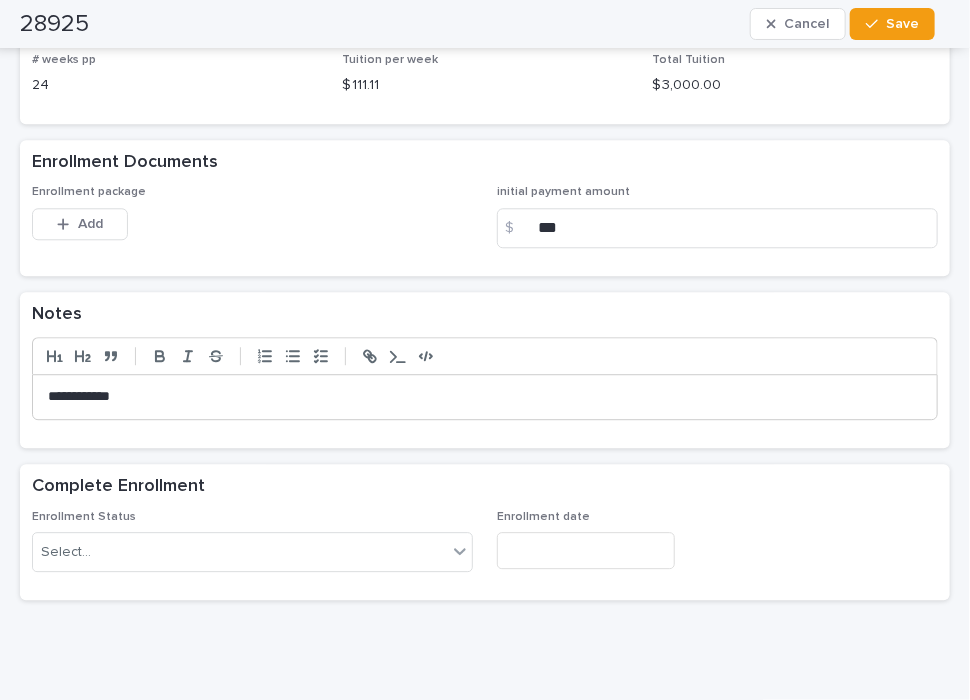 click on "**********" at bounding box center (485, 397) 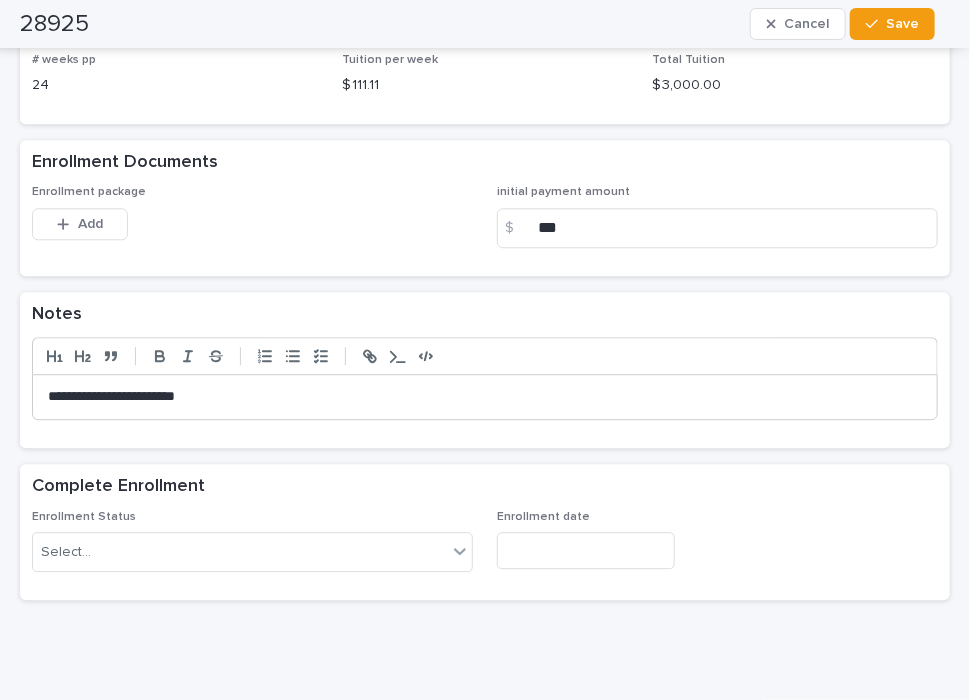 click at bounding box center (485, 355) 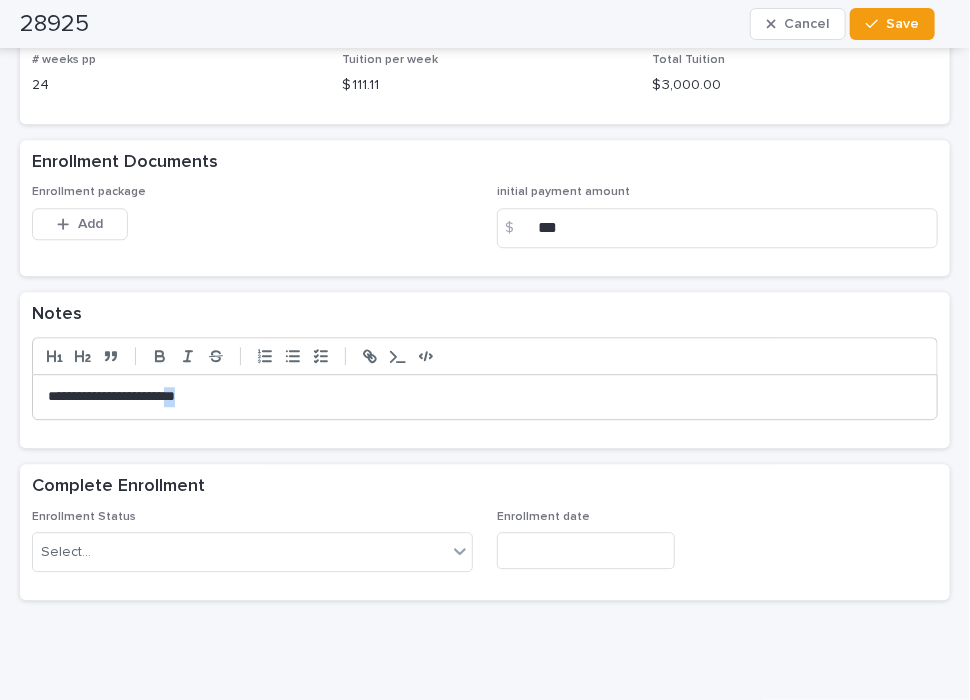 click on "**********" at bounding box center [478, 397] 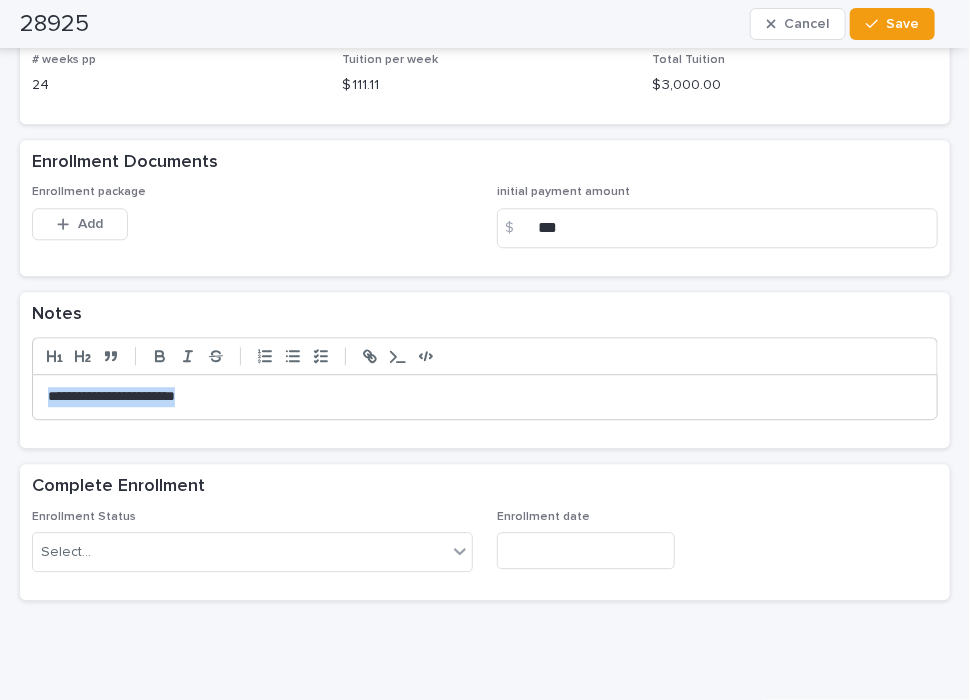 click on "**********" at bounding box center [478, 397] 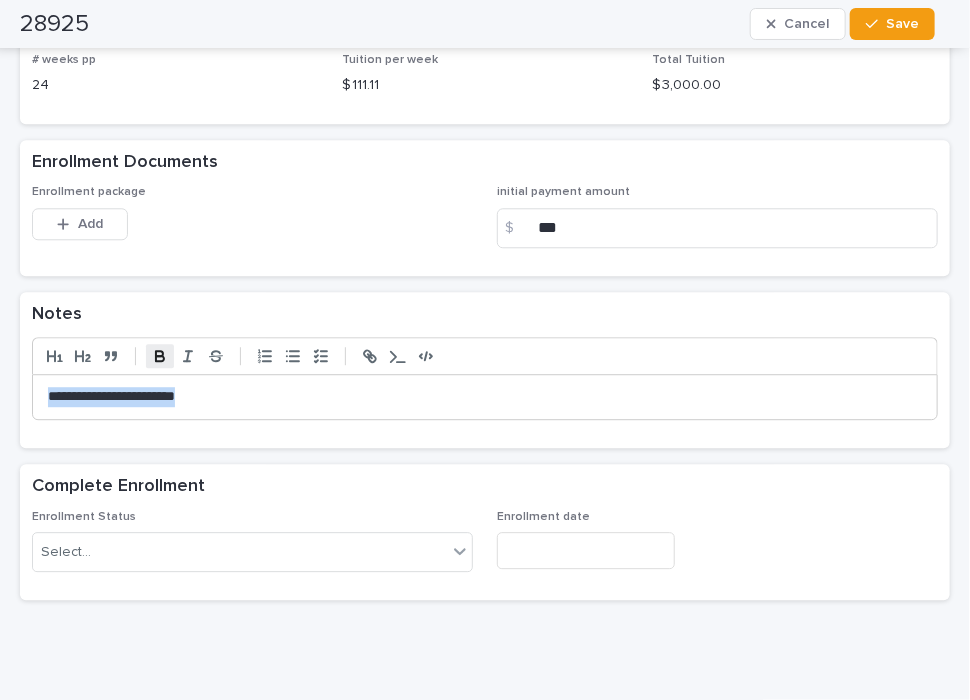 click at bounding box center [160, 356] 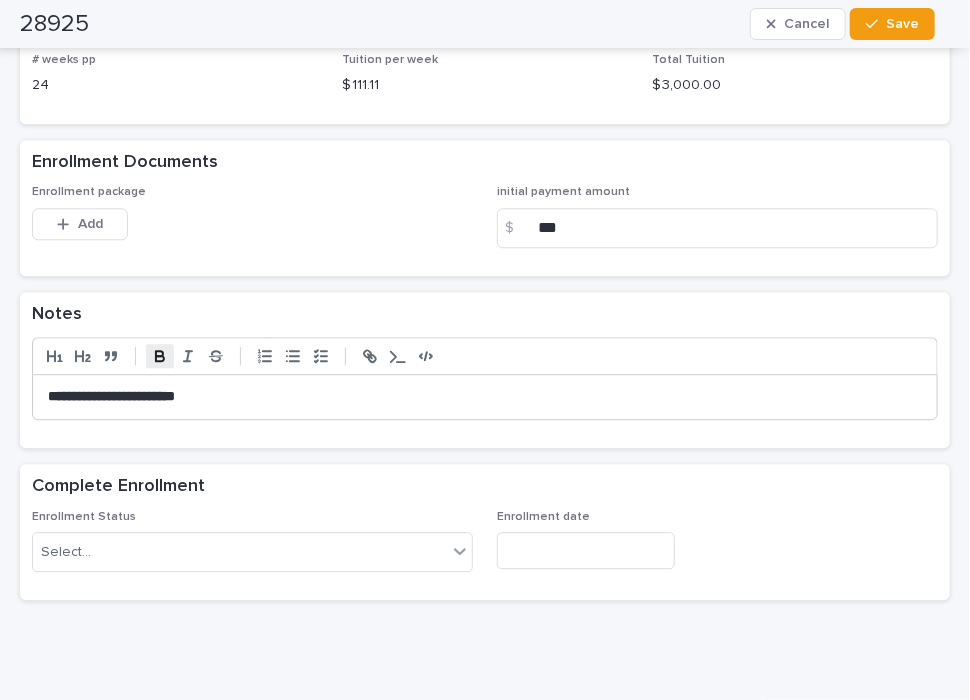 click on "**********" at bounding box center (478, 397) 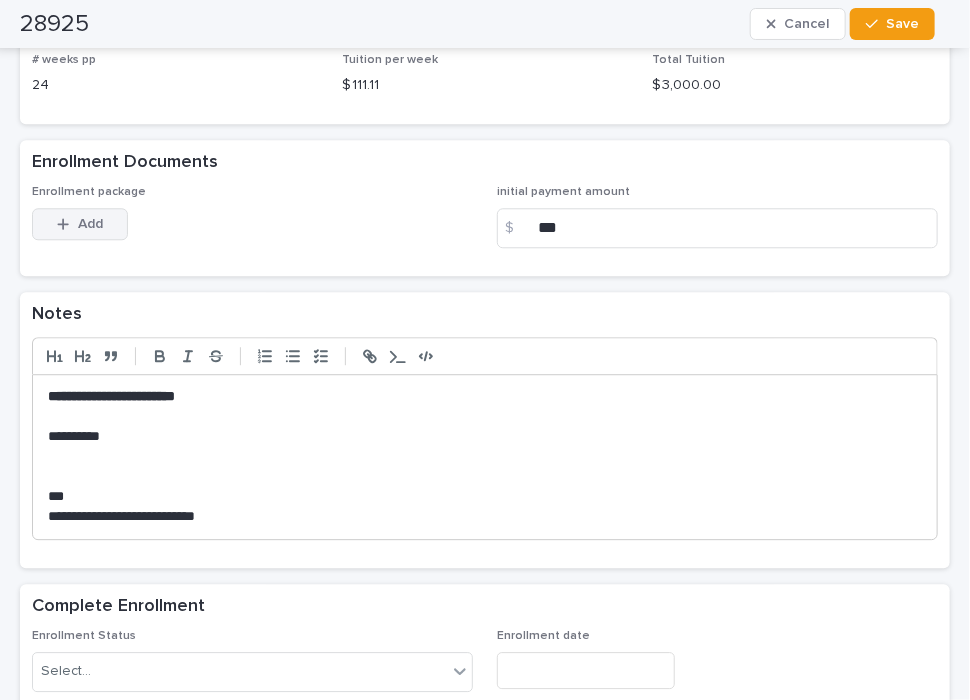click on "Add" at bounding box center [90, 224] 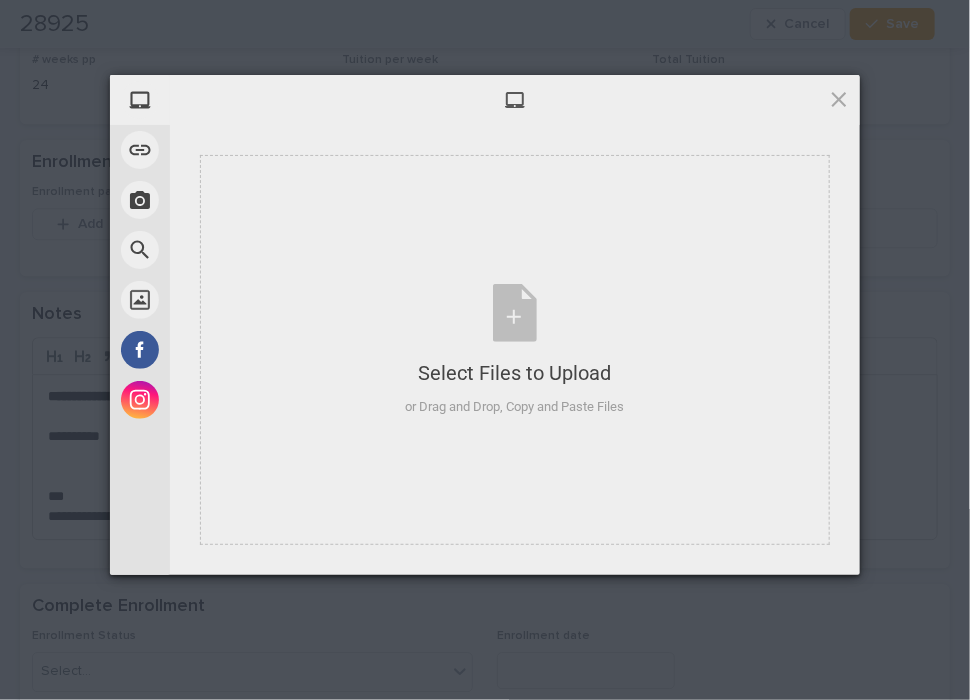 click at bounding box center (839, 99) 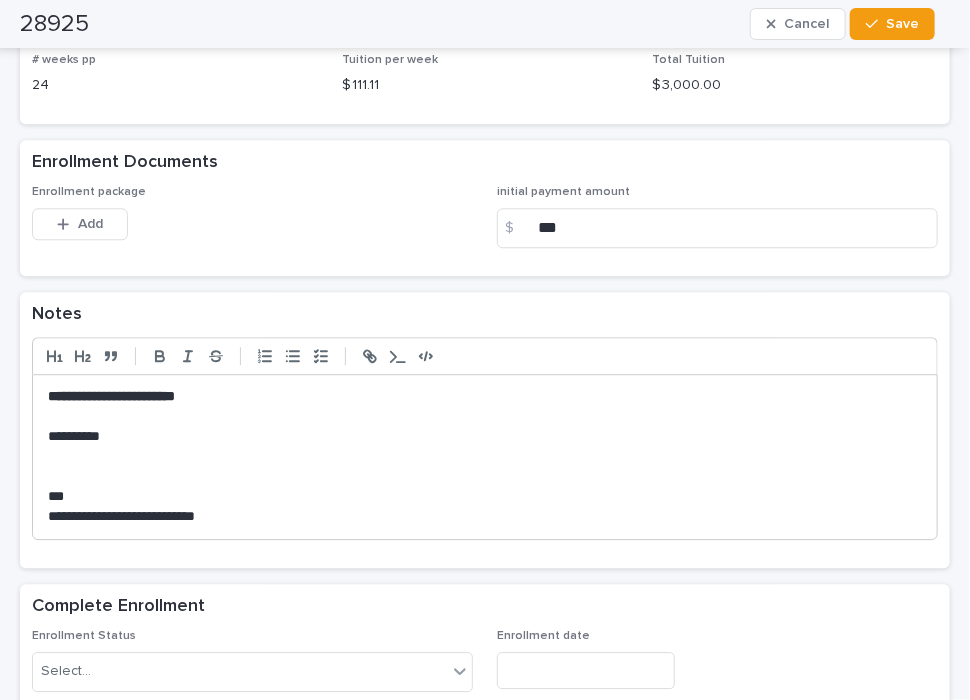 click on "**********" at bounding box center (111, 396) 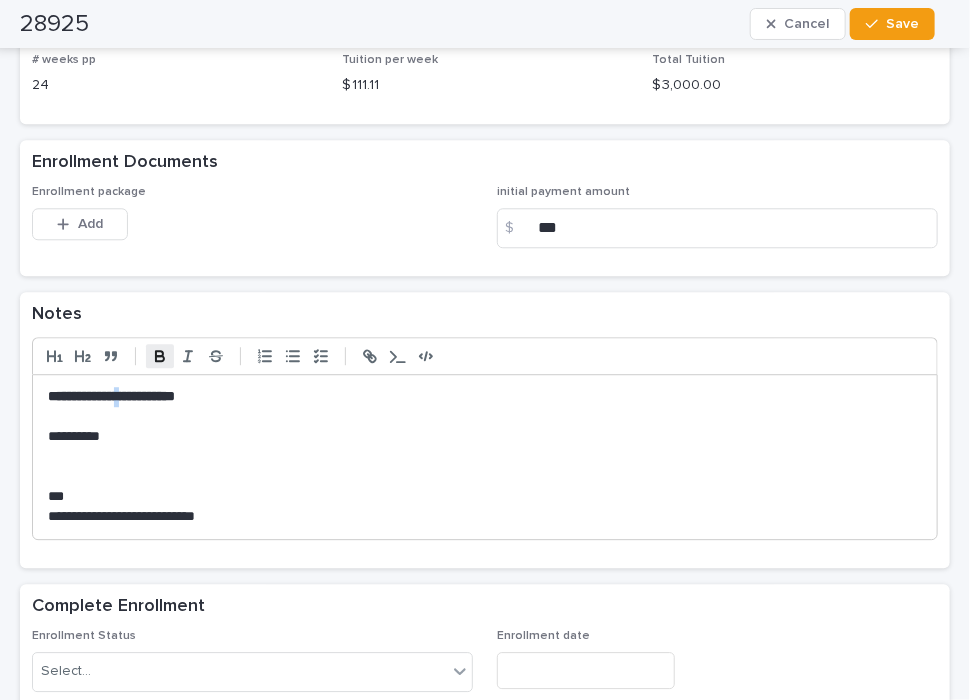 click on "**********" at bounding box center (111, 396) 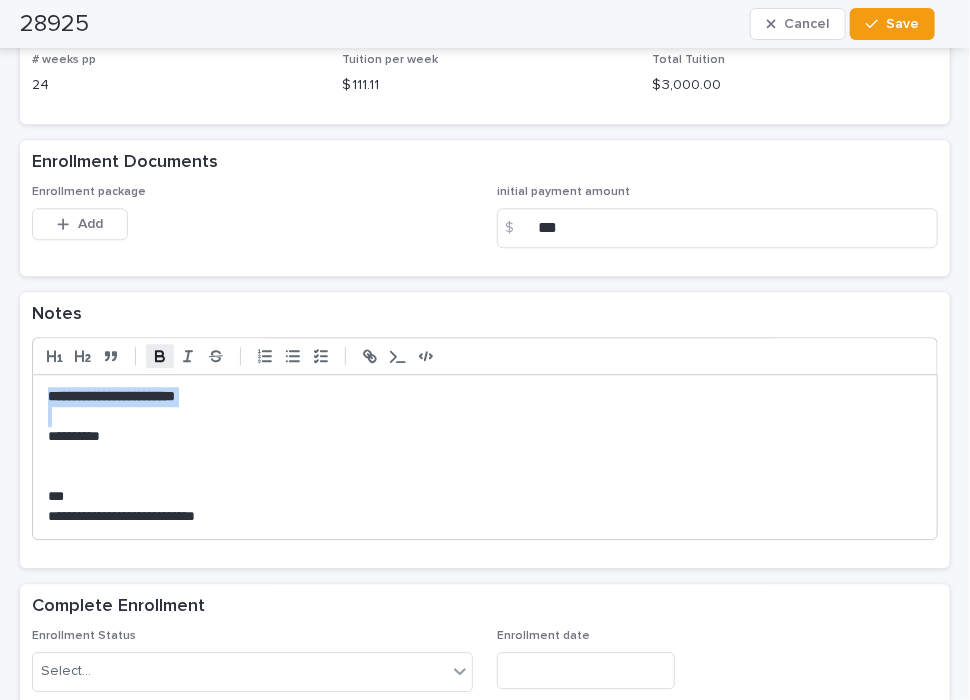 click on "**********" at bounding box center [111, 396] 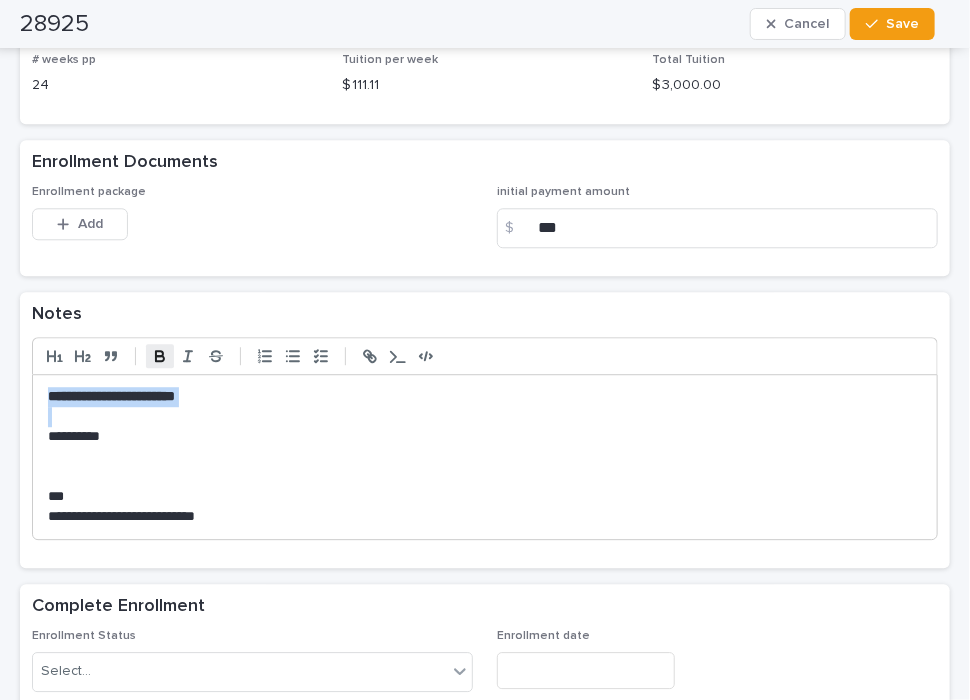 copy on "**********" 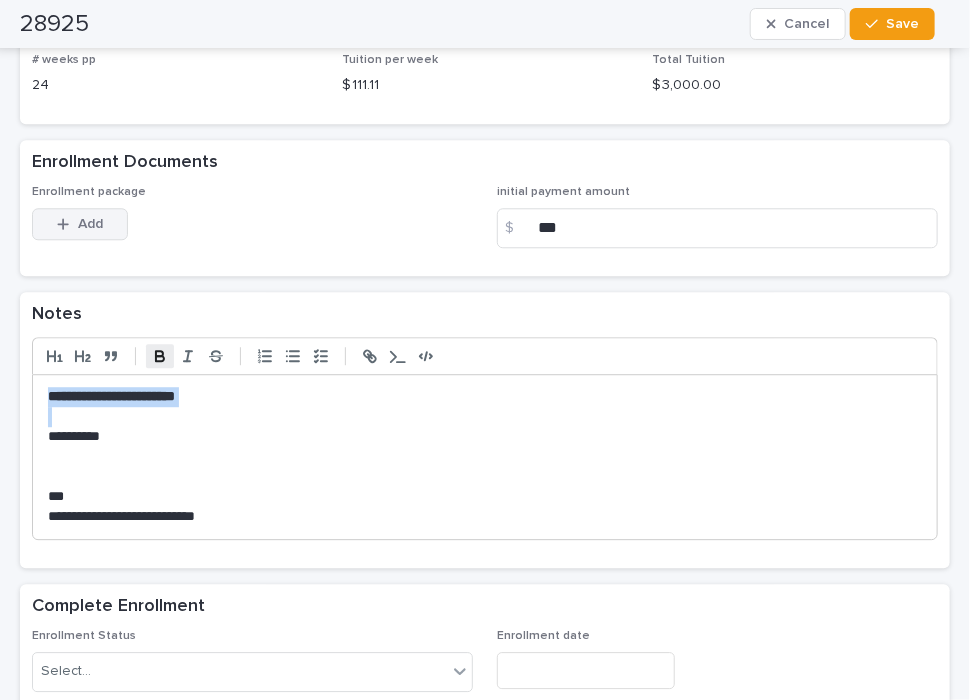 click on "Add" at bounding box center (90, 224) 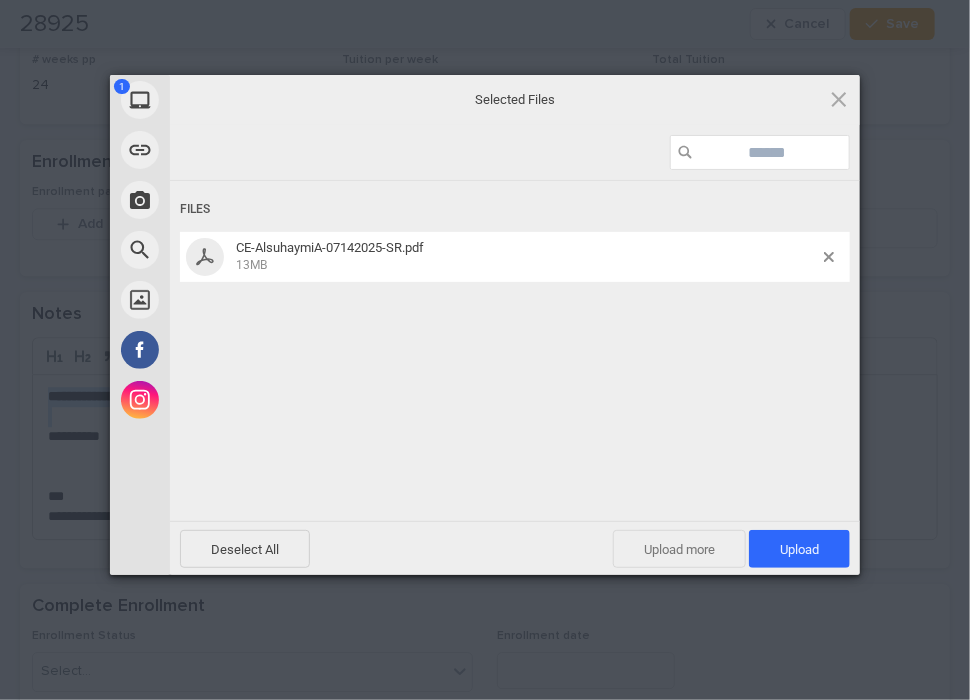 click on "Upload more" at bounding box center [679, 549] 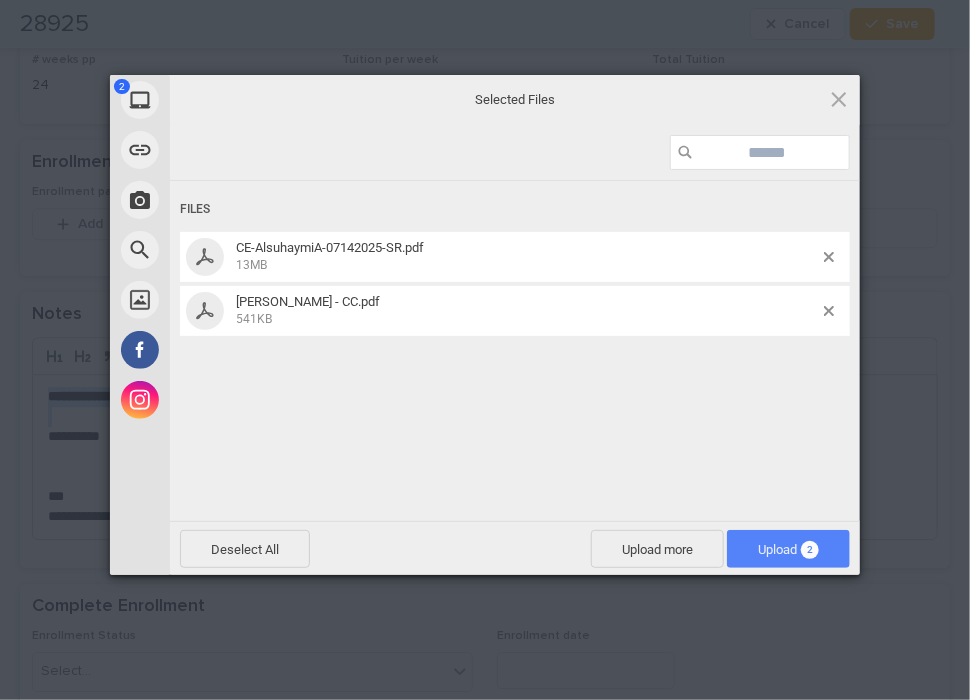 click on "2" at bounding box center (810, 550) 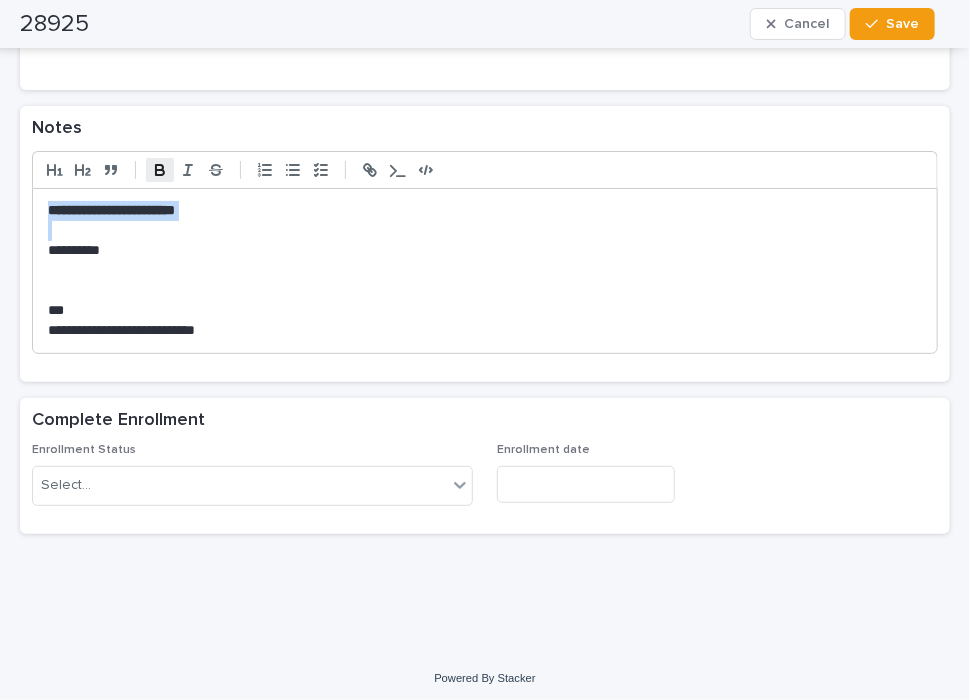 scroll, scrollTop: 1762, scrollLeft: 0, axis: vertical 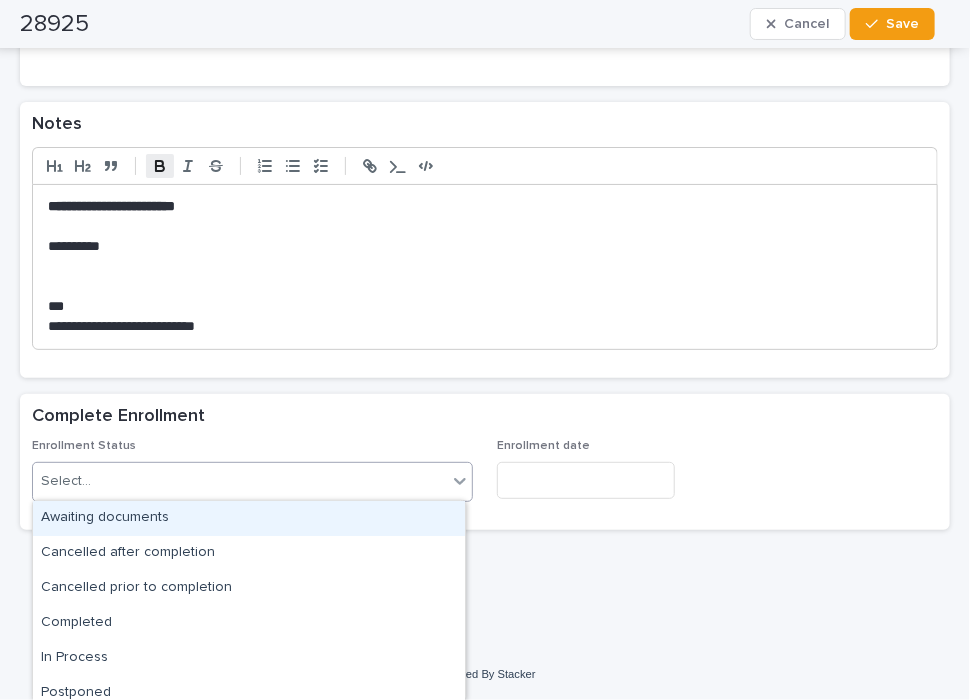 click on "Select..." at bounding box center (240, 481) 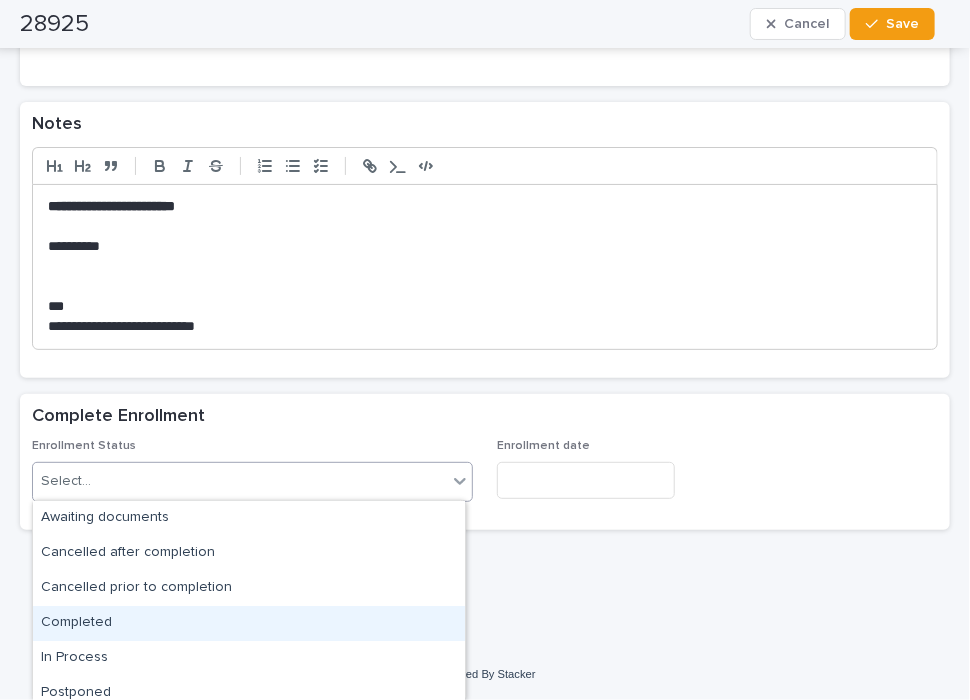 click on "Completed" at bounding box center (249, 623) 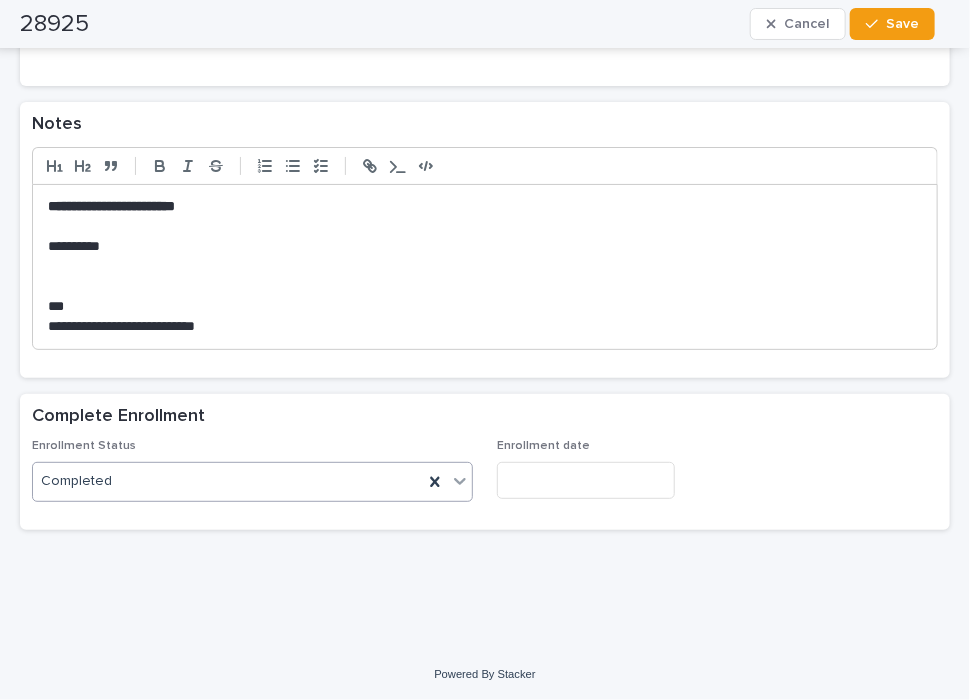 click at bounding box center [586, 480] 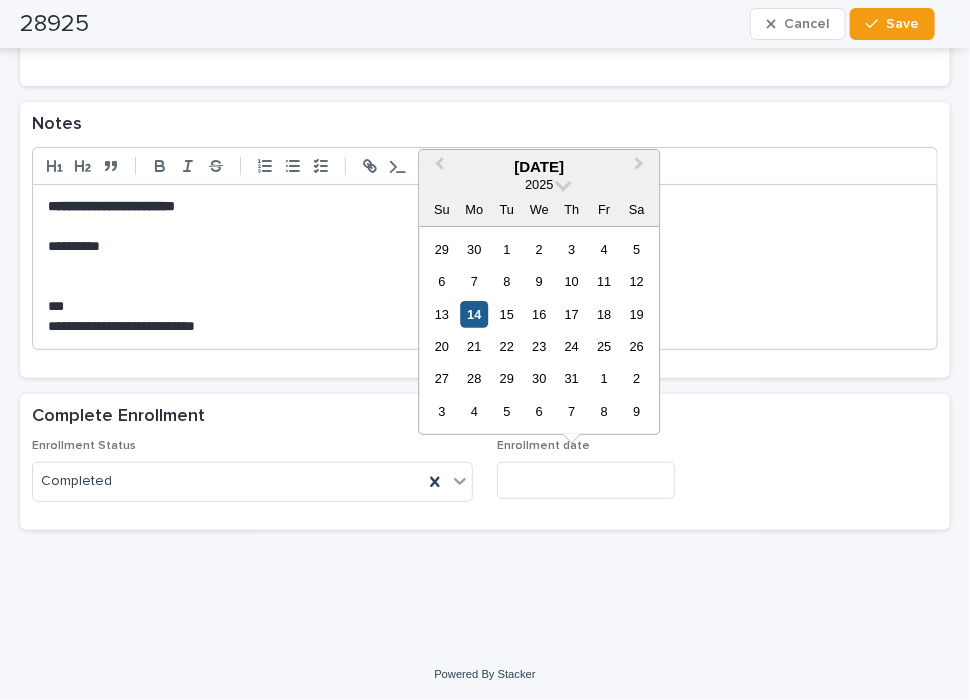 click on "14" at bounding box center [474, 314] 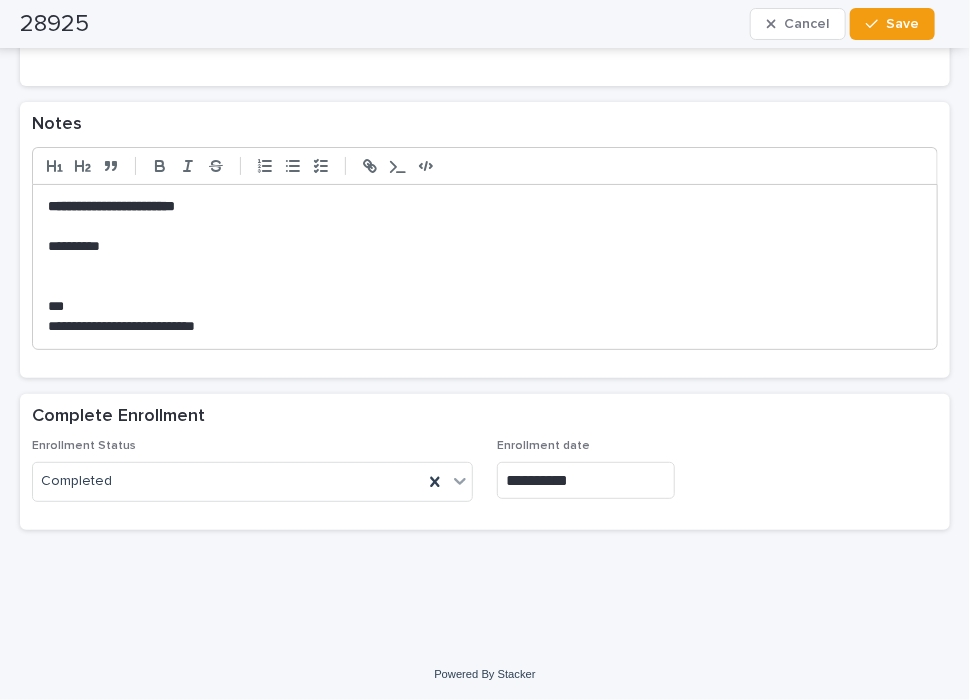 click at bounding box center (485, 267) 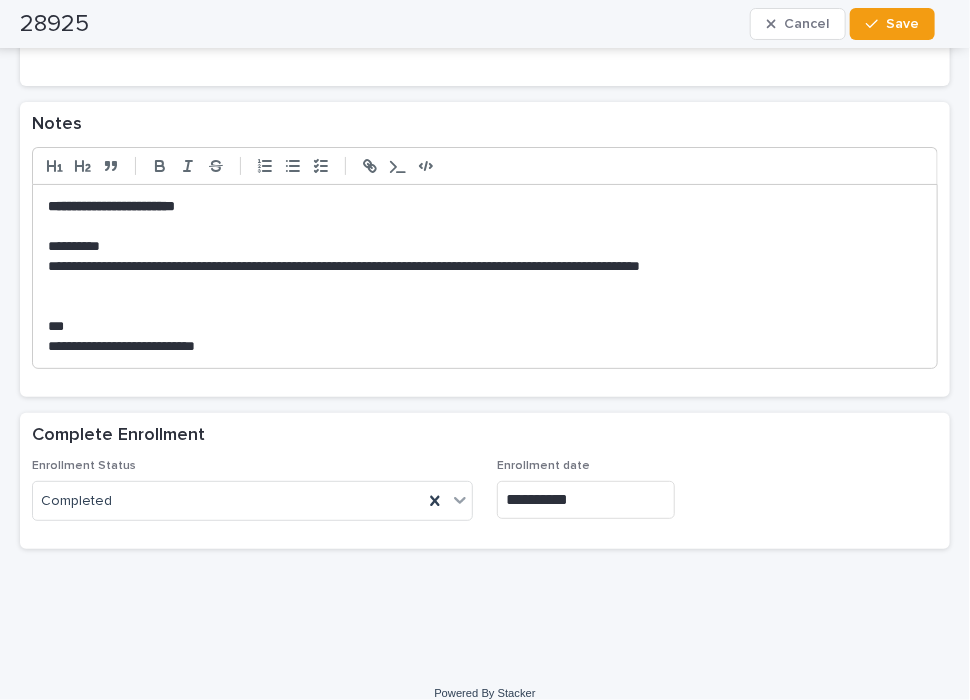 scroll, scrollTop: 0, scrollLeft: 0, axis: both 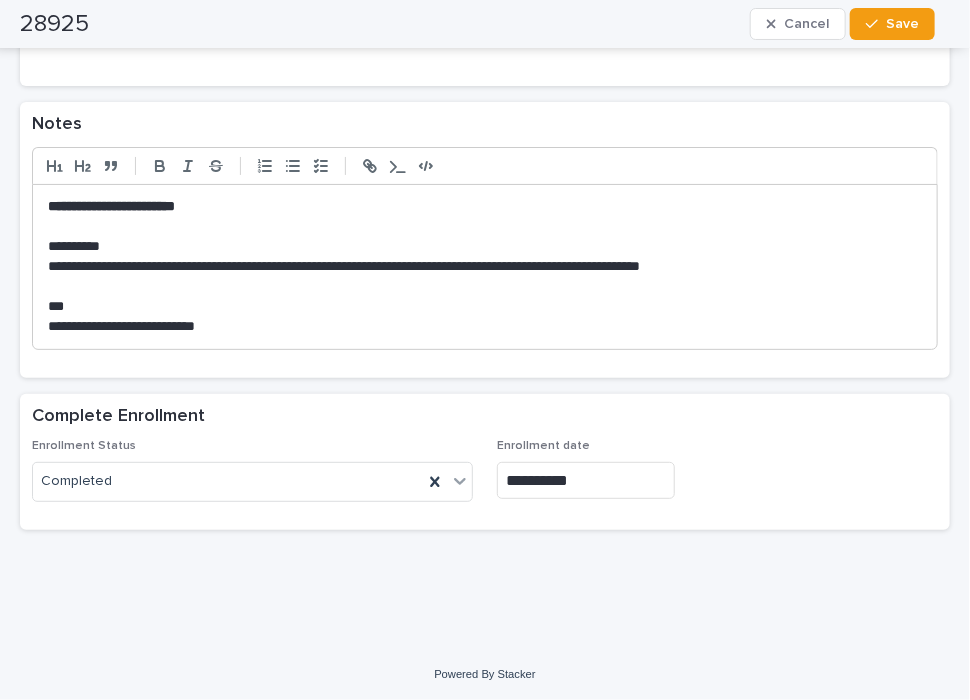 click on "***" at bounding box center (478, 307) 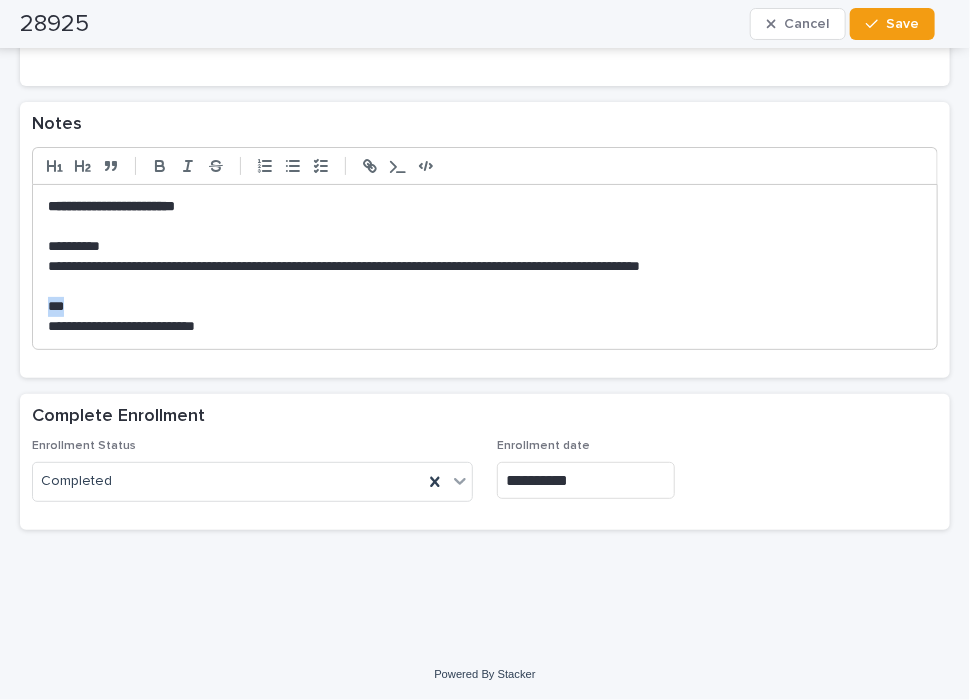 click on "***" at bounding box center [478, 307] 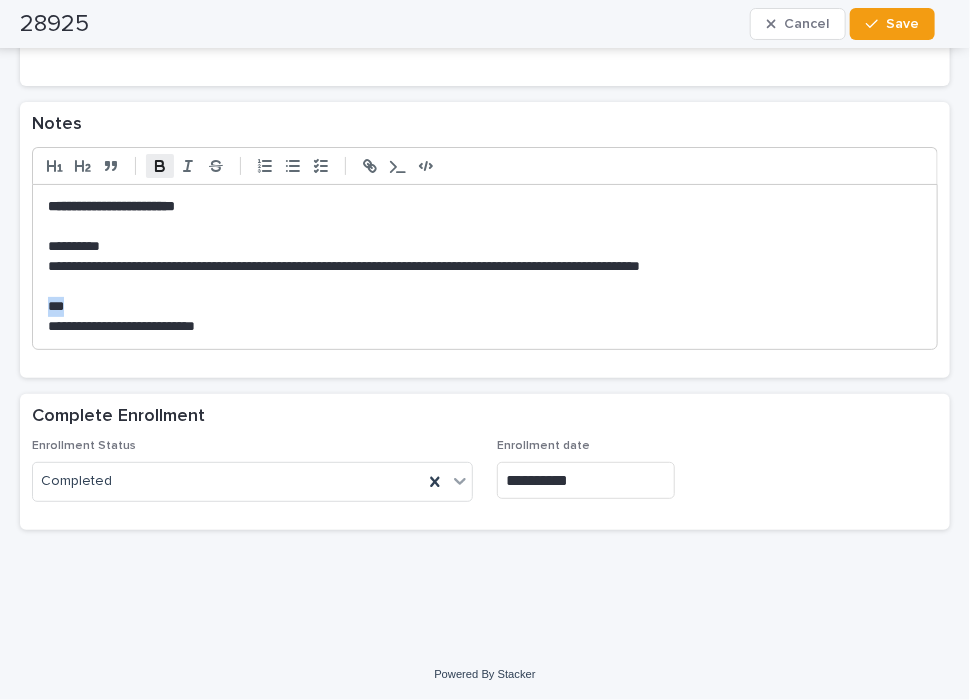 click 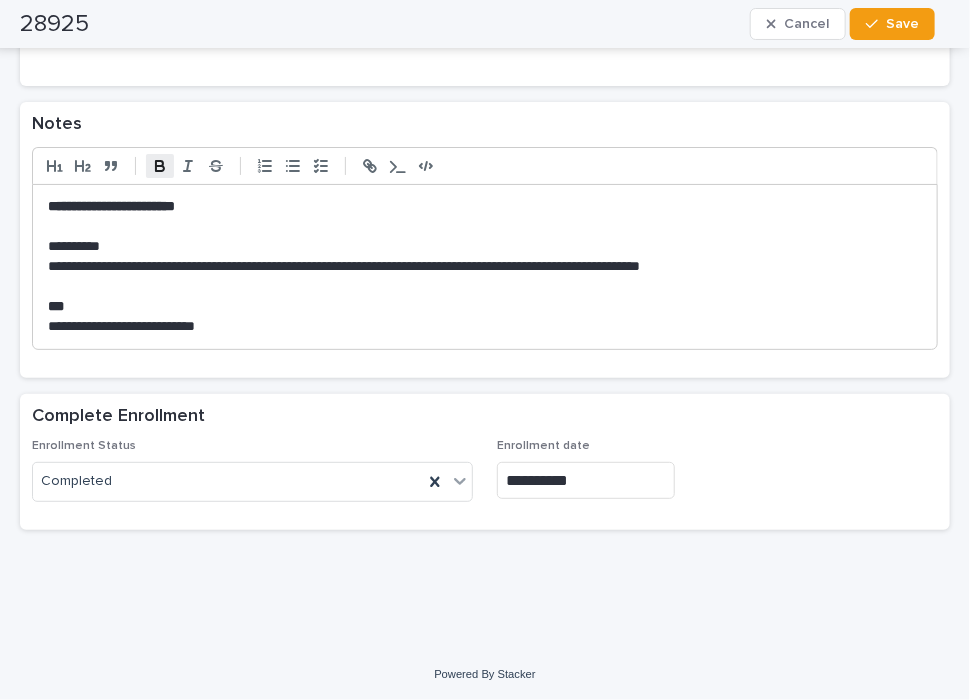 click on "**********" at bounding box center [478, 247] 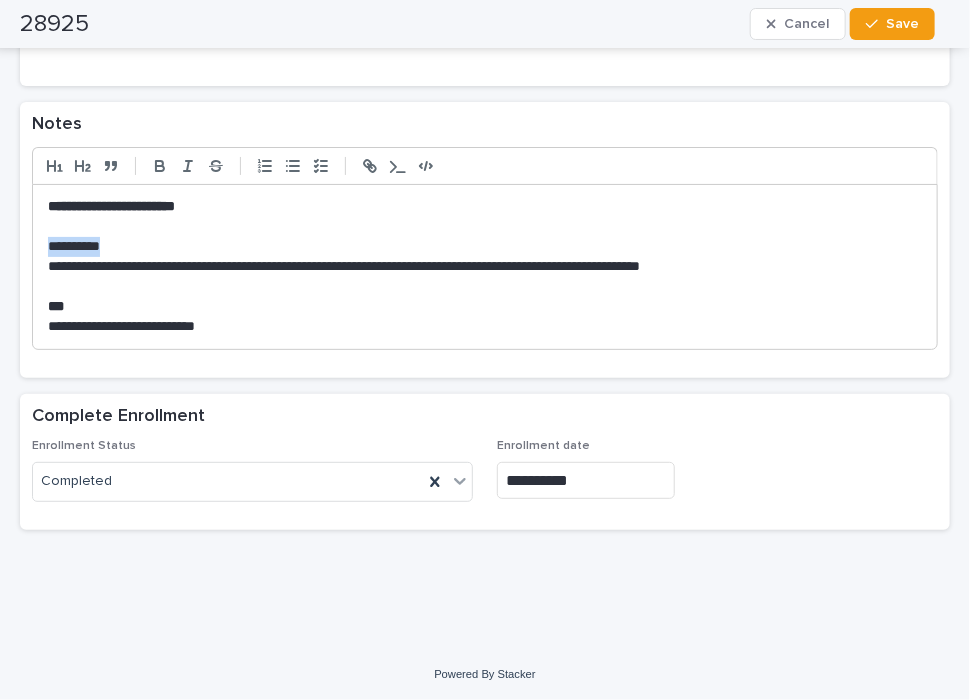 click on "**********" at bounding box center (478, 247) 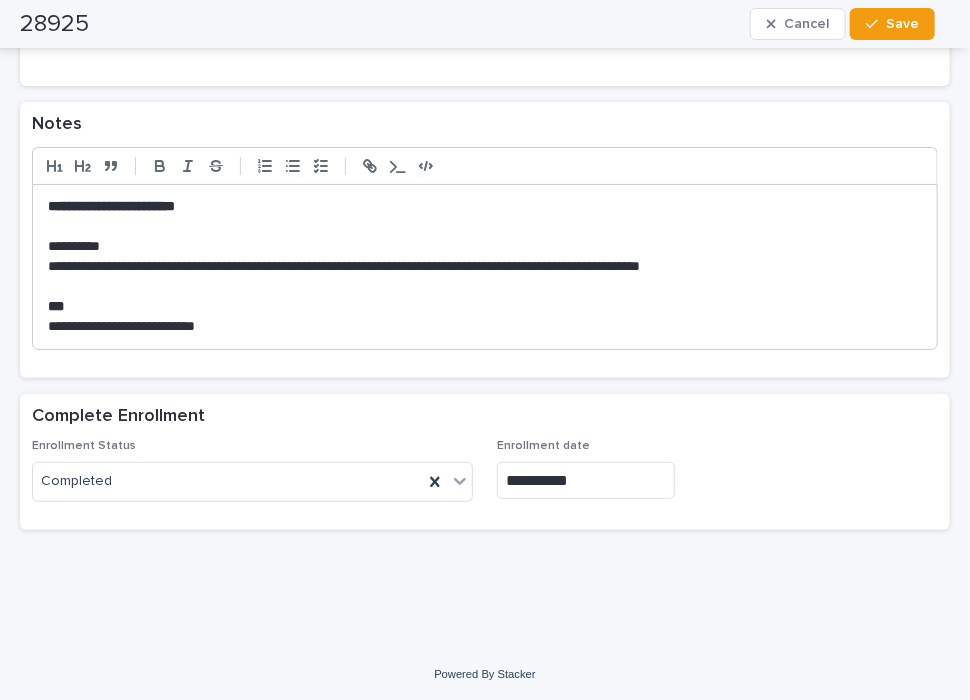 click at bounding box center (485, 165) 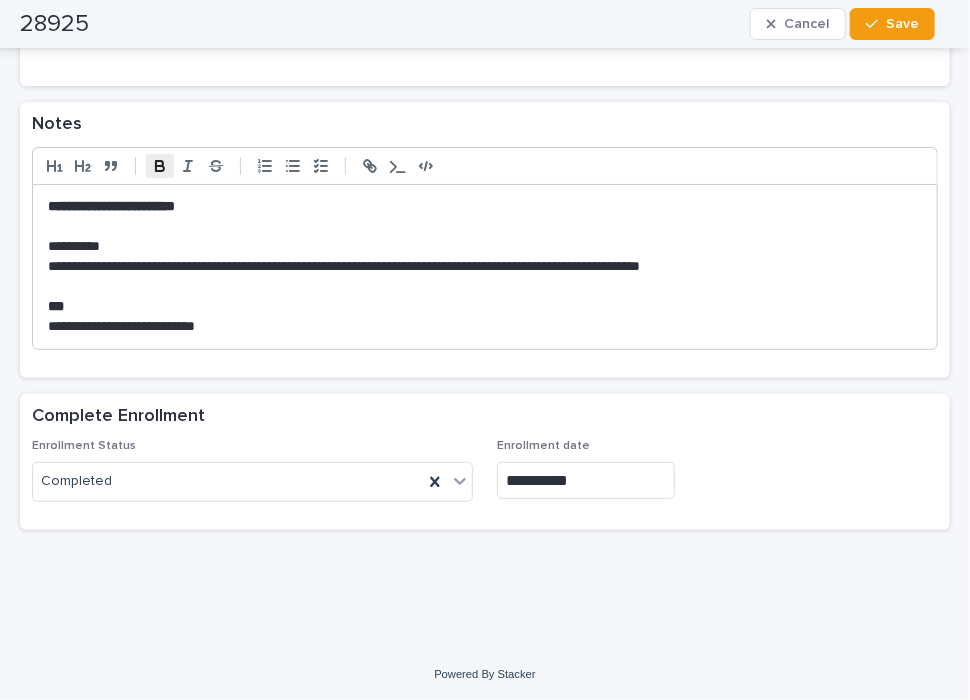 click 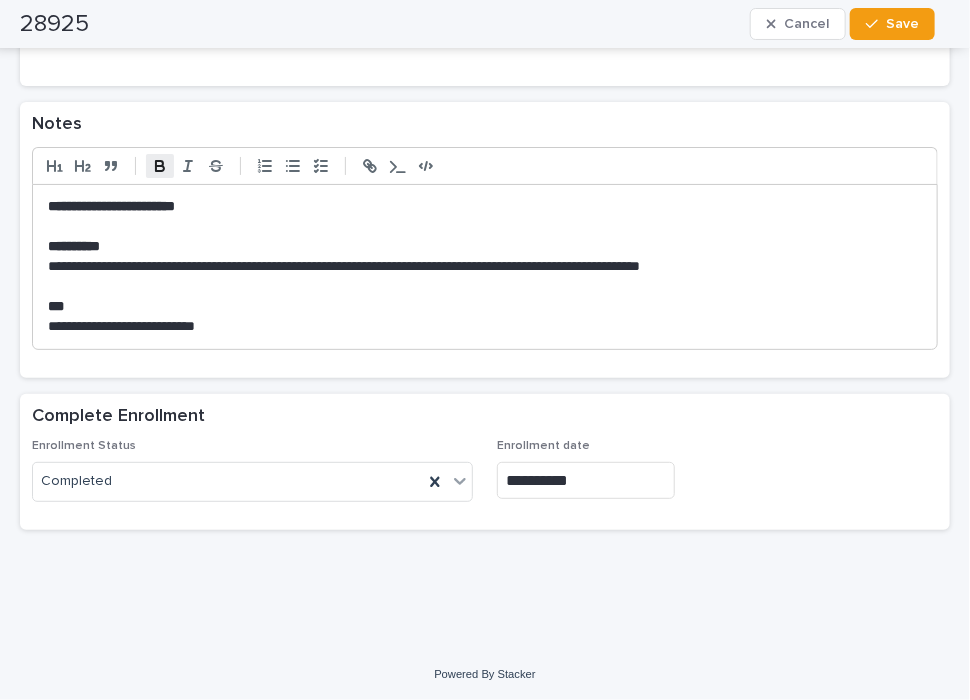 click at bounding box center [485, 287] 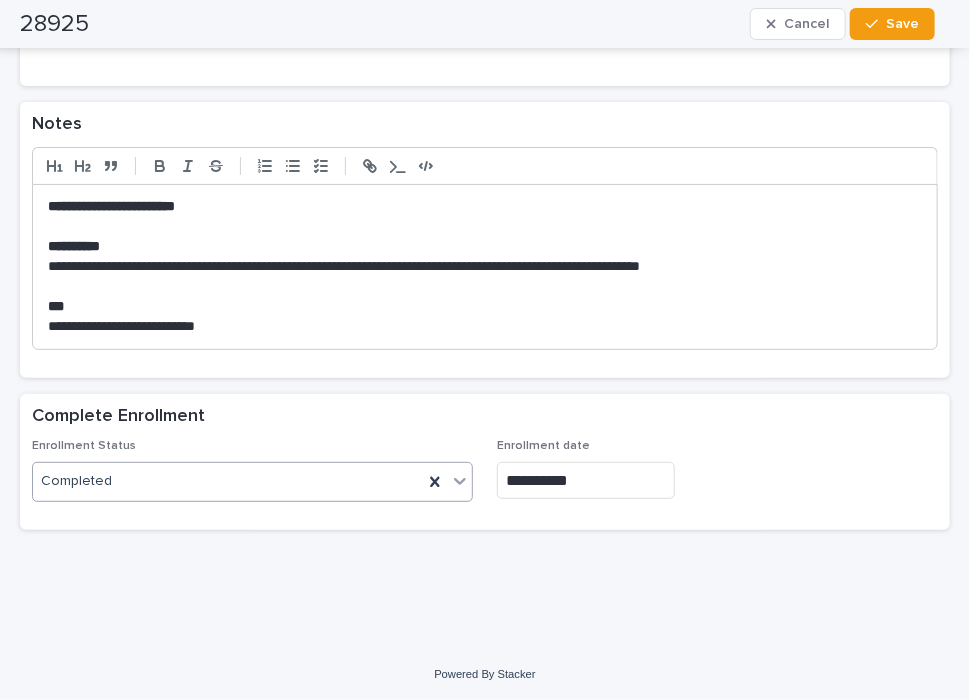 click on "Completed" at bounding box center [228, 481] 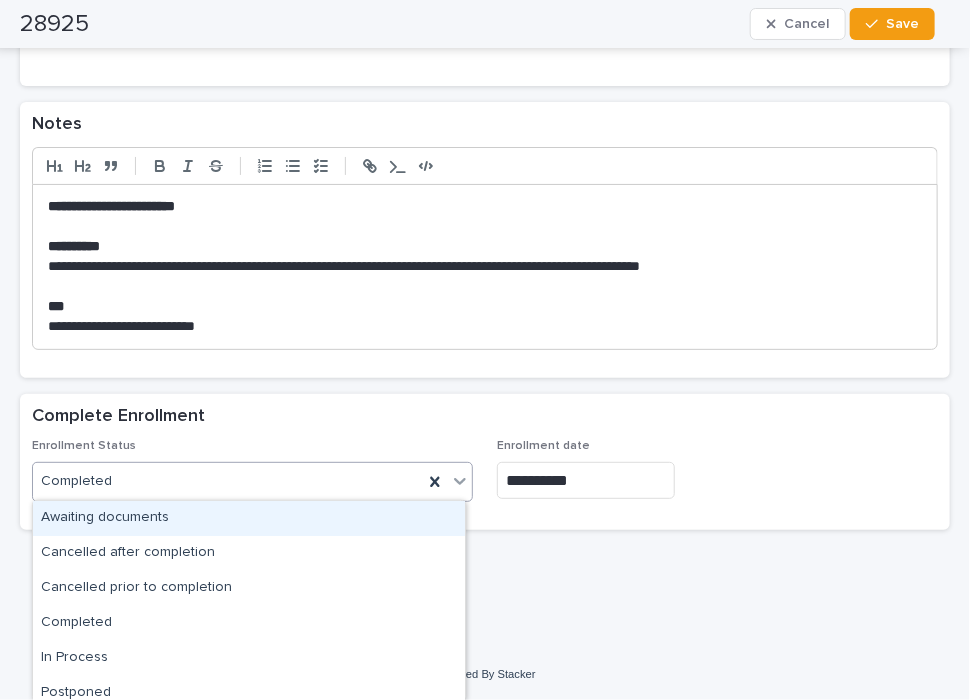 click on "Complete Enrollment" at bounding box center (485, 417) 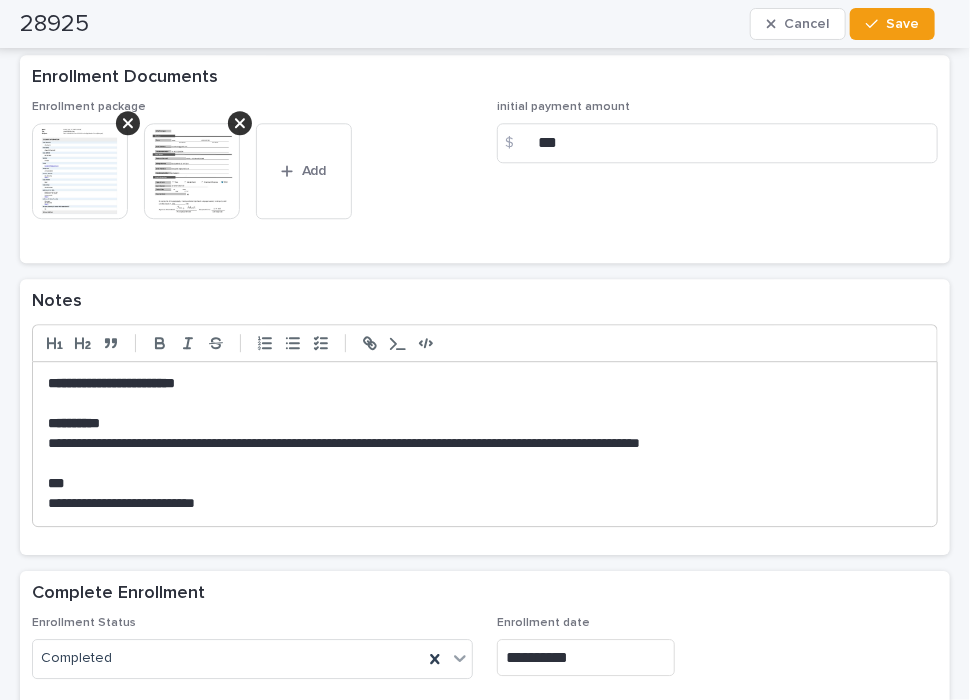 scroll, scrollTop: 1462, scrollLeft: 0, axis: vertical 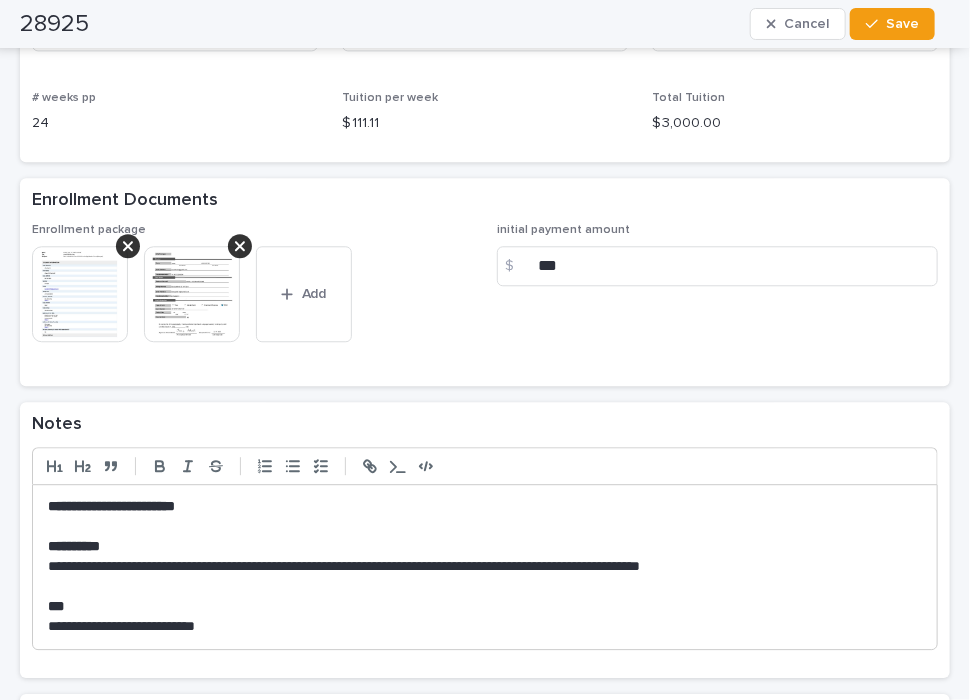 click at bounding box center [80, 294] 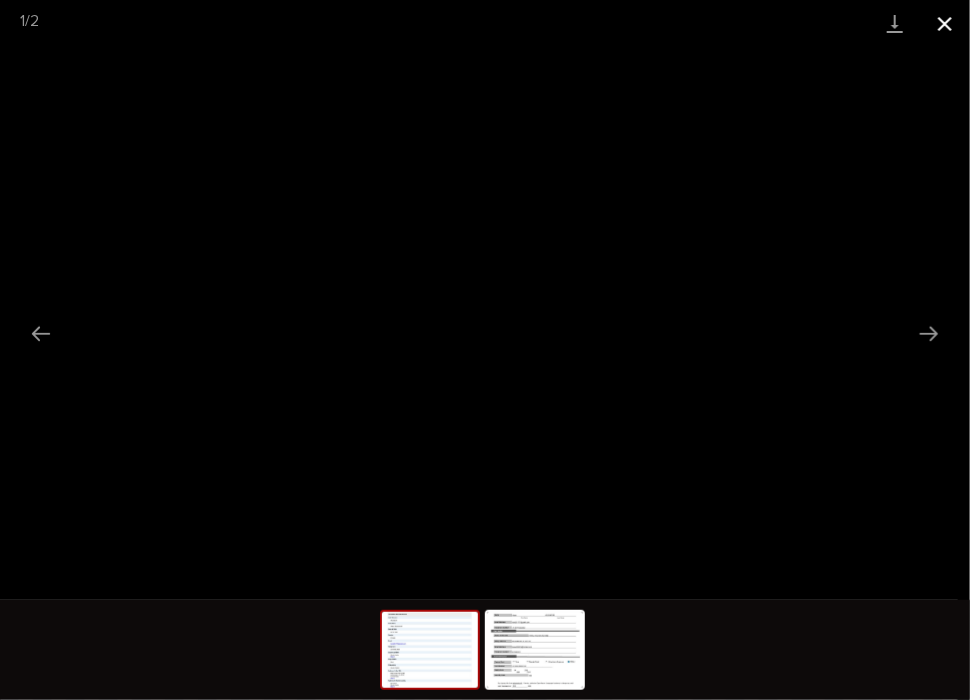 click at bounding box center (945, 23) 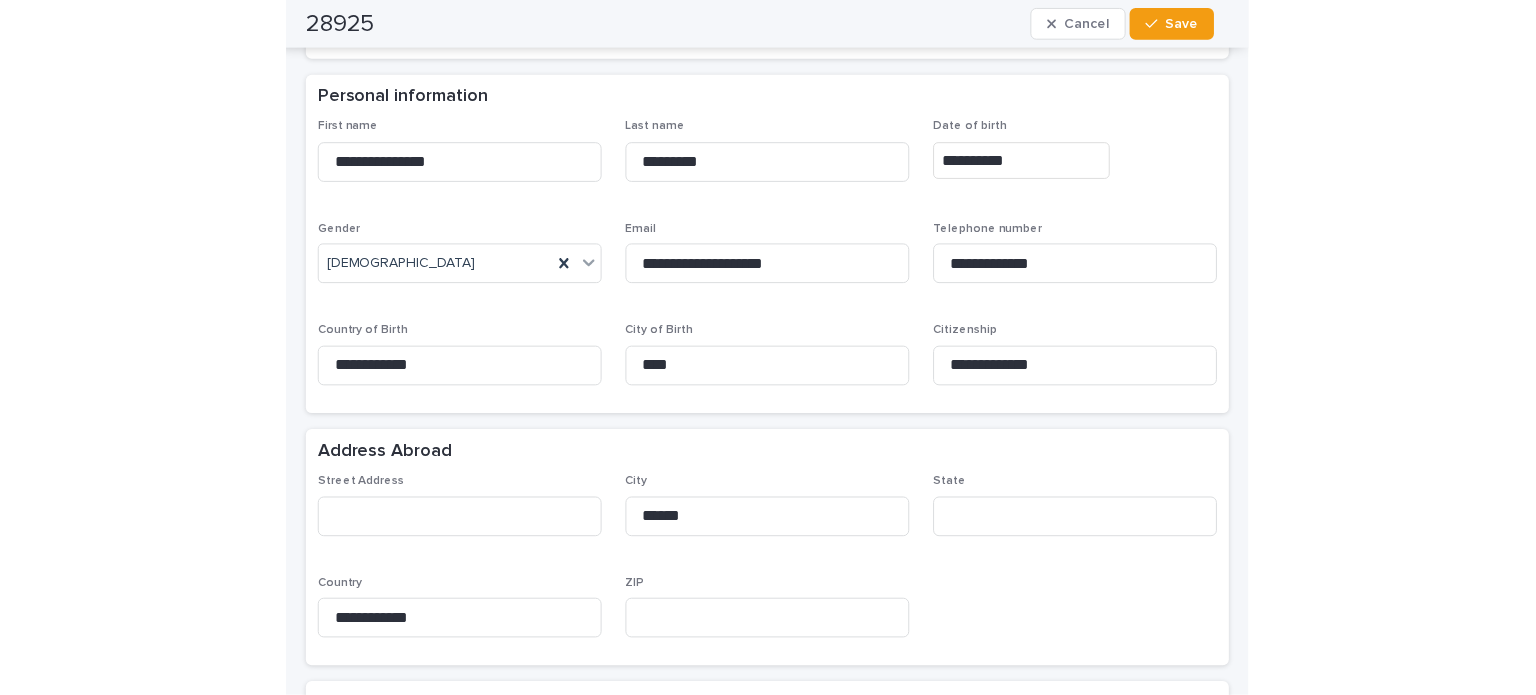 scroll, scrollTop: 0, scrollLeft: 0, axis: both 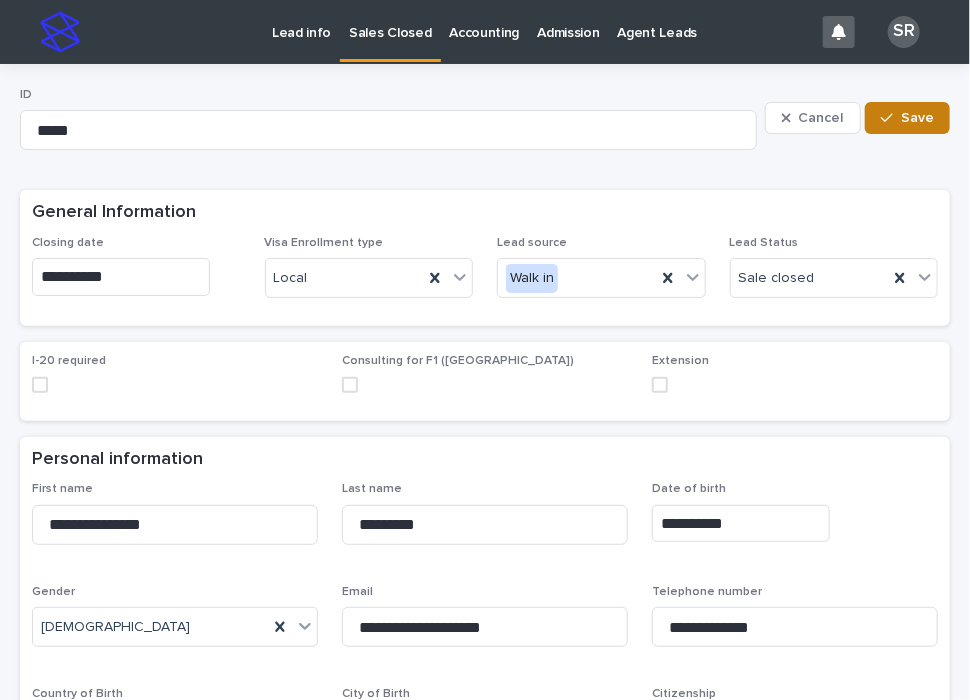 click on "Save" at bounding box center [917, 118] 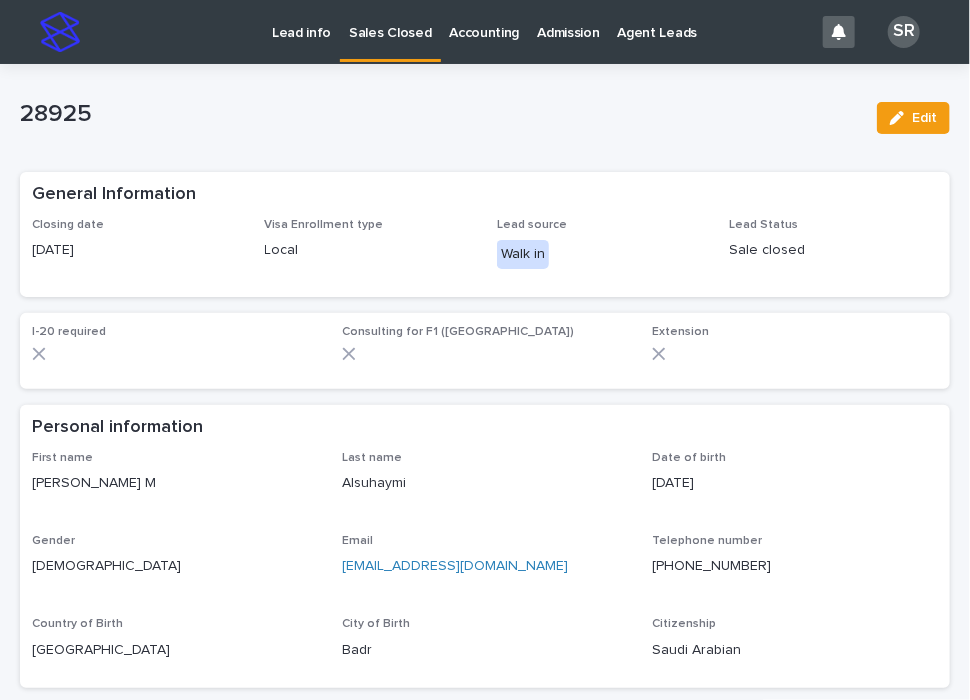 click on "Lead info" at bounding box center [301, 21] 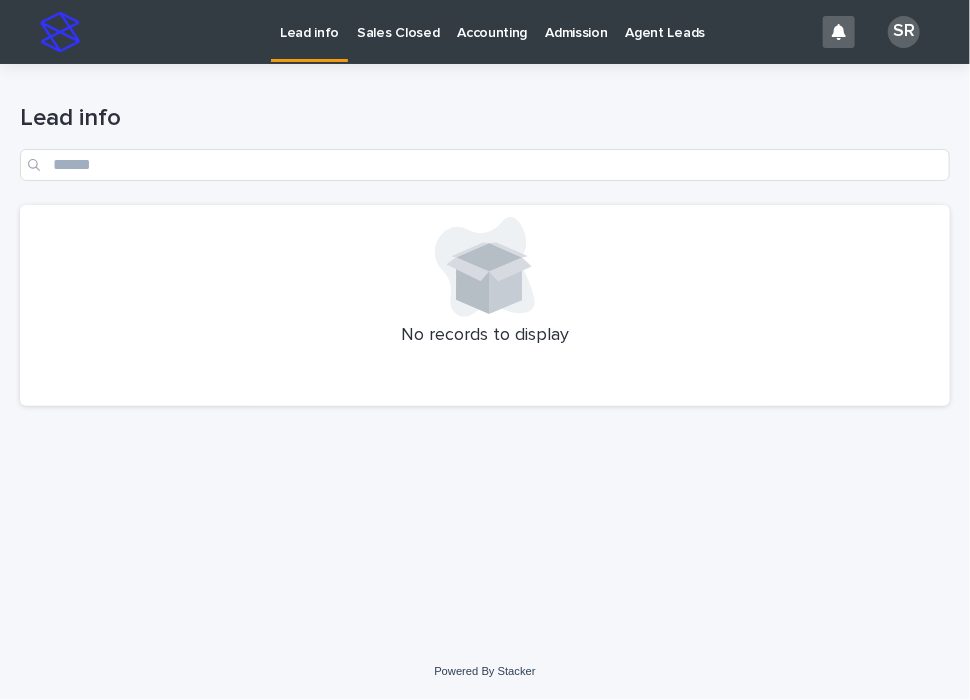 click on "Lead info" at bounding box center (309, 21) 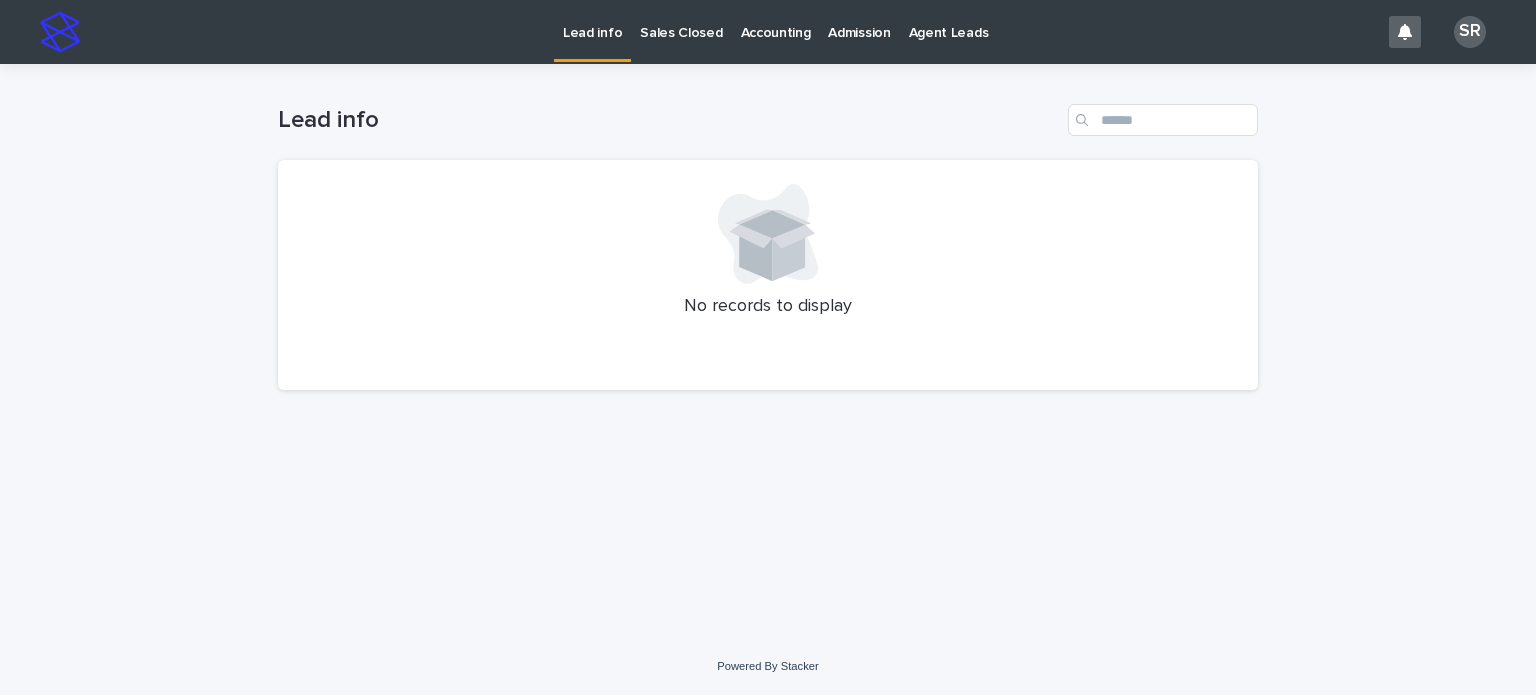 click on "Sales Closed" at bounding box center [681, 21] 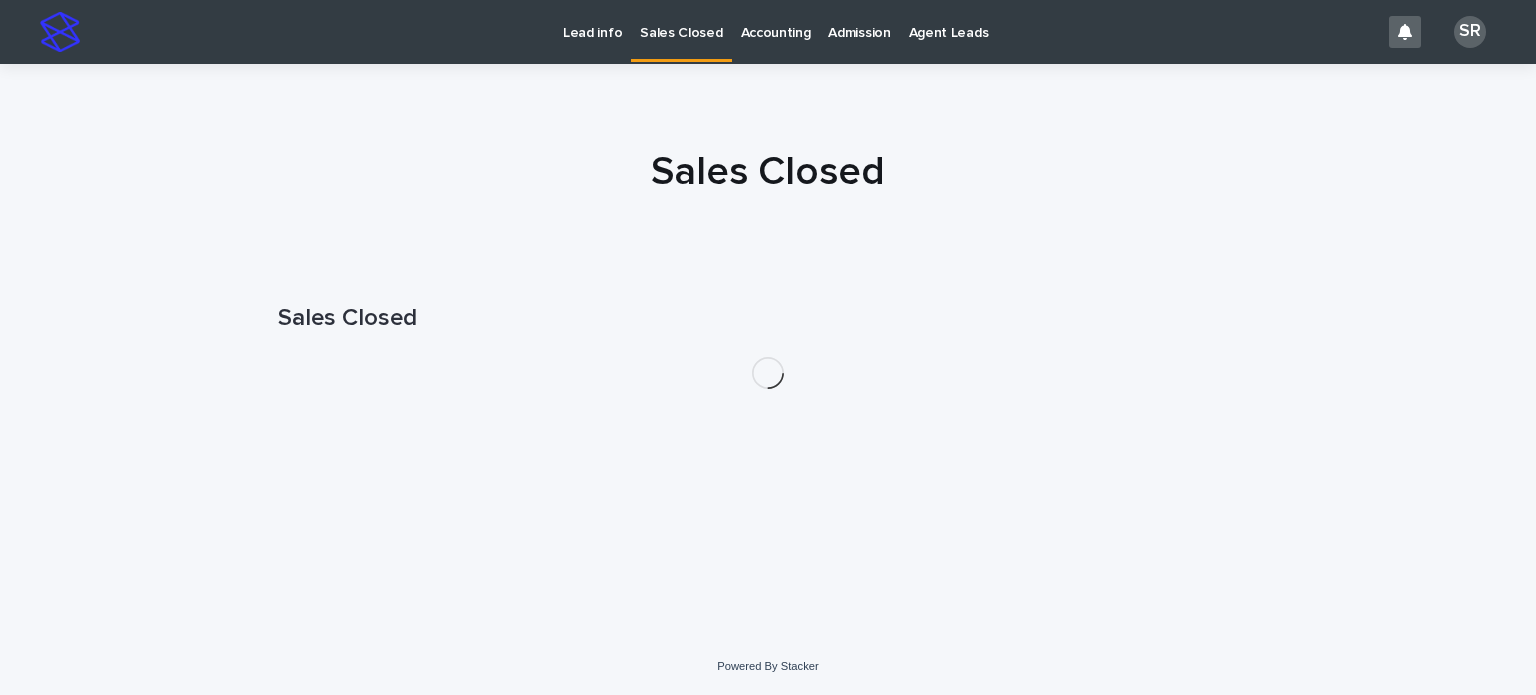 click on "Sales Closed" at bounding box center (681, 21) 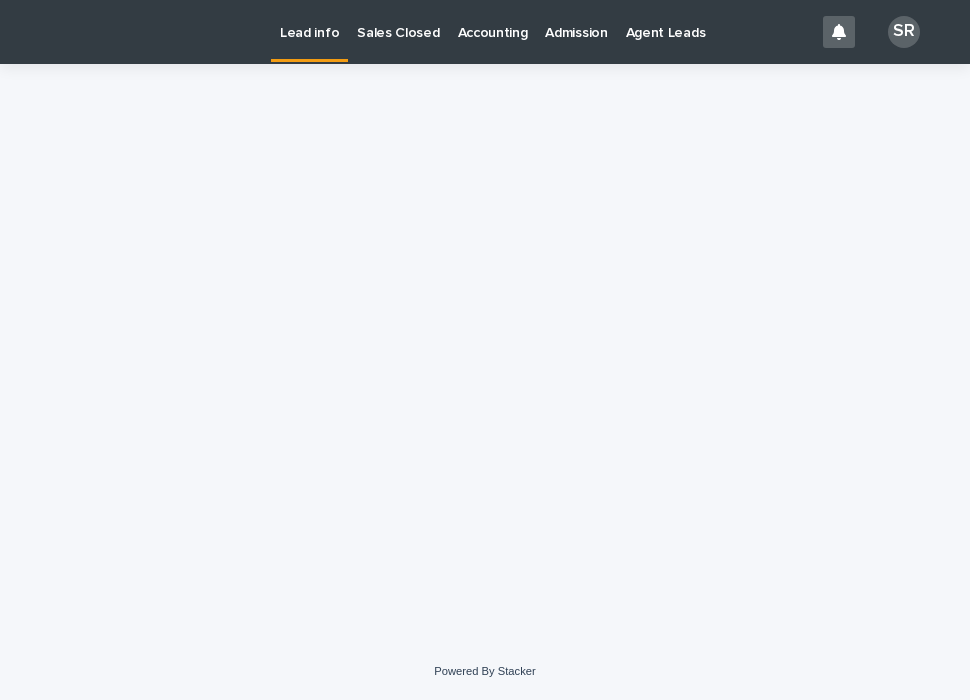scroll, scrollTop: 0, scrollLeft: 0, axis: both 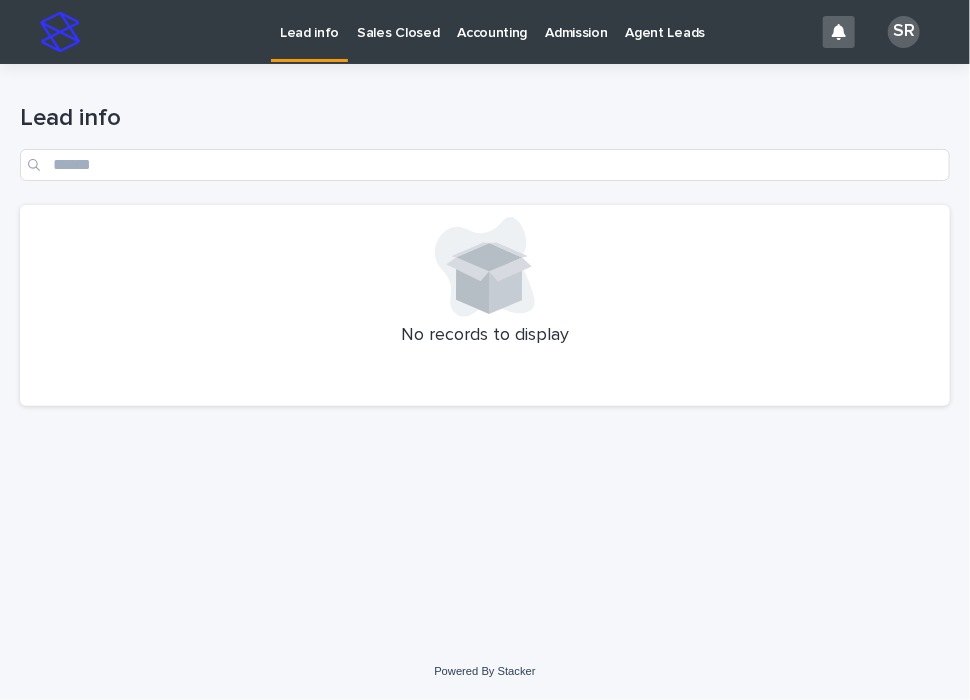 click on "Sales Closed" at bounding box center [398, 21] 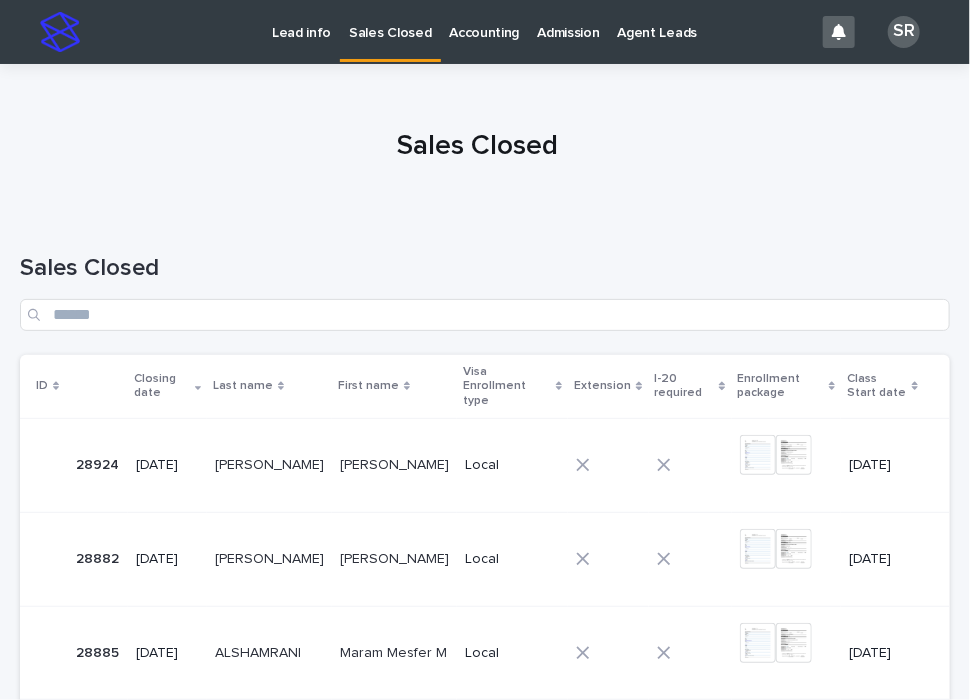 scroll, scrollTop: 100, scrollLeft: 0, axis: vertical 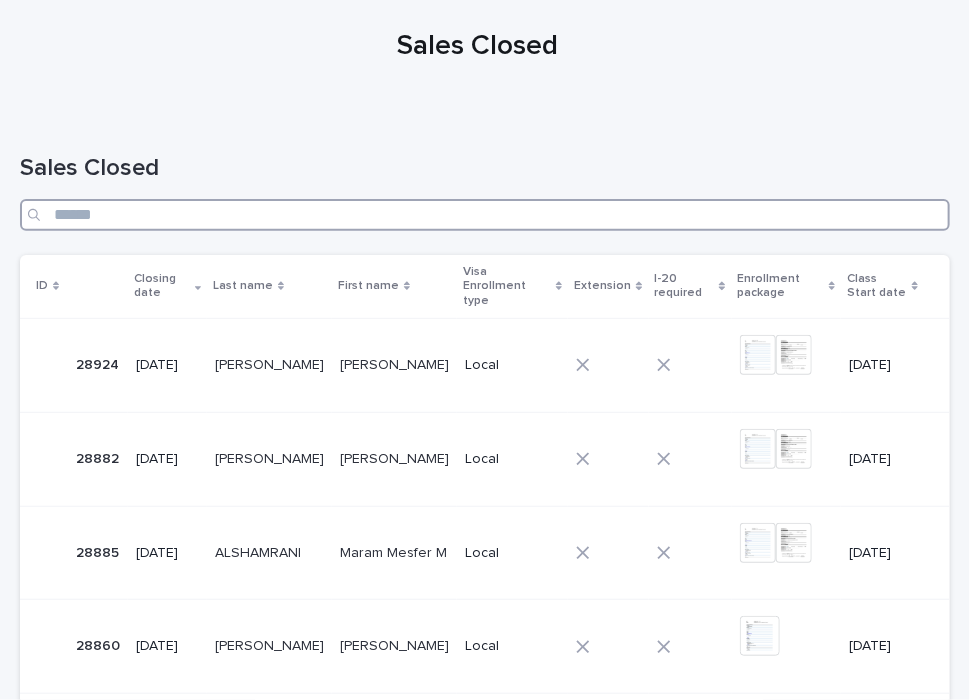 click at bounding box center [485, 215] 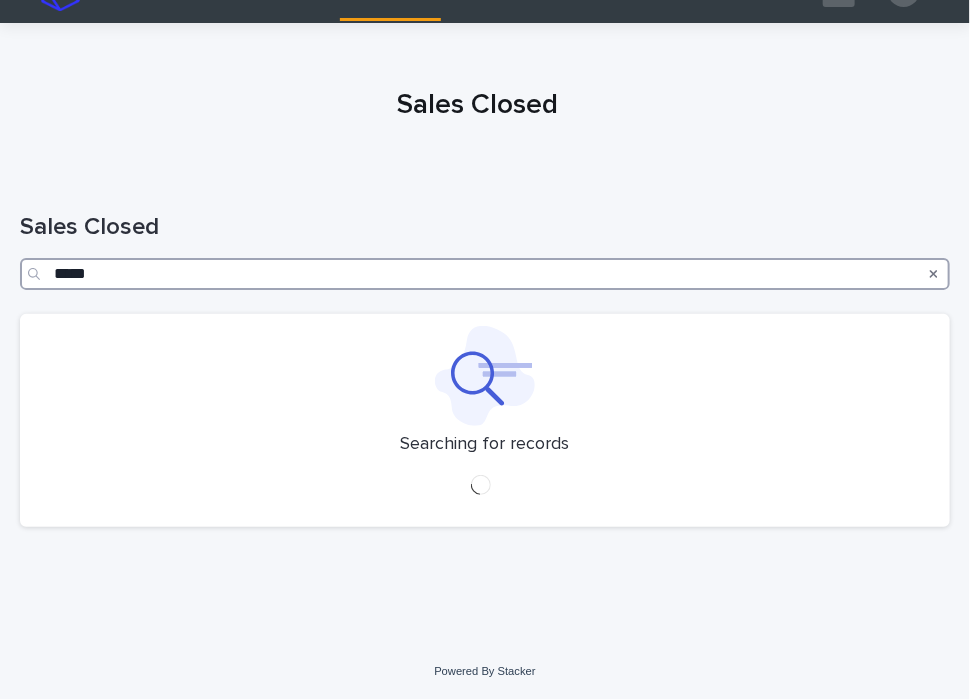 scroll, scrollTop: 0, scrollLeft: 0, axis: both 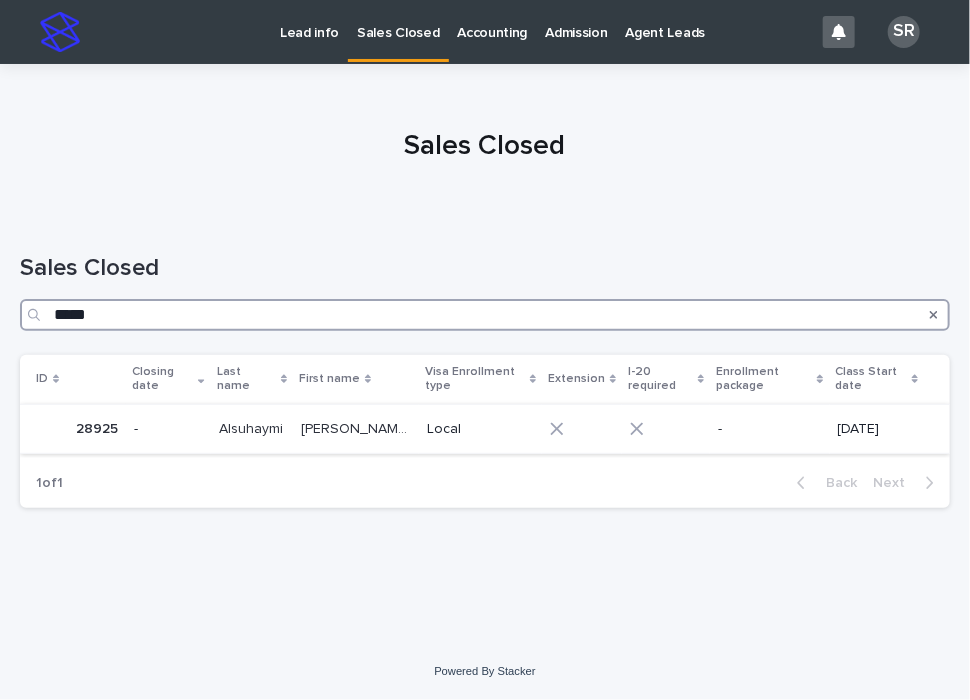 type on "*****" 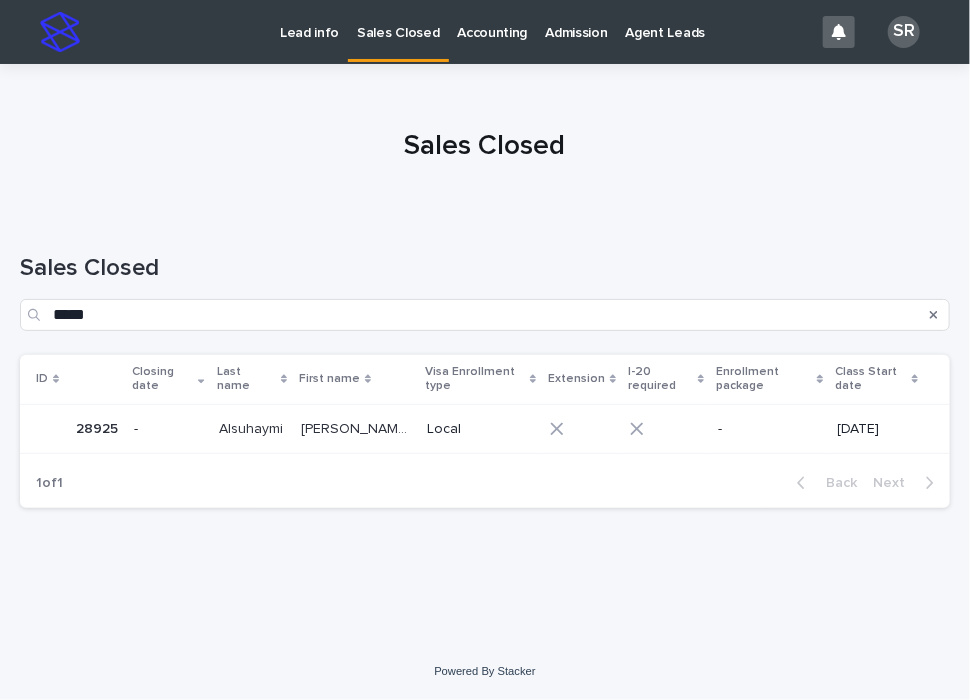 click on "Alsuhaymi Alsuhaymi" at bounding box center (252, 429) 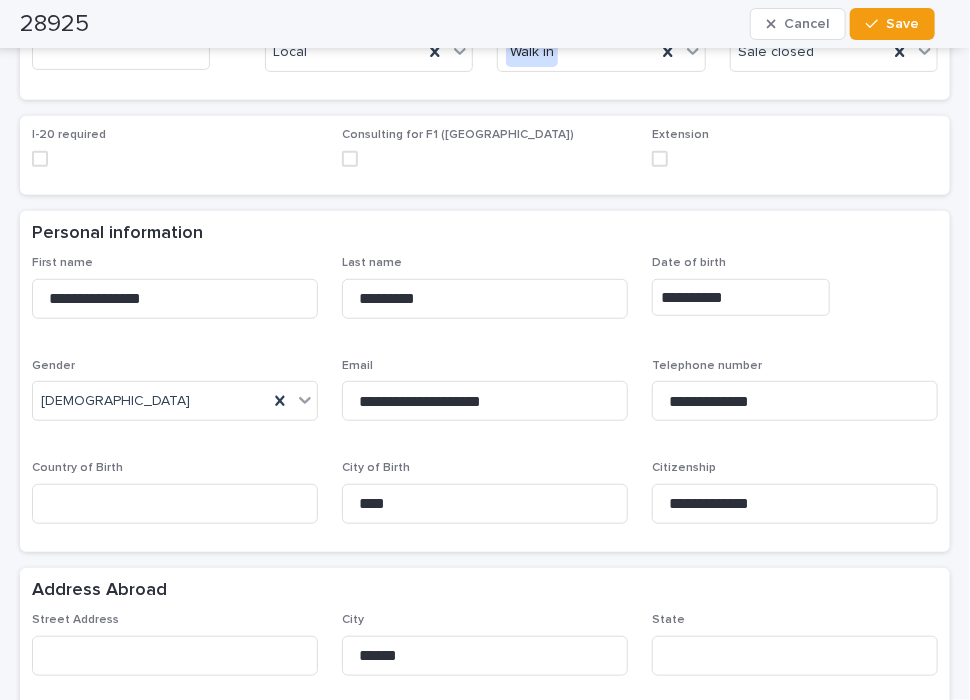 scroll, scrollTop: 0, scrollLeft: 0, axis: both 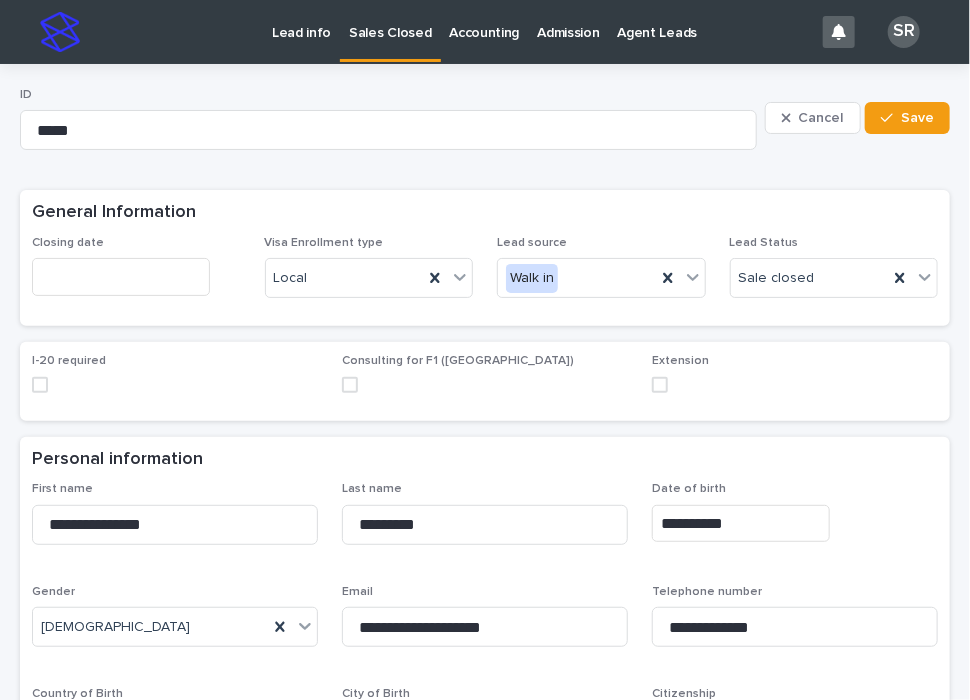 click on "Sales Closed" at bounding box center [390, 21] 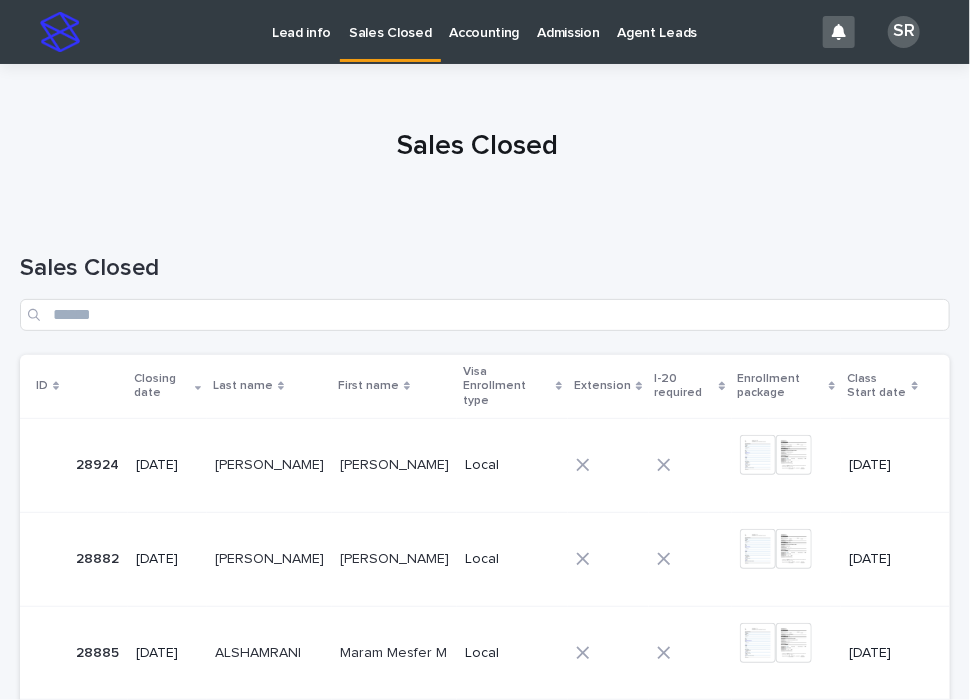 click on "[PERSON_NAME] S [PERSON_NAME] S" at bounding box center [394, 465] 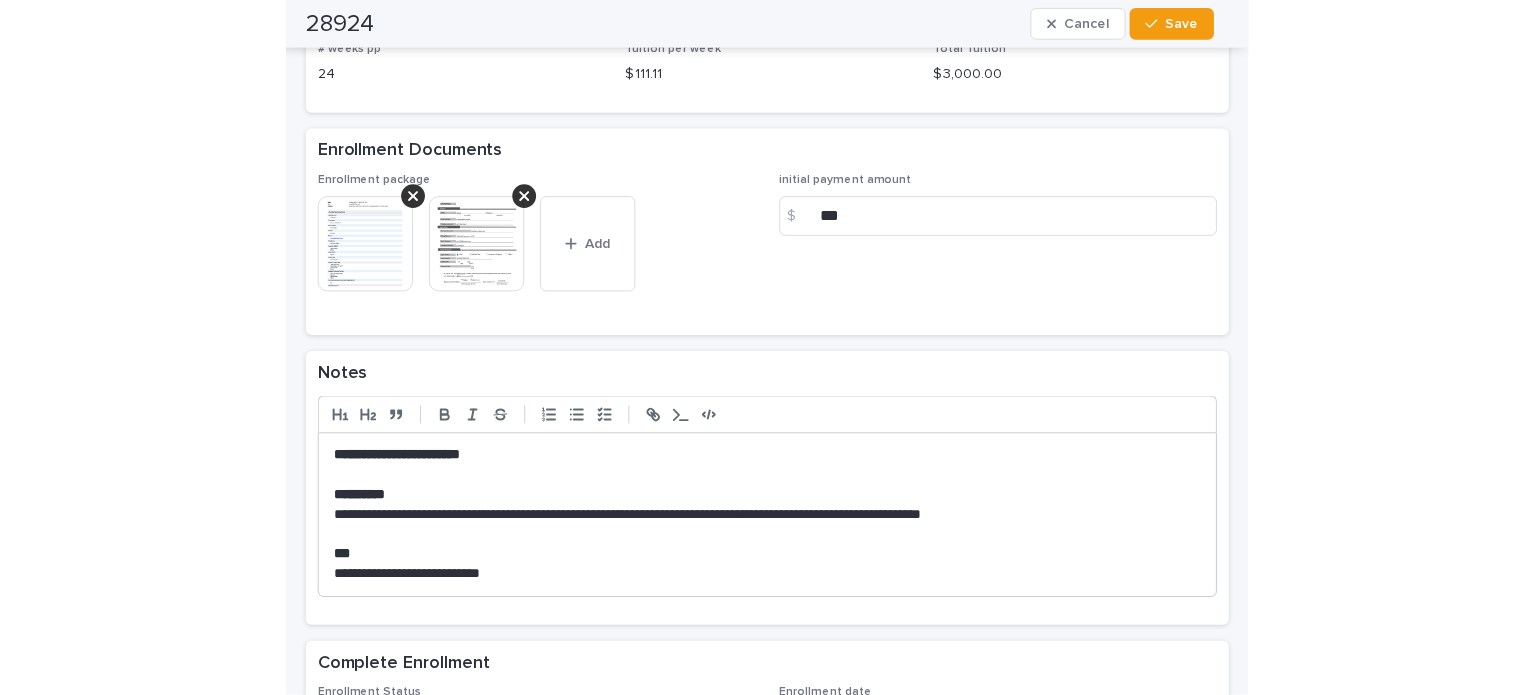 scroll, scrollTop: 1762, scrollLeft: 0, axis: vertical 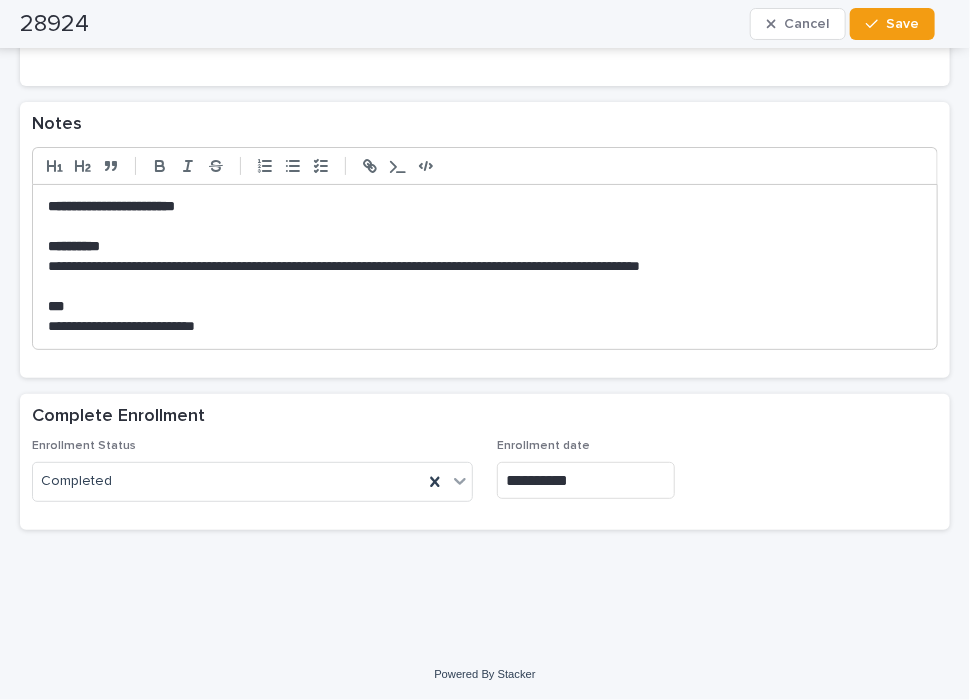 click on "**********" at bounding box center (478, 267) 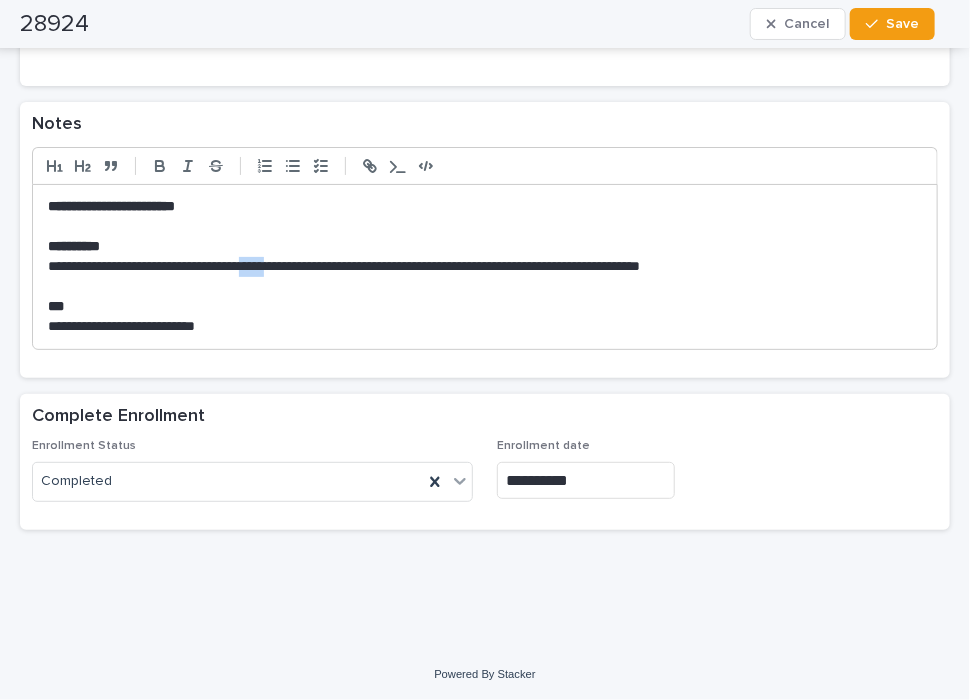 click on "**********" at bounding box center (478, 267) 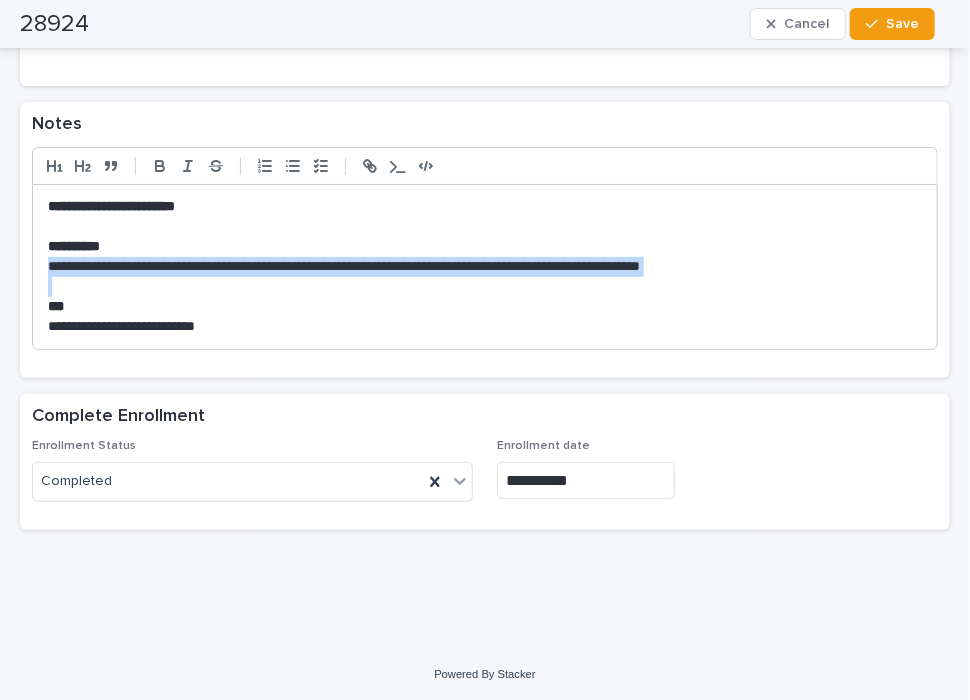 click on "**********" at bounding box center (478, 267) 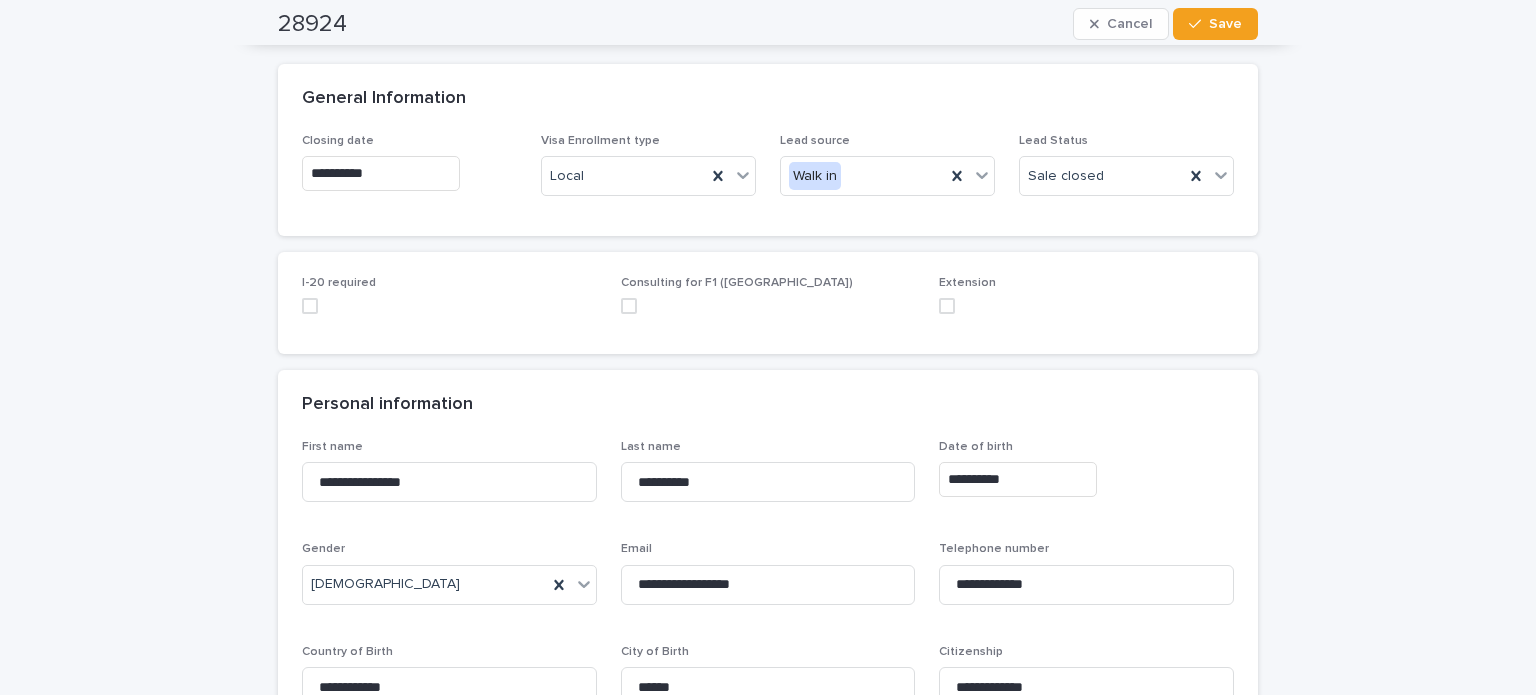 scroll, scrollTop: 0, scrollLeft: 0, axis: both 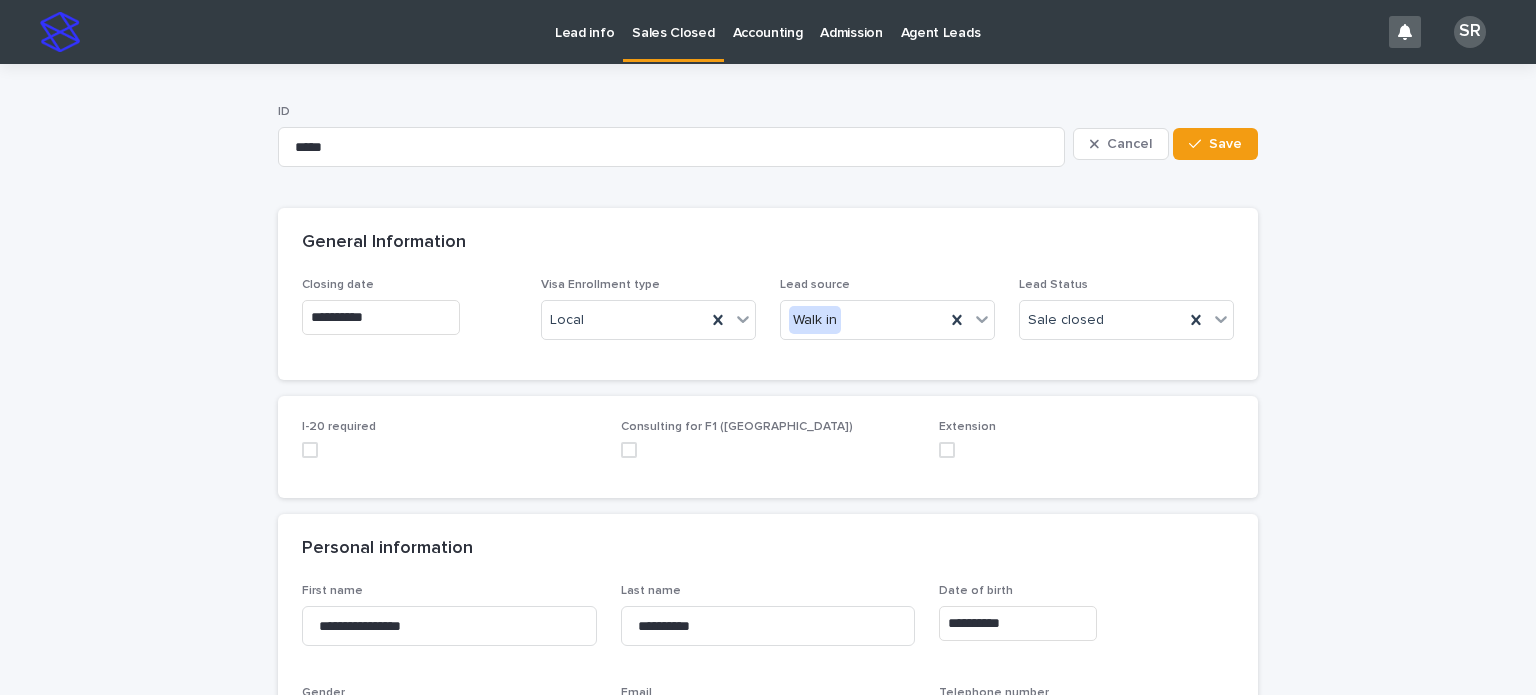 click on "Sales Closed" at bounding box center [673, 29] 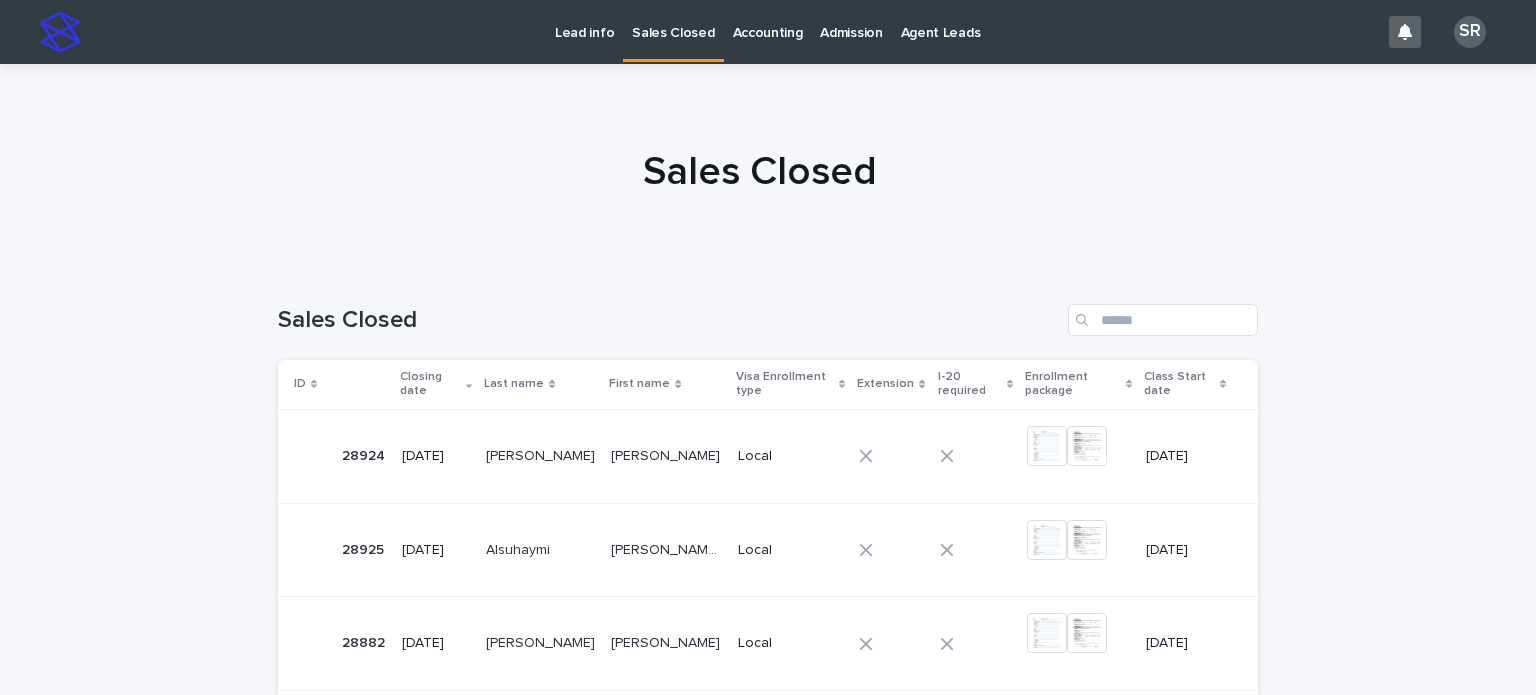 click on "[PERSON_NAME] M [PERSON_NAME] M" at bounding box center (666, 550) 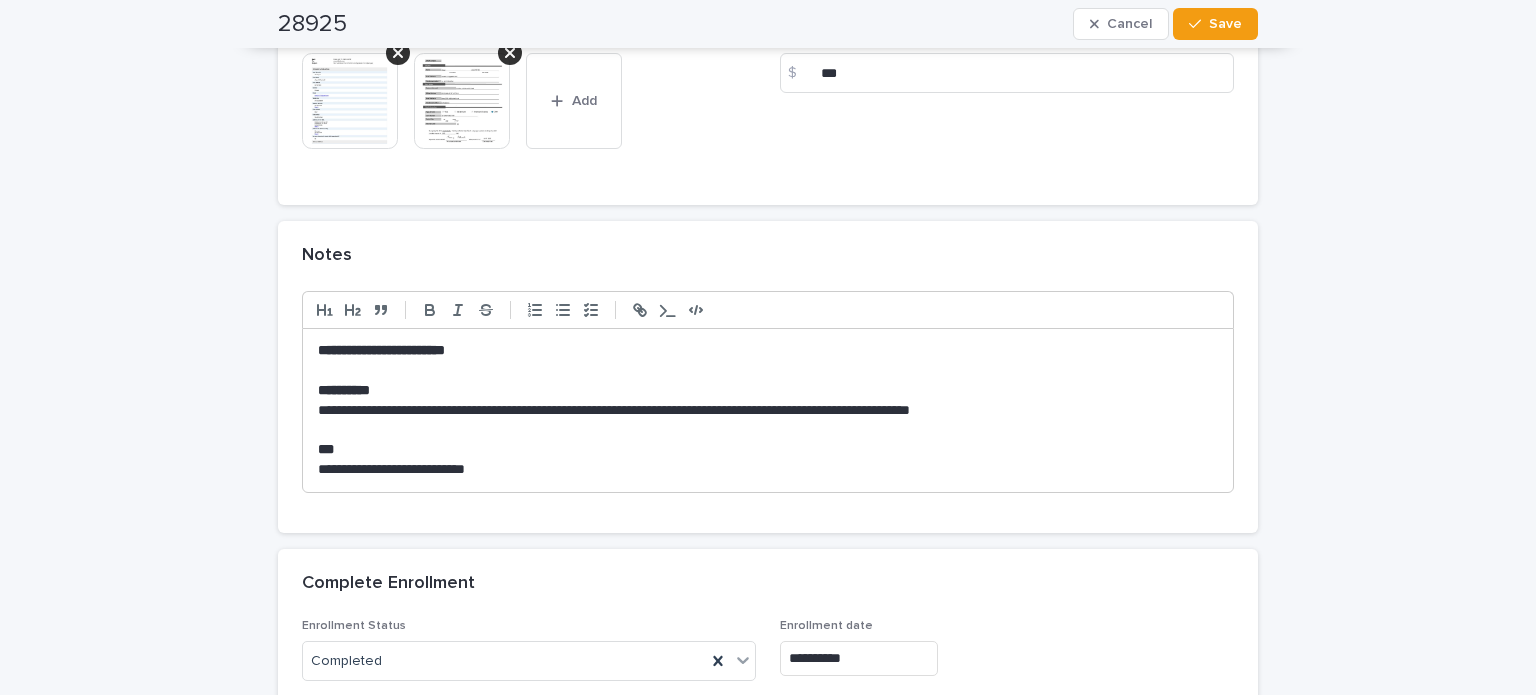 scroll, scrollTop: 2096, scrollLeft: 0, axis: vertical 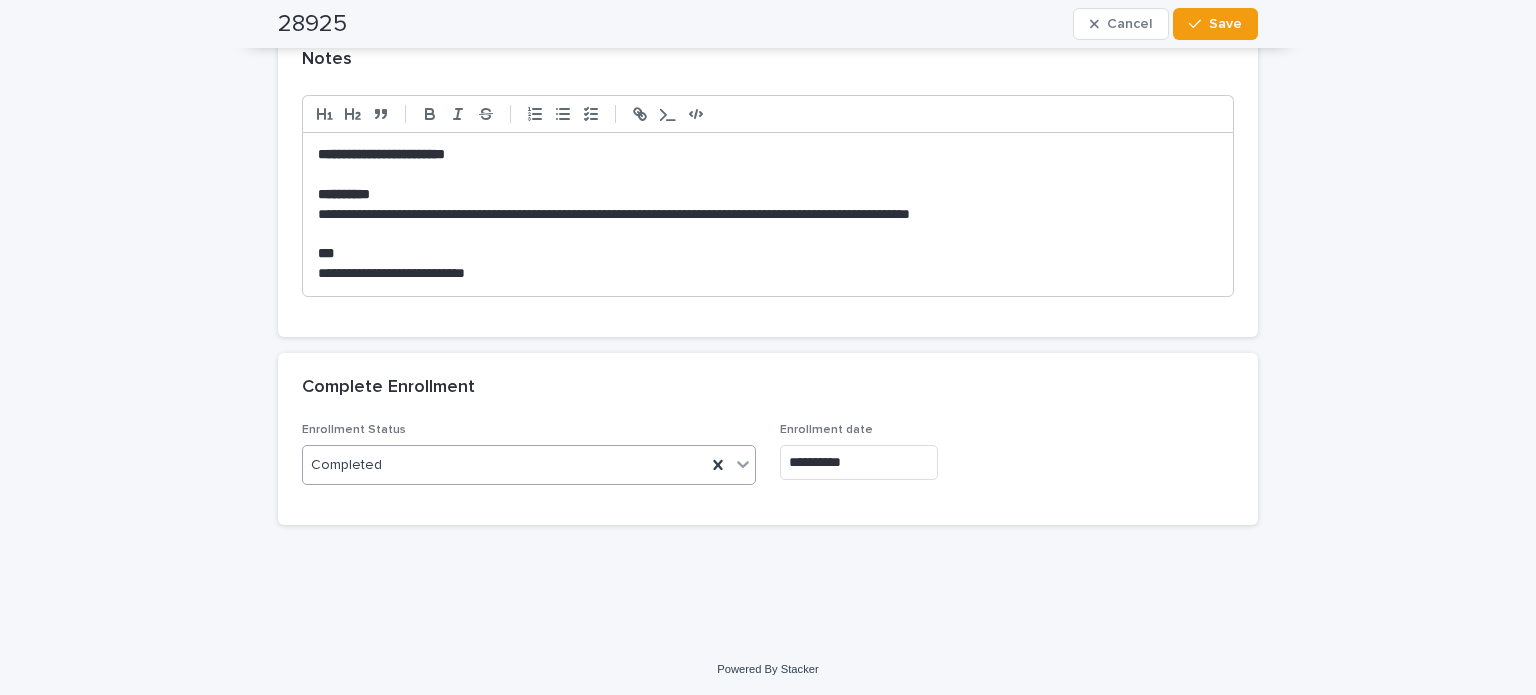 click on "Completed" at bounding box center [504, 465] 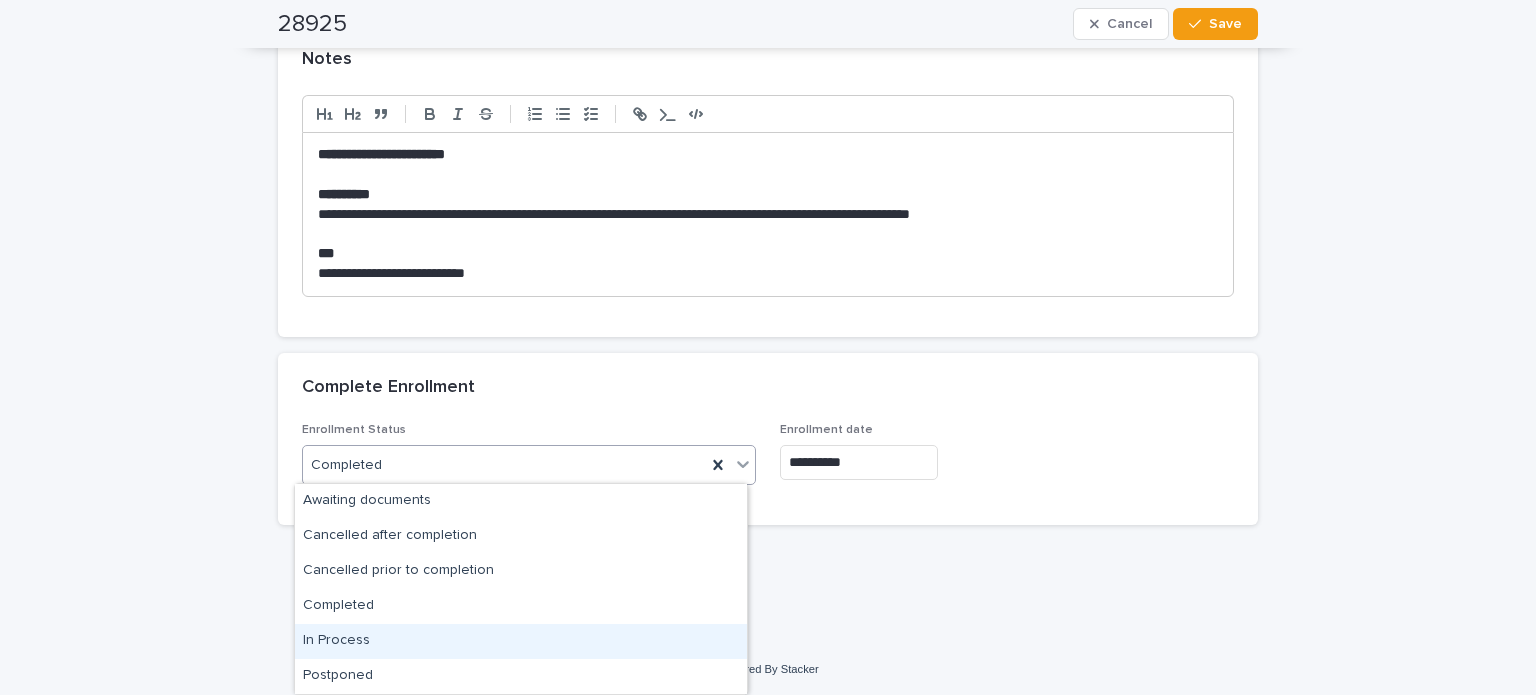 click on "In Process" at bounding box center (521, 641) 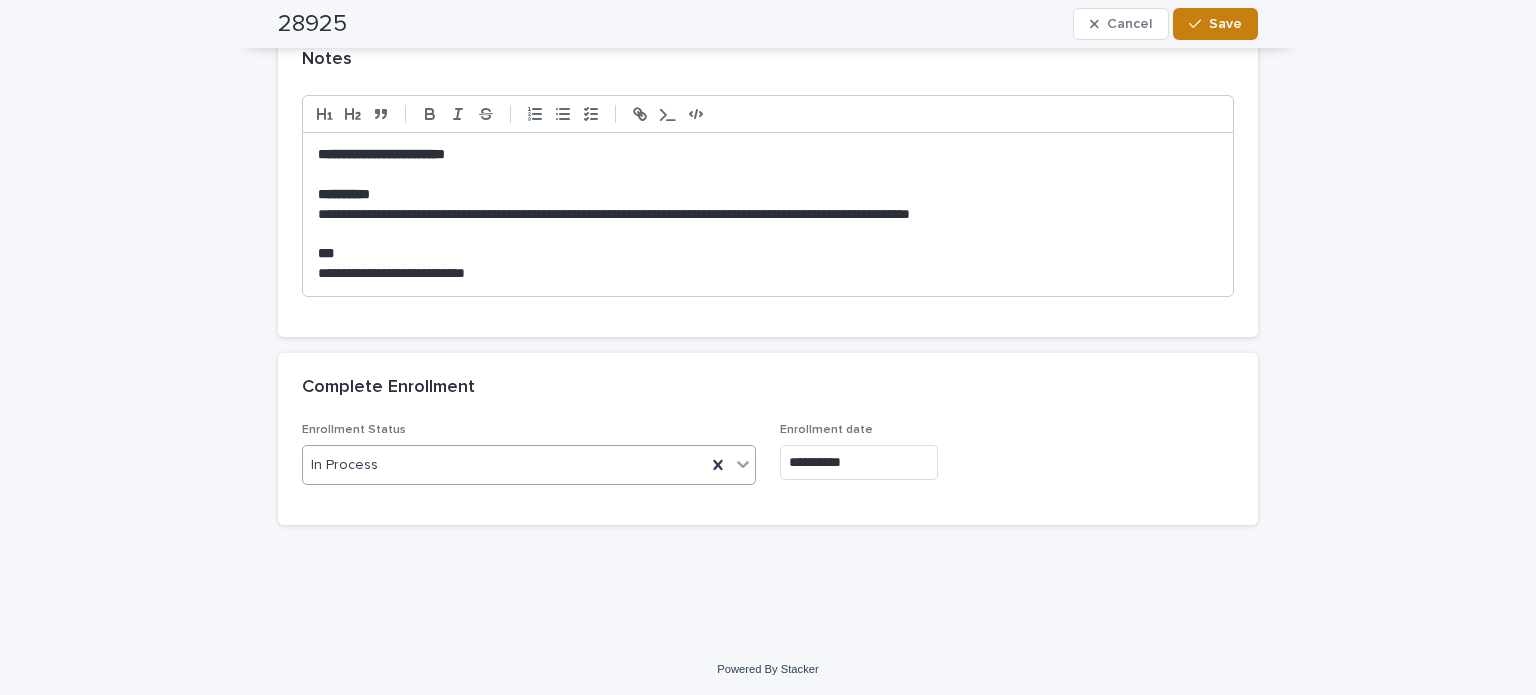 click at bounding box center (1199, 24) 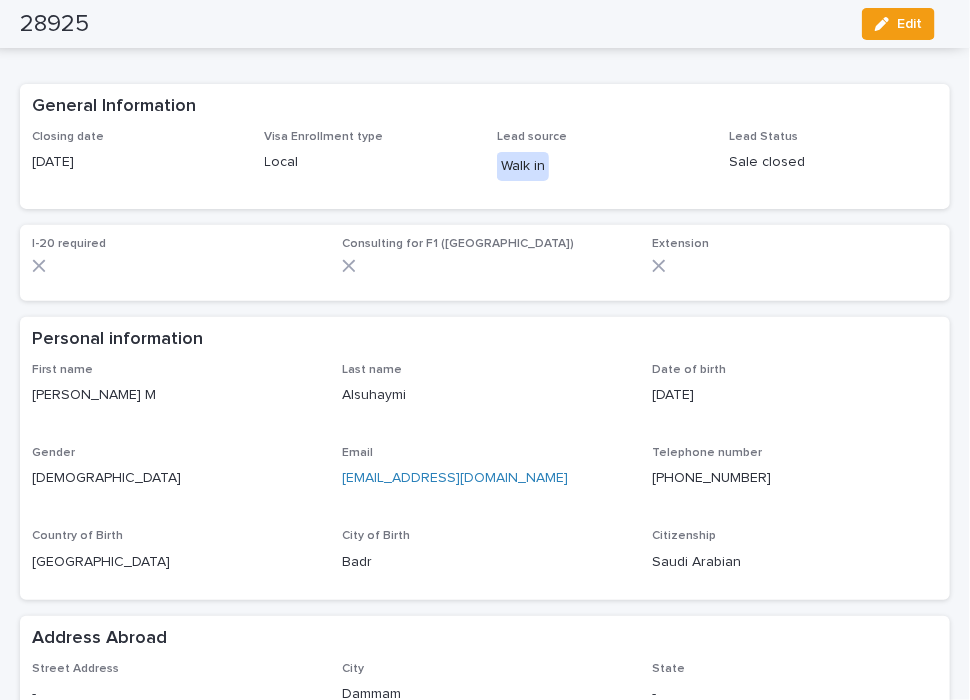 scroll, scrollTop: 0, scrollLeft: 0, axis: both 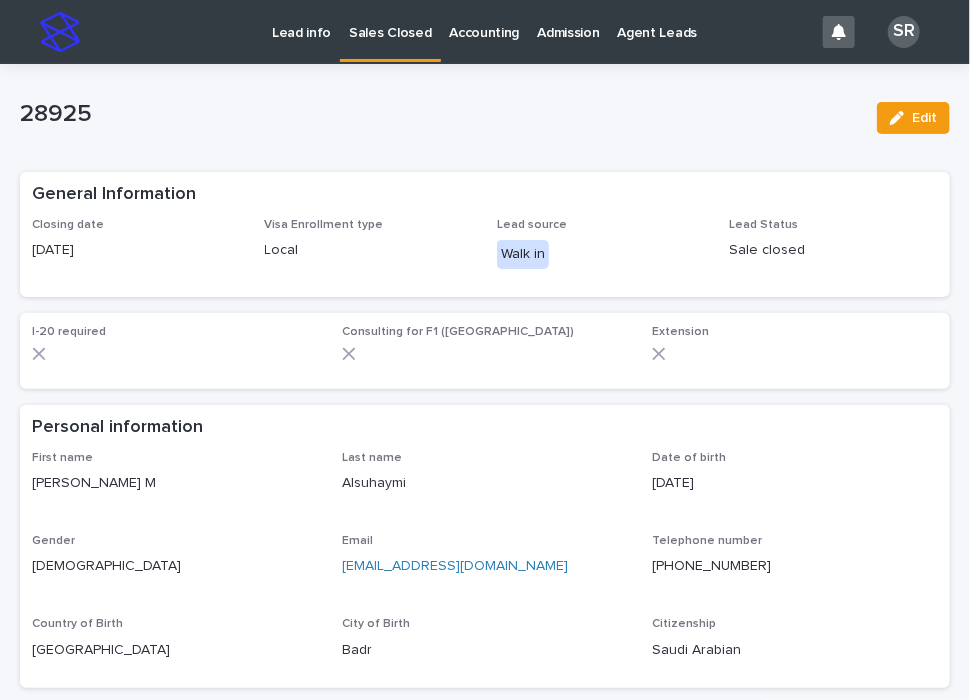 click on "Lead info" at bounding box center (301, 21) 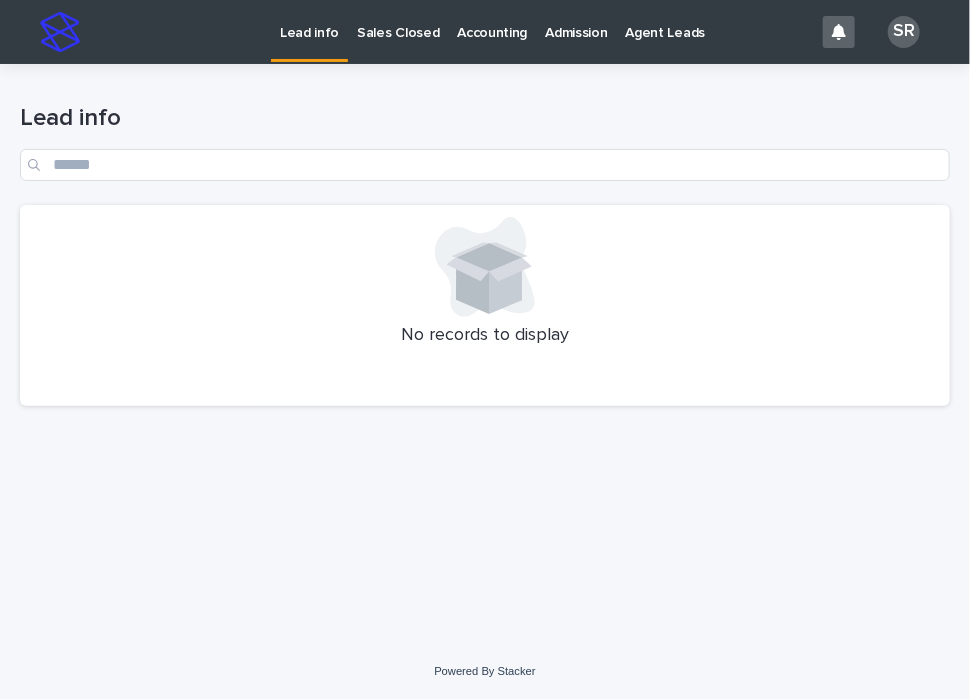 click on "Sales Closed" at bounding box center (398, 31) 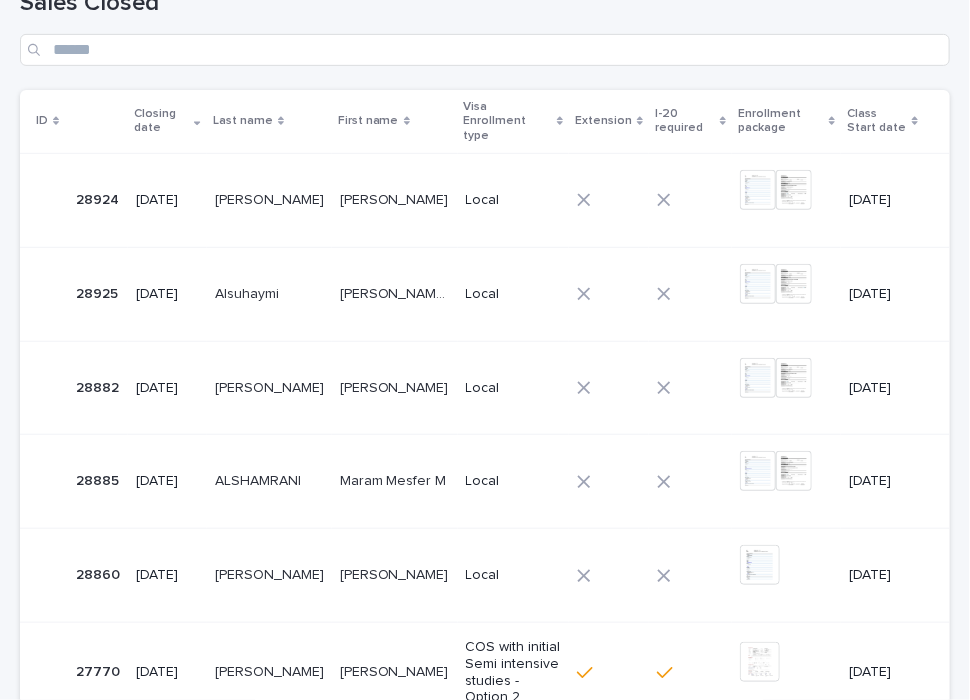 scroll, scrollTop: 300, scrollLeft: 0, axis: vertical 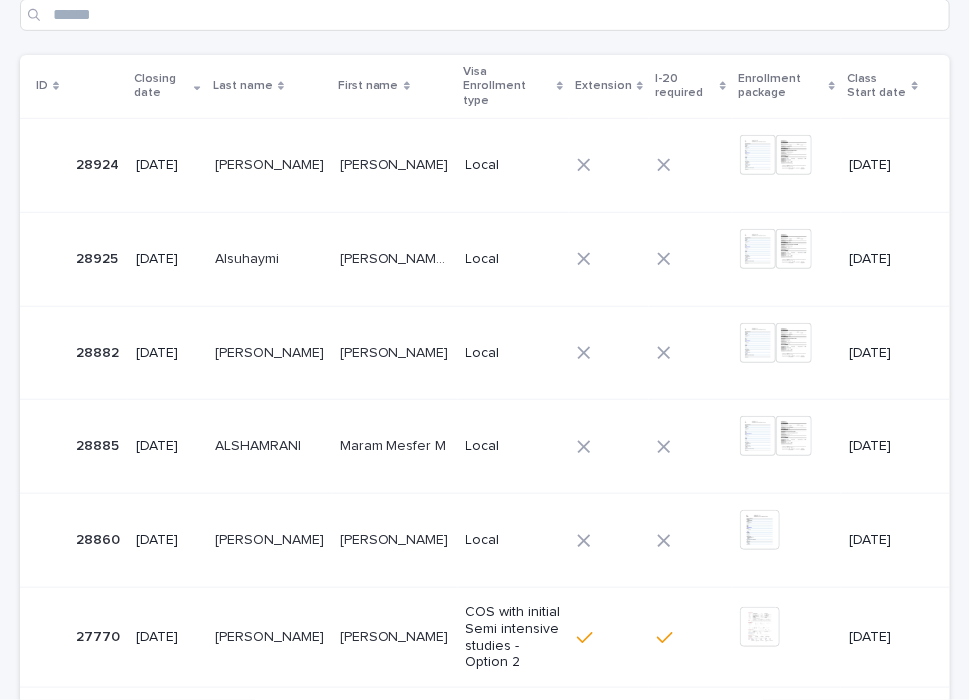 click on "[PERSON_NAME] M [PERSON_NAME] M" at bounding box center [395, 259] 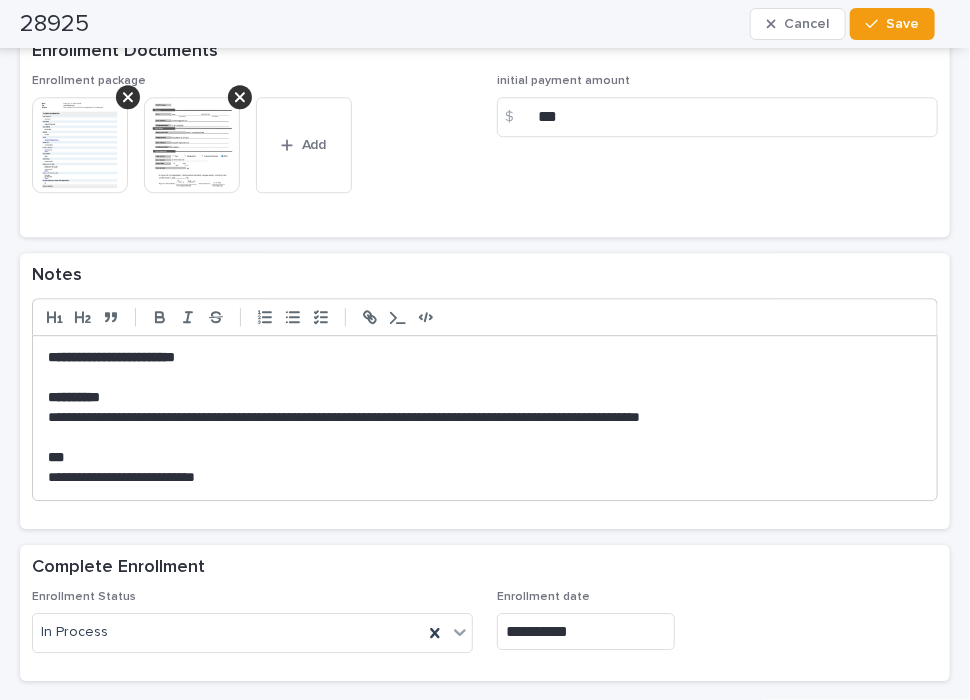 scroll, scrollTop: 1462, scrollLeft: 0, axis: vertical 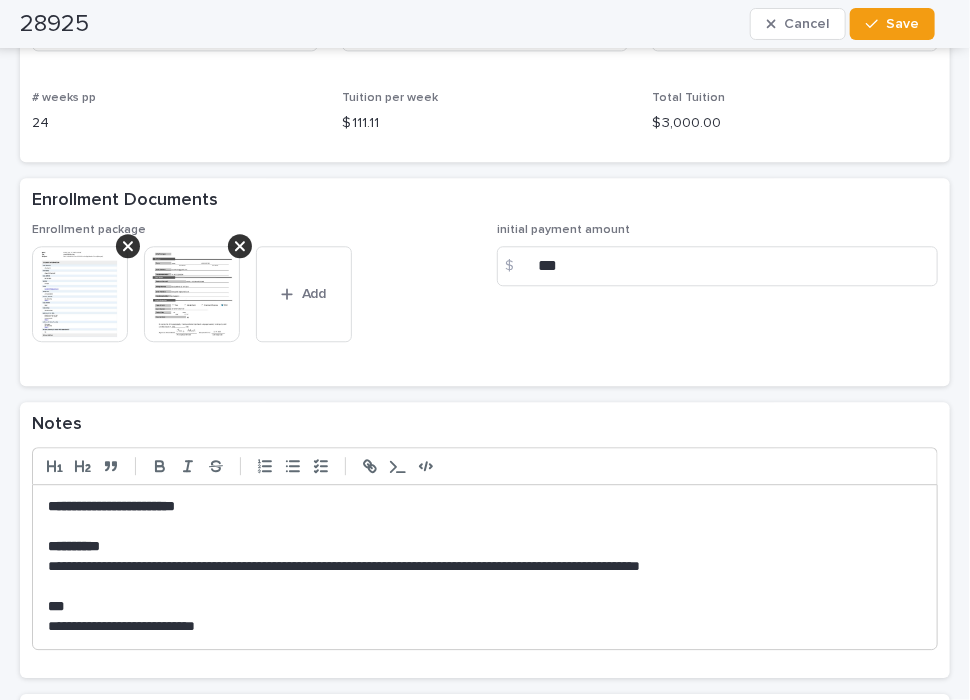 click at bounding box center [80, 294] 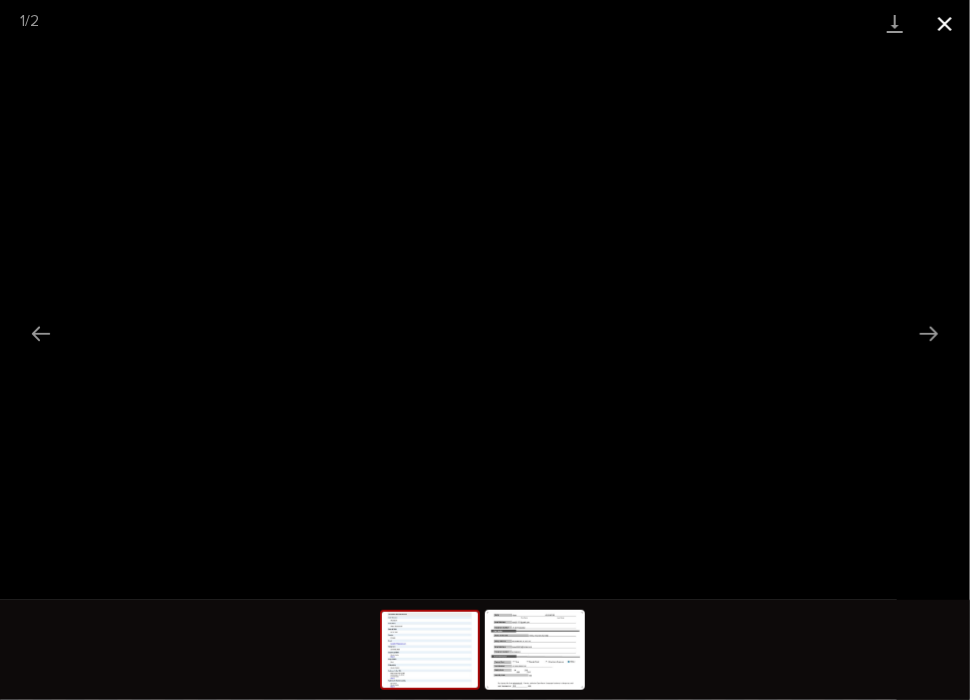 click at bounding box center [945, 23] 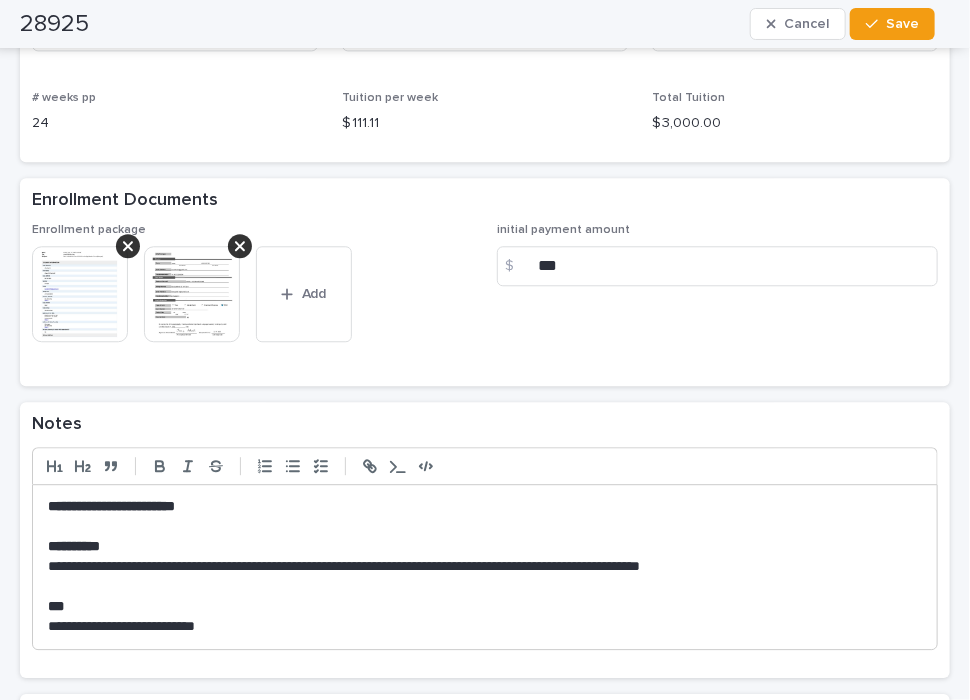 click at bounding box center (80, 294) 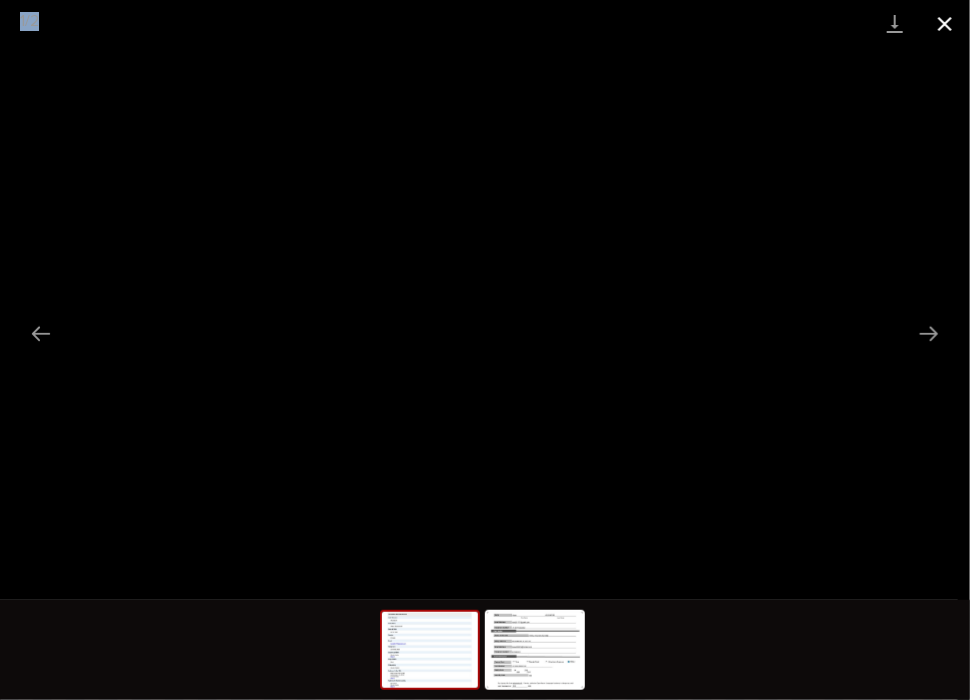 click at bounding box center [945, 23] 